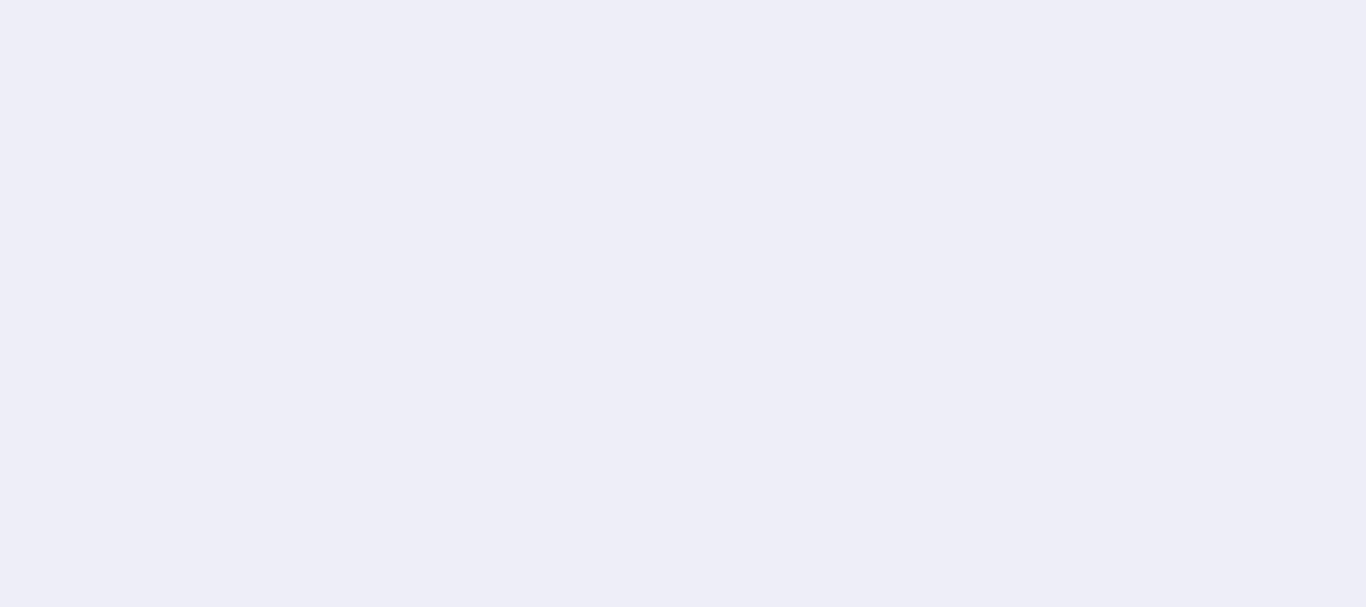 scroll, scrollTop: 0, scrollLeft: 0, axis: both 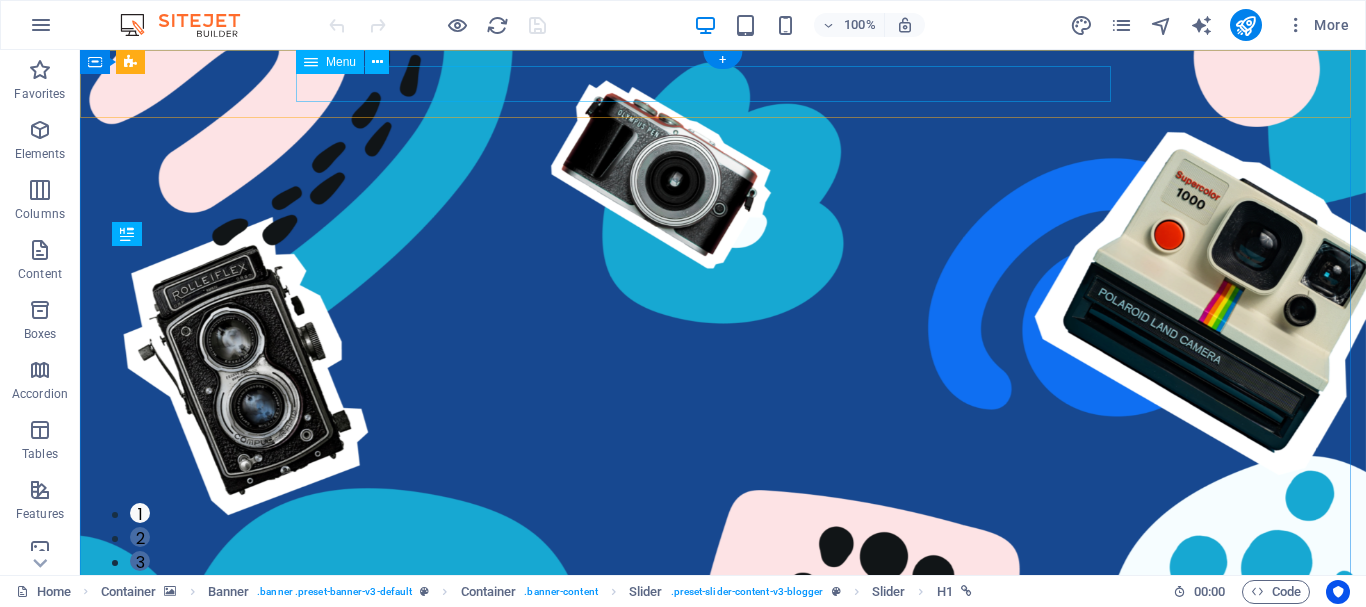 click on "Contact Us" at bounding box center (707, 671) 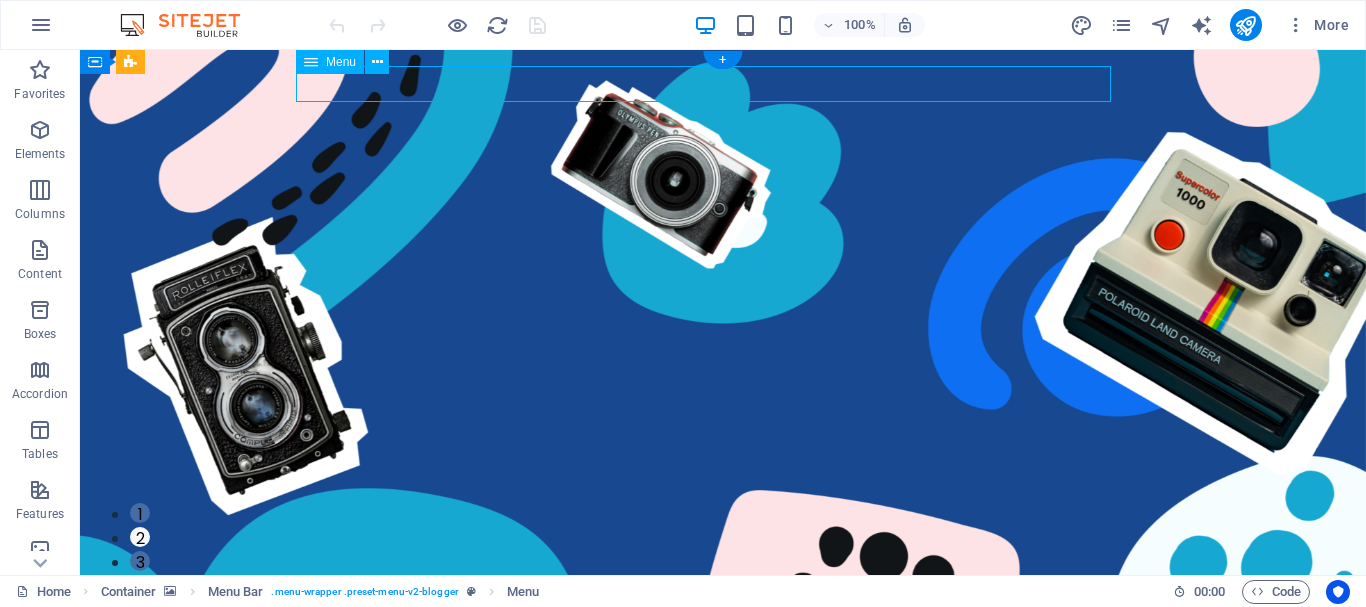 click on "Contact Us" at bounding box center (707, 671) 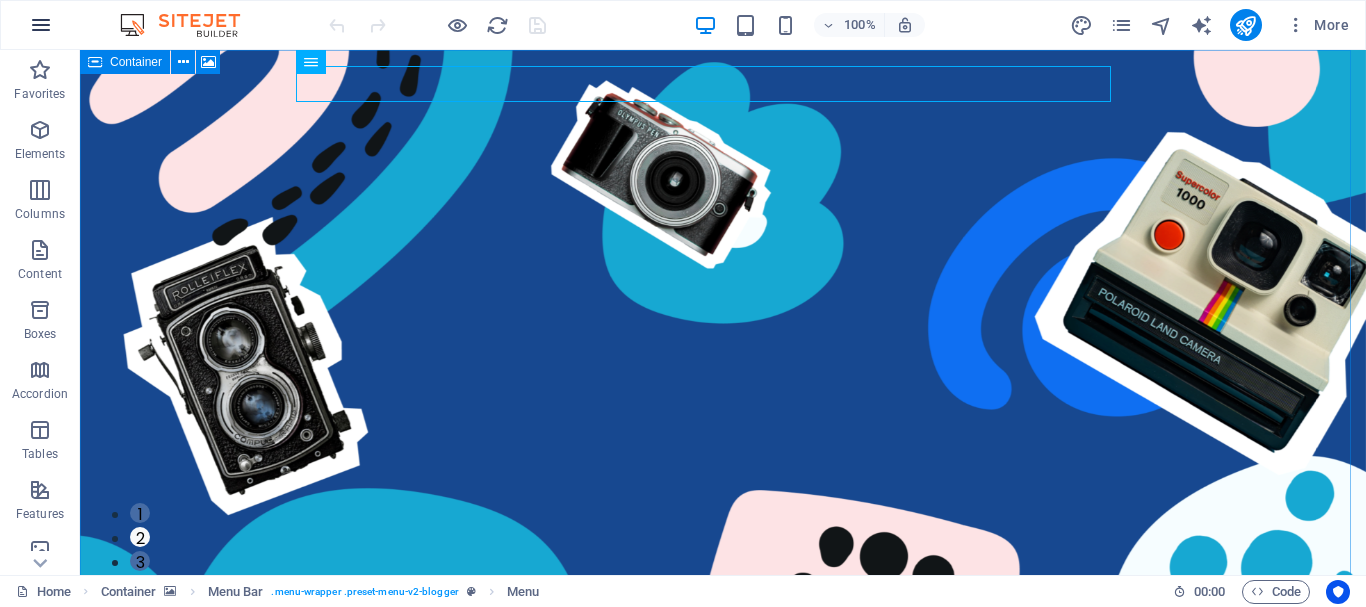 click at bounding box center [41, 25] 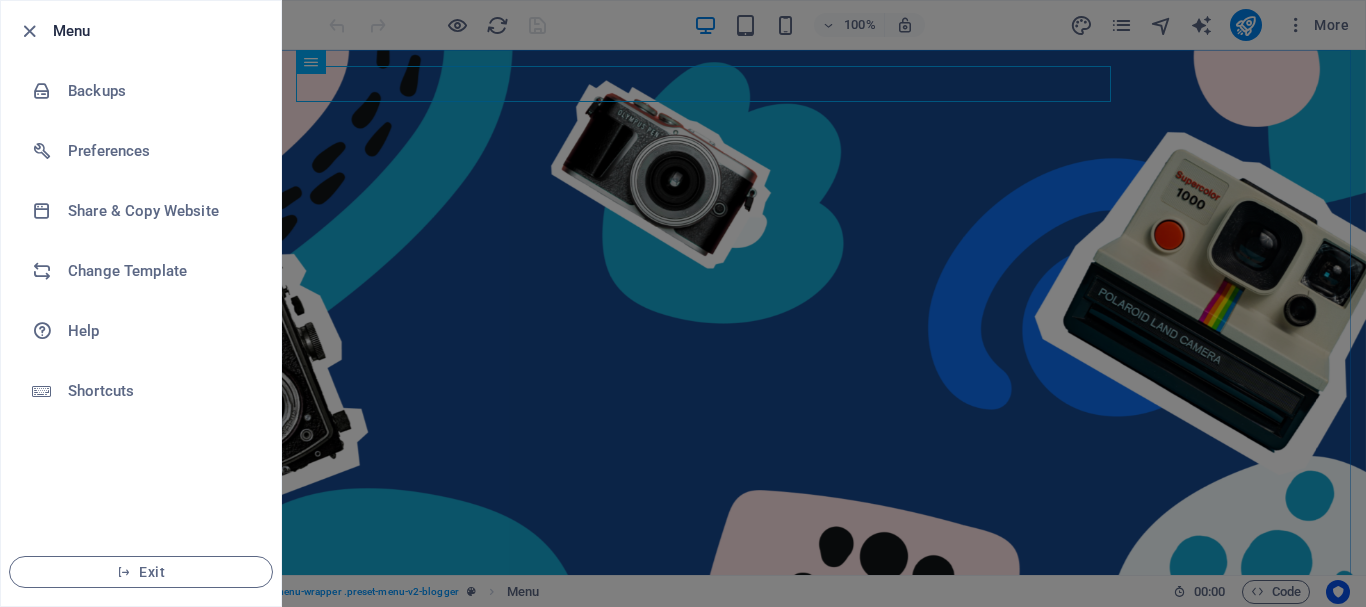 click at bounding box center [35, 31] 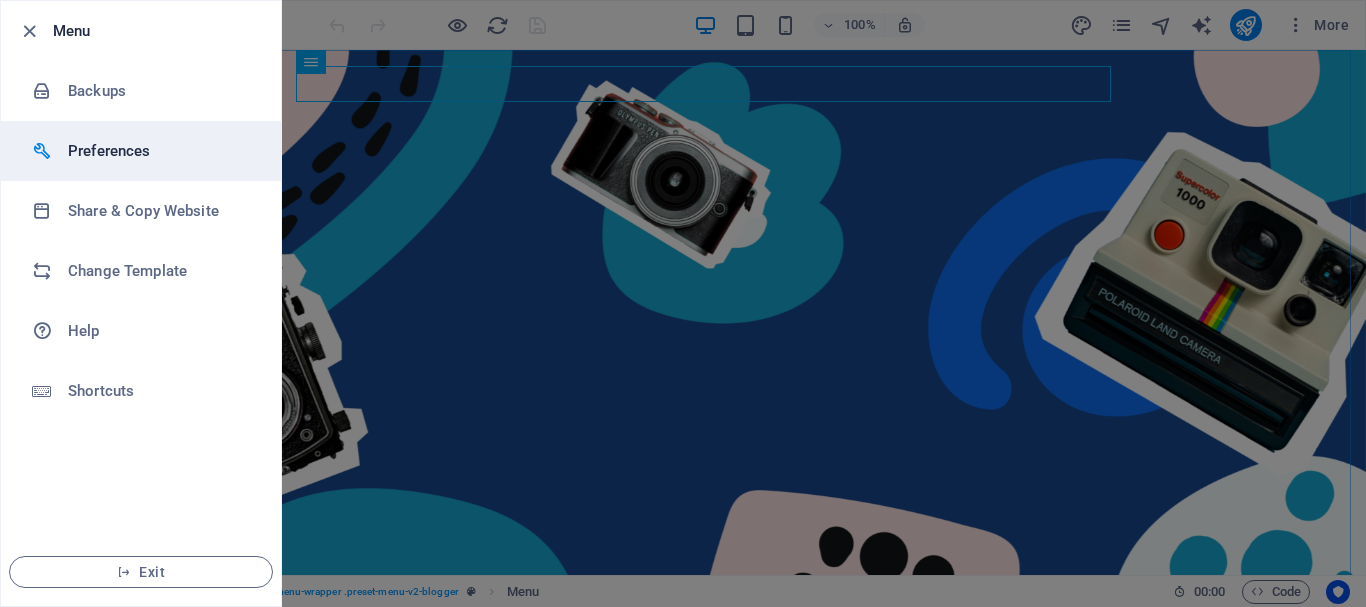 click on "Preferences" at bounding box center (160, 151) 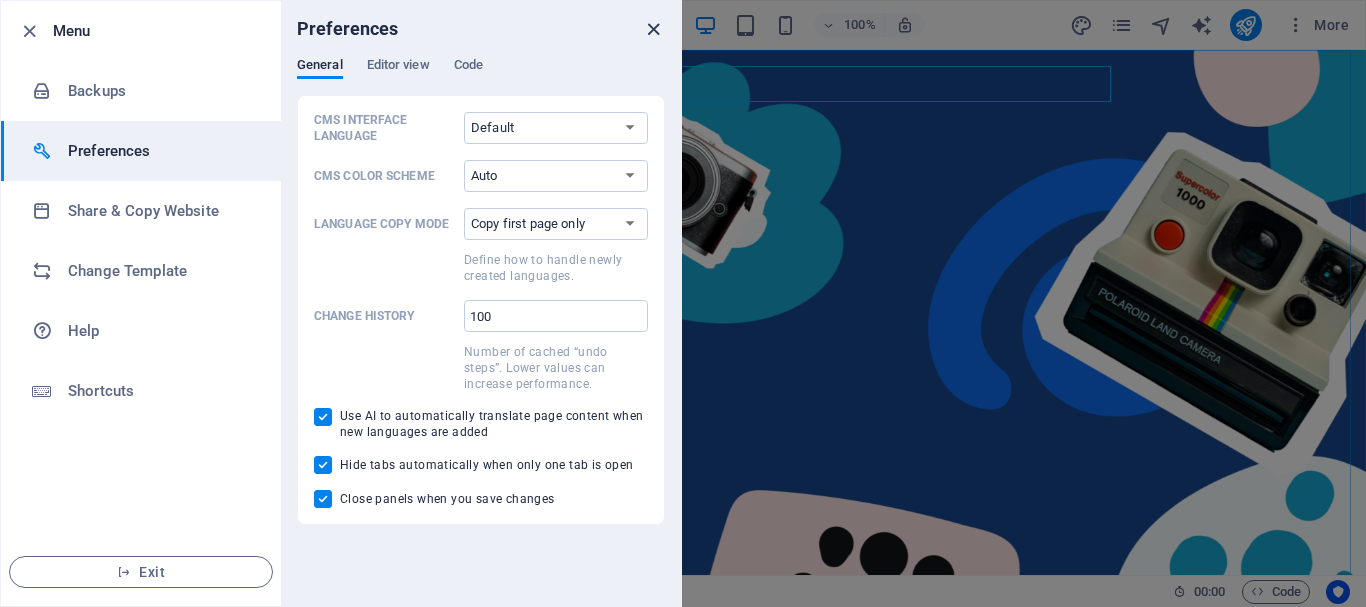 click at bounding box center (653, 29) 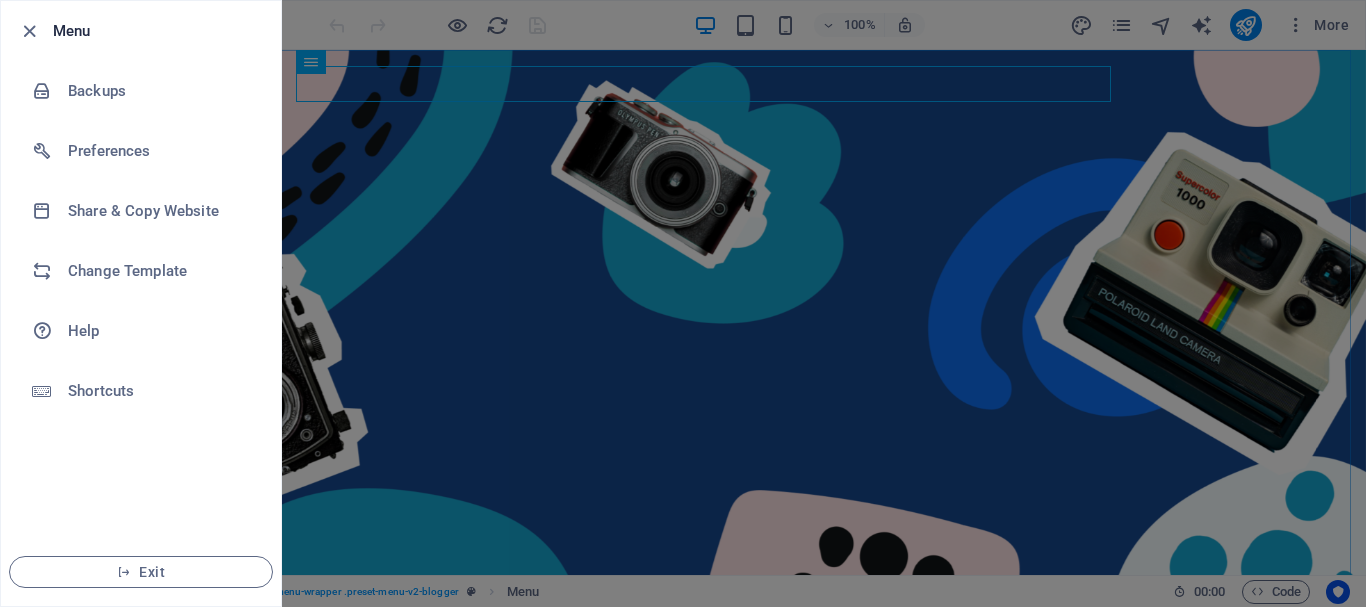 click at bounding box center [683, 303] 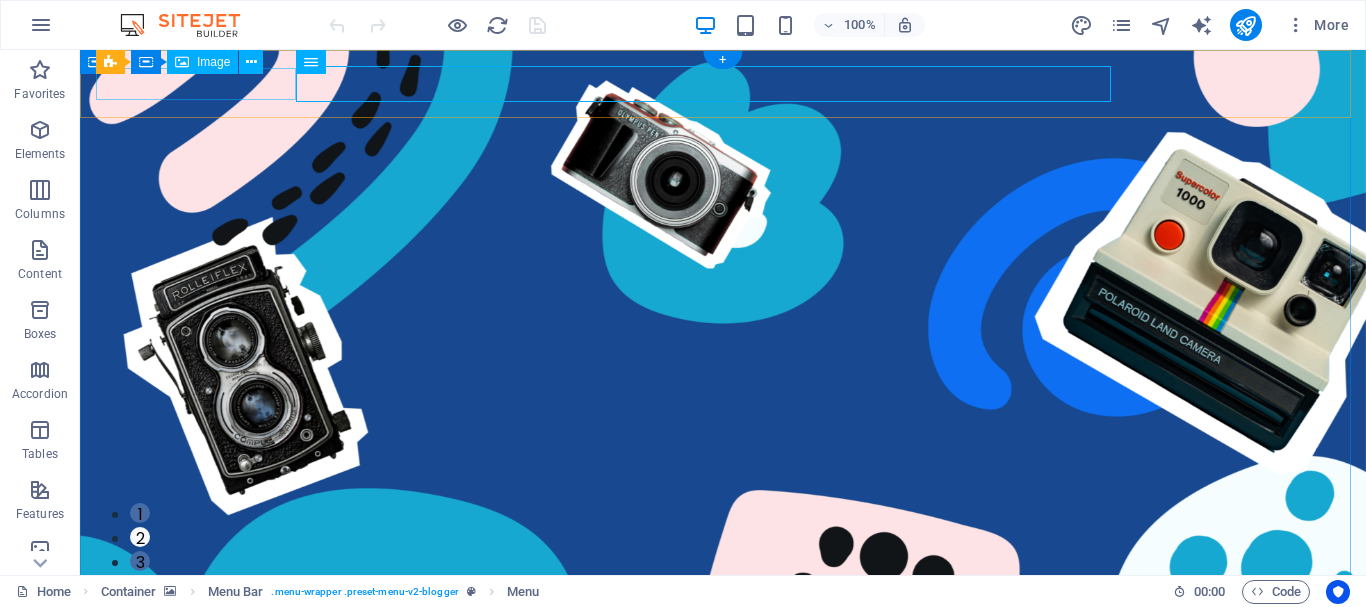 click at bounding box center (723, 638) 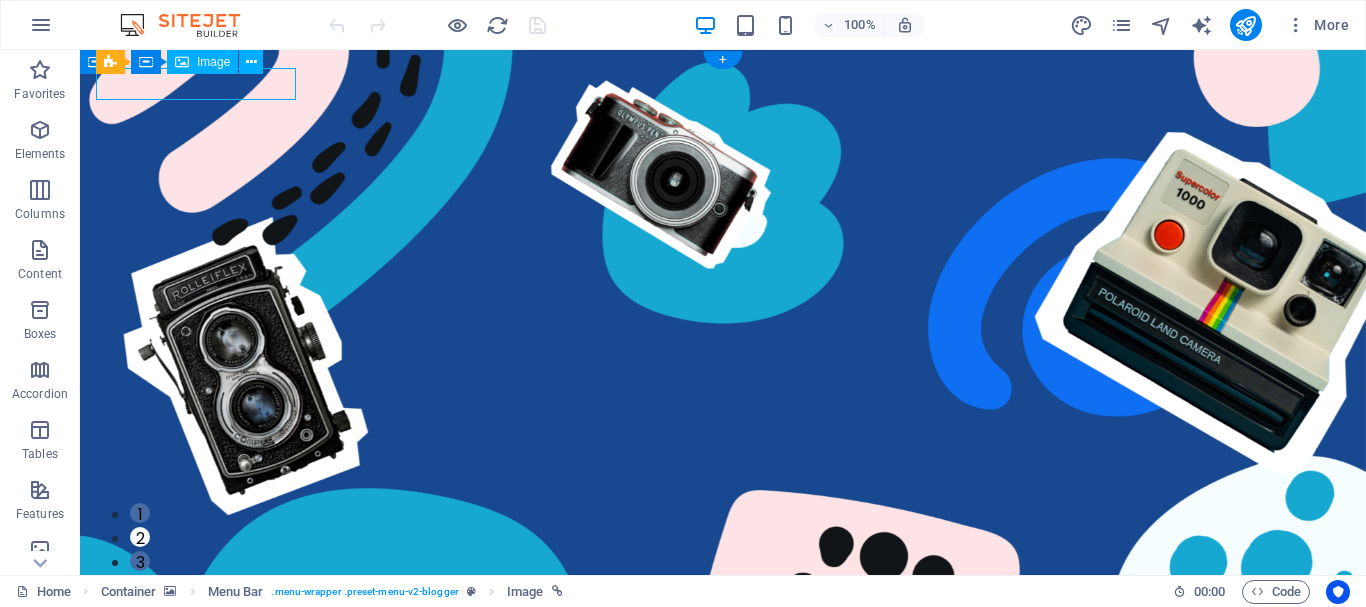 click at bounding box center (723, 638) 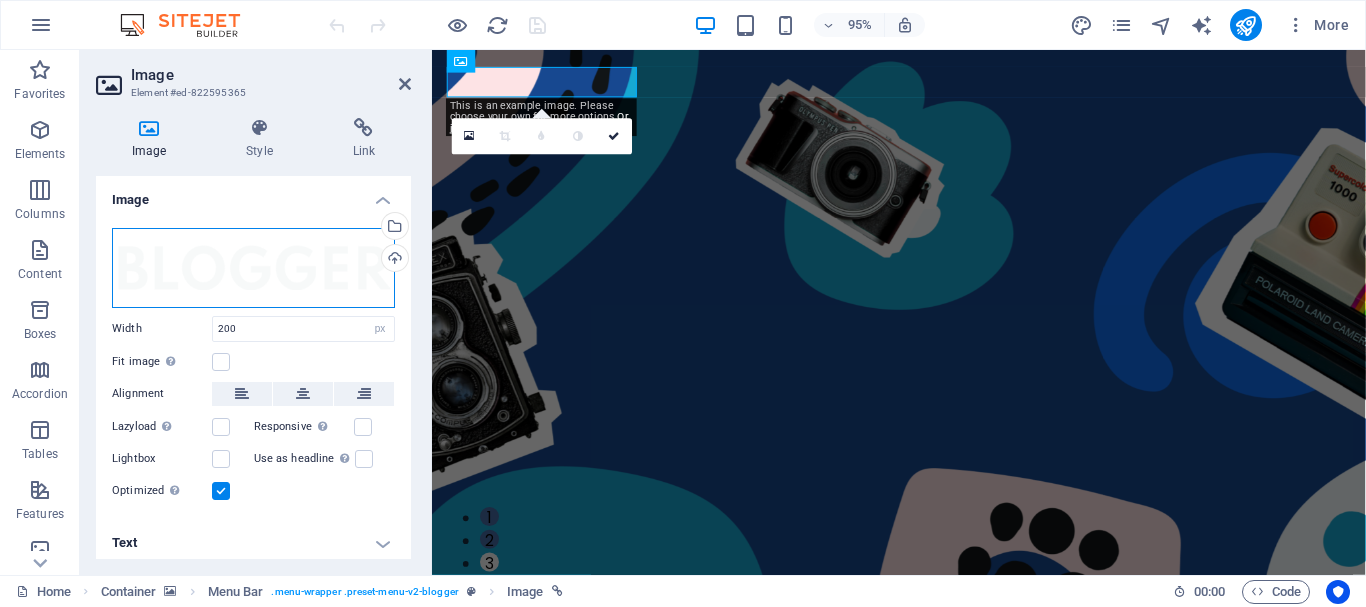 click on "Drag files here, click to choose files or select files from Files or our free stock photos & videos" at bounding box center (253, 268) 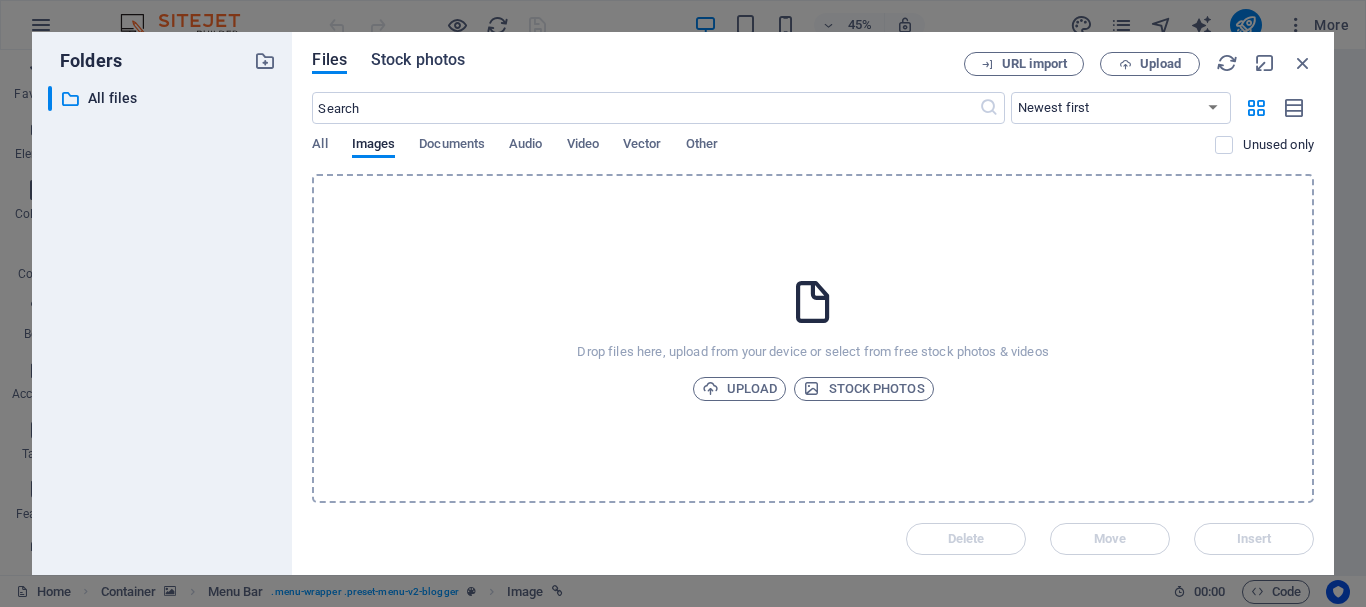 click on "Stock photos" at bounding box center [418, 60] 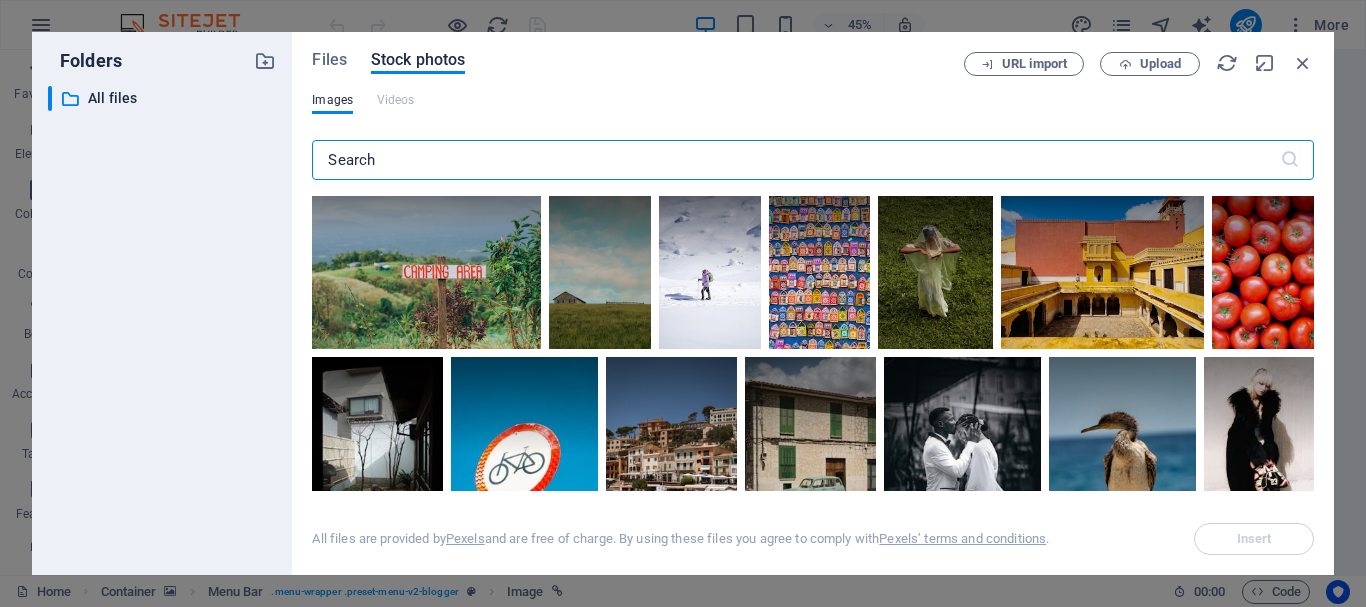 click at bounding box center (795, 160) 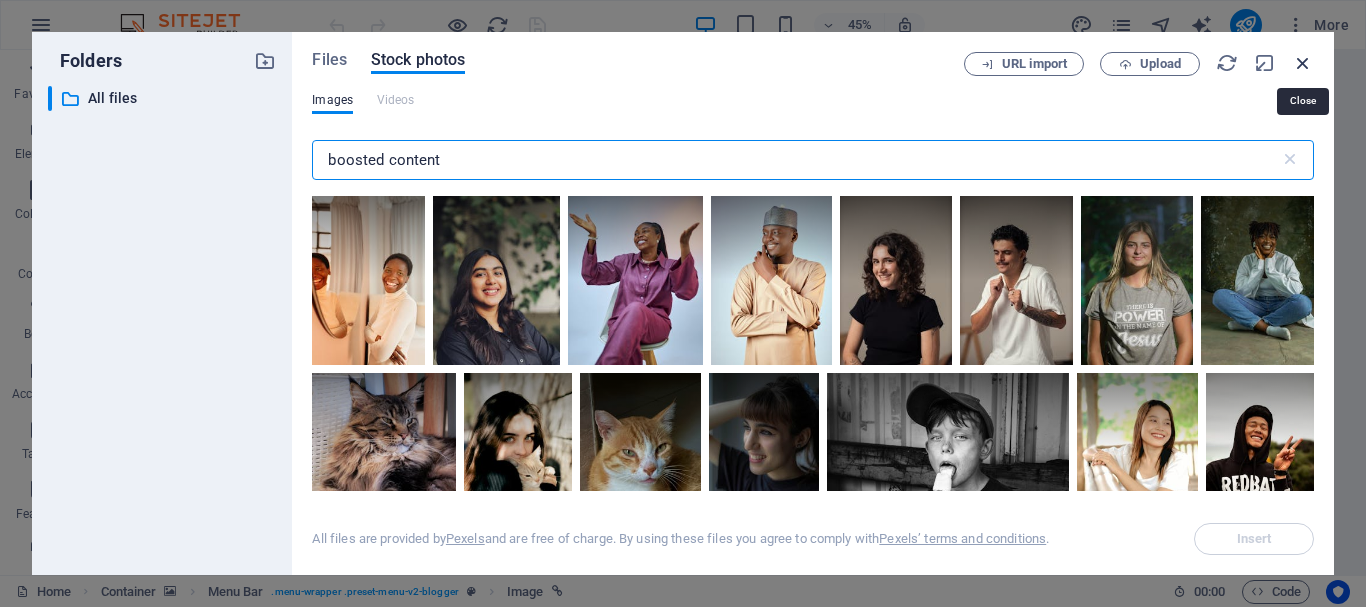 type on "boosted content" 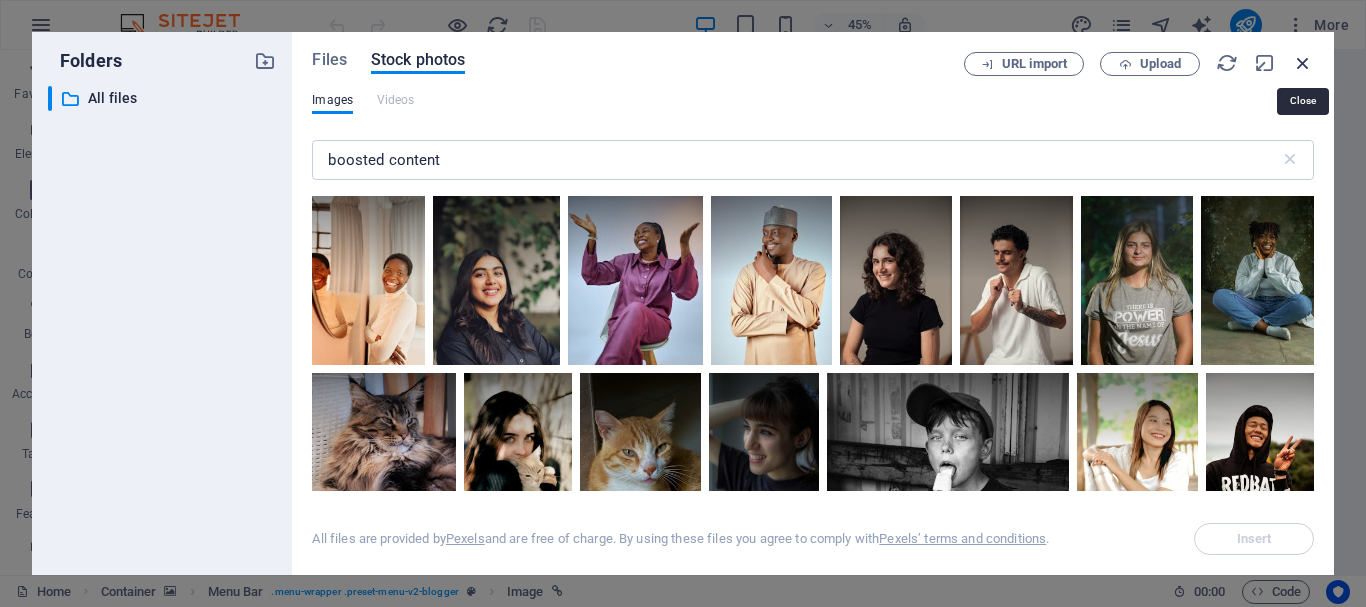 click at bounding box center [1303, 63] 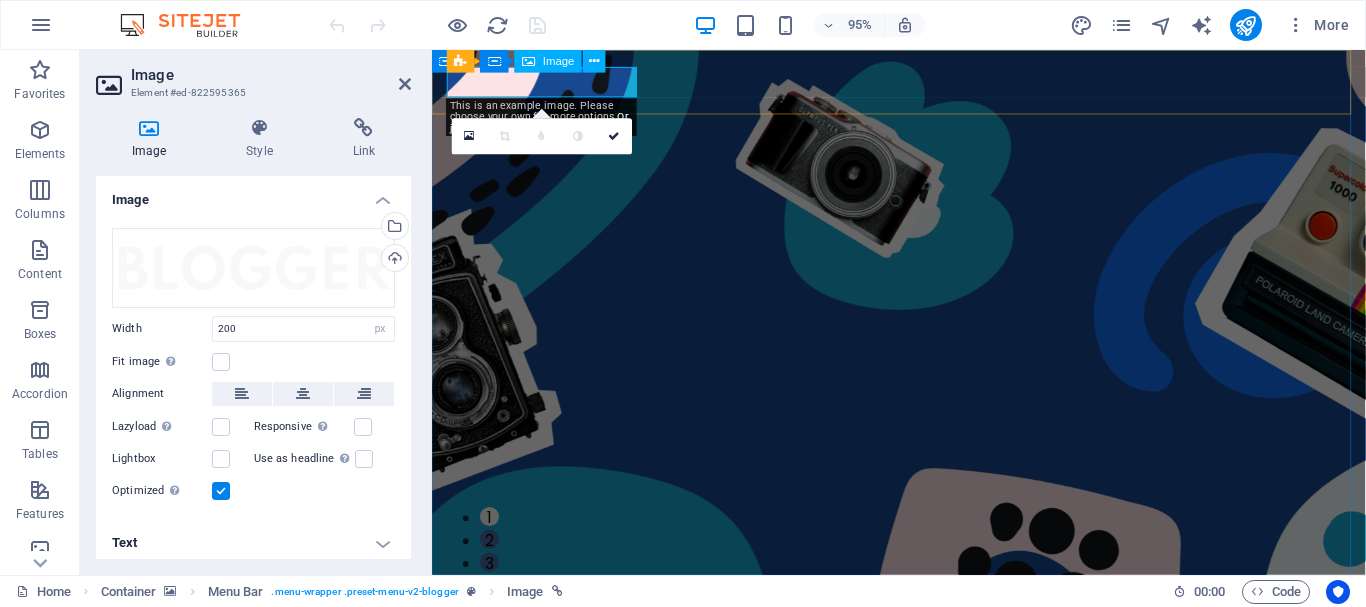 click at bounding box center [923, 638] 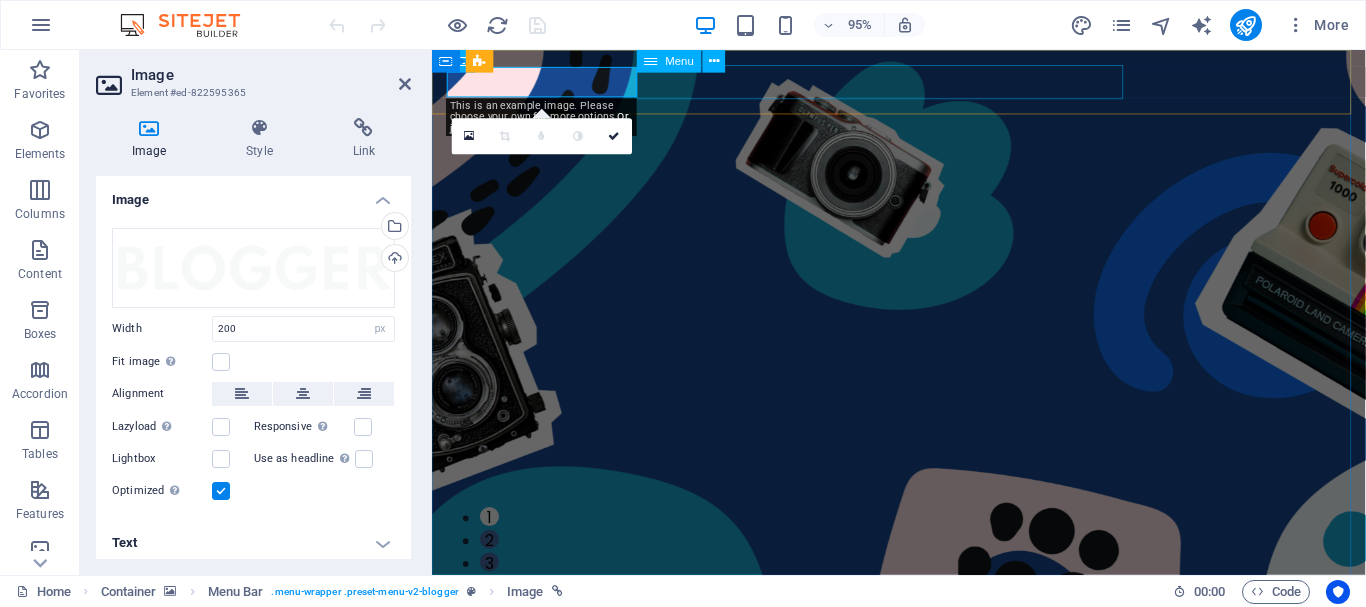click on "Contact Us" at bounding box center [907, 671] 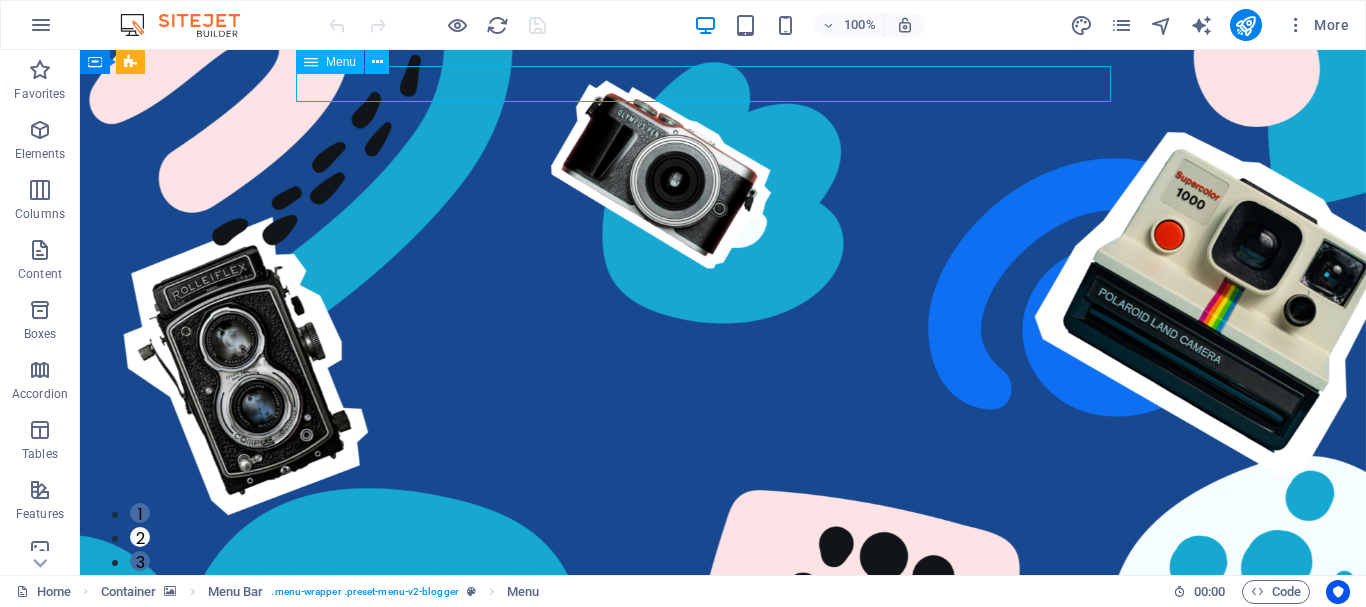 click on "Contact Us" at bounding box center (707, 671) 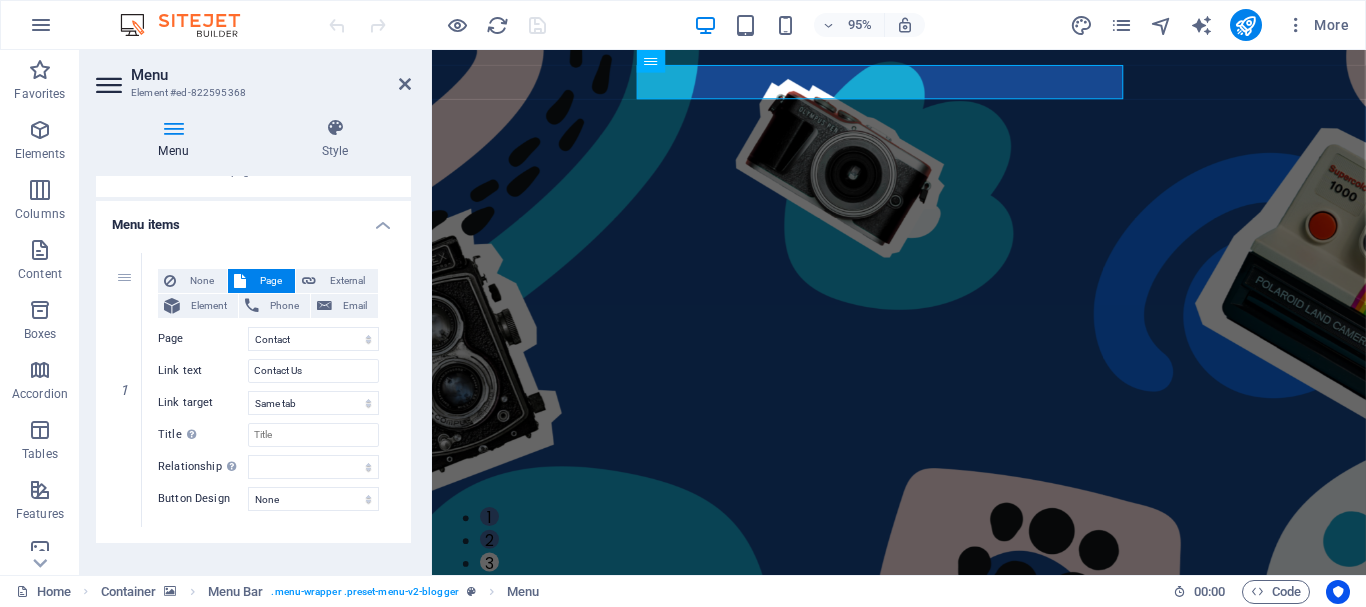scroll, scrollTop: 113, scrollLeft: 0, axis: vertical 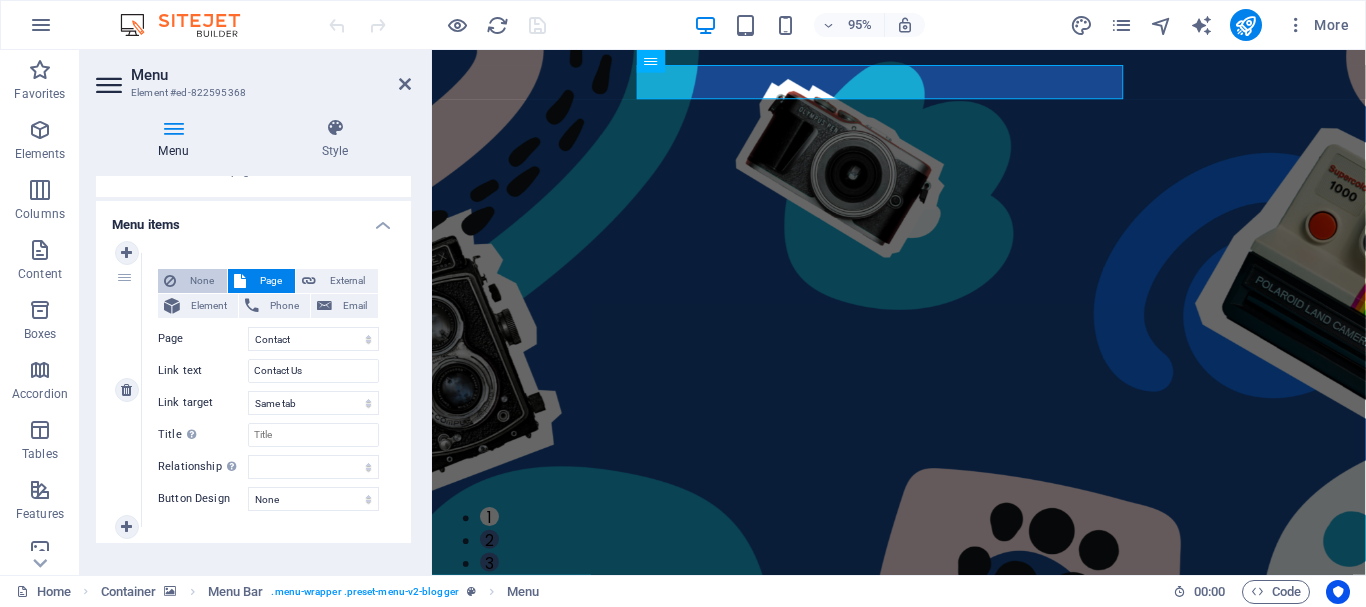 click at bounding box center (170, 281) 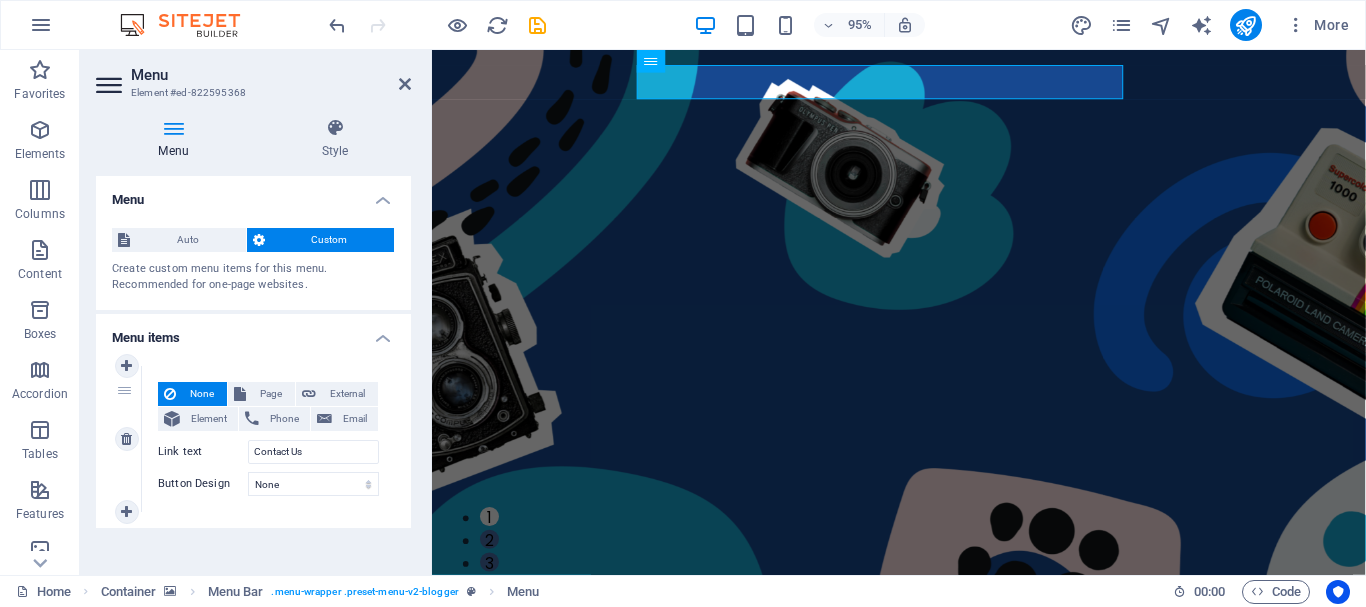 scroll, scrollTop: 0, scrollLeft: 0, axis: both 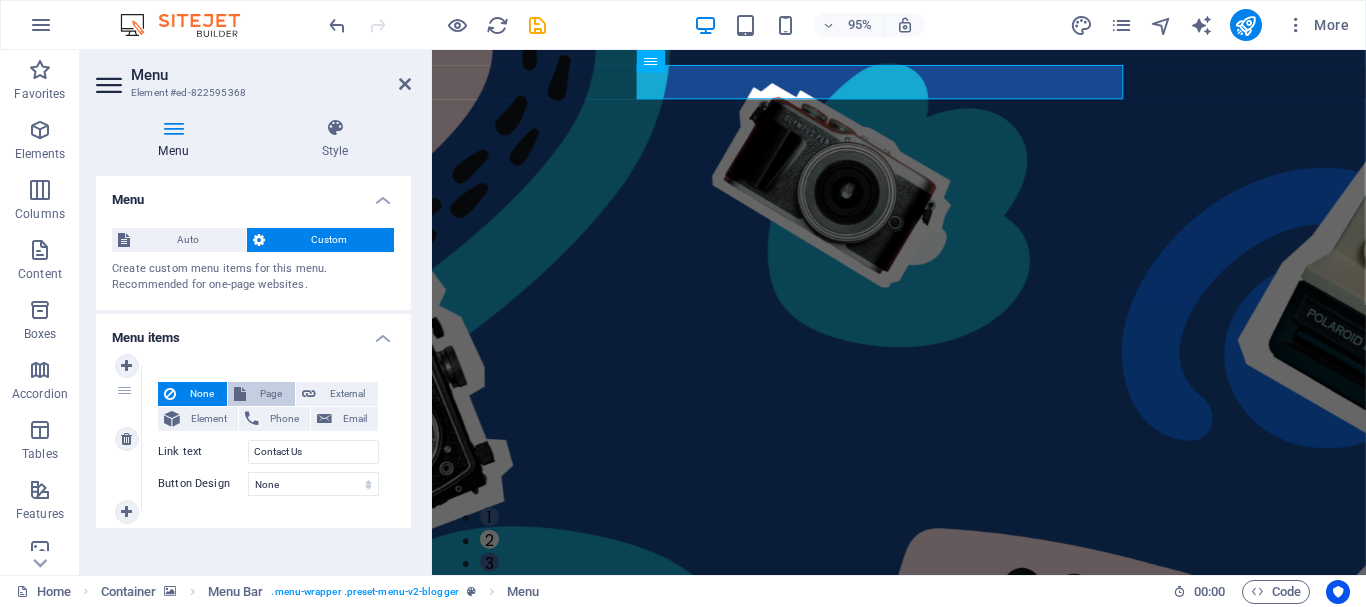 click on "Page" at bounding box center (270, 394) 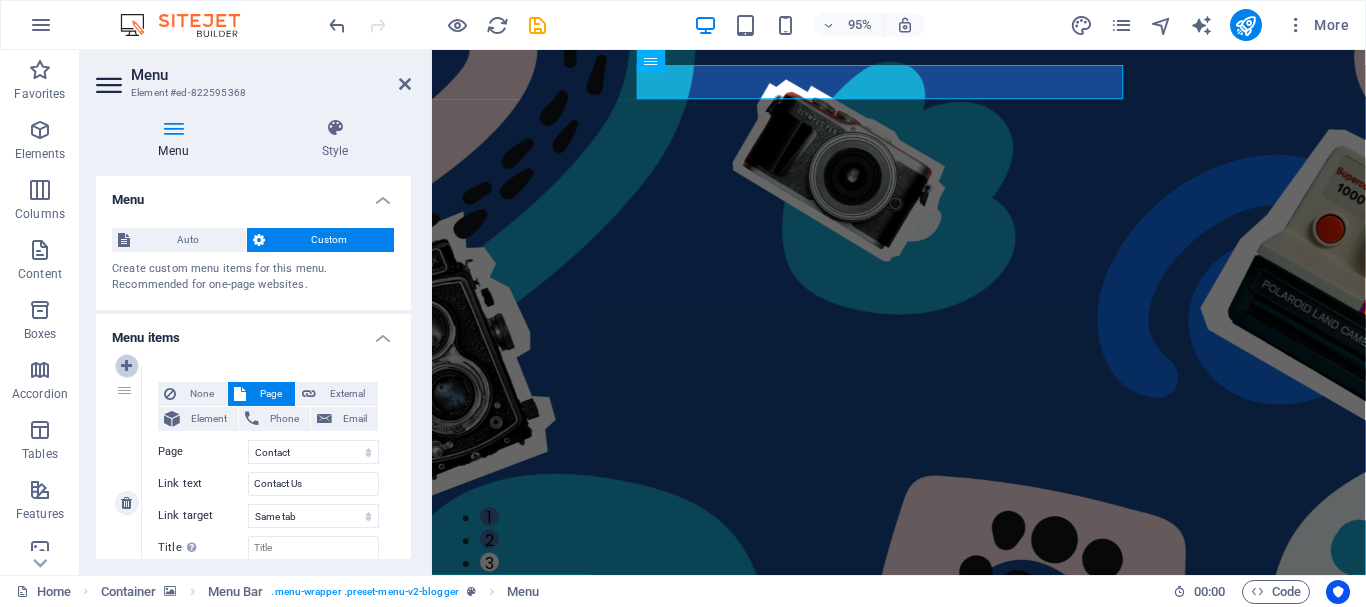 click at bounding box center [126, 366] 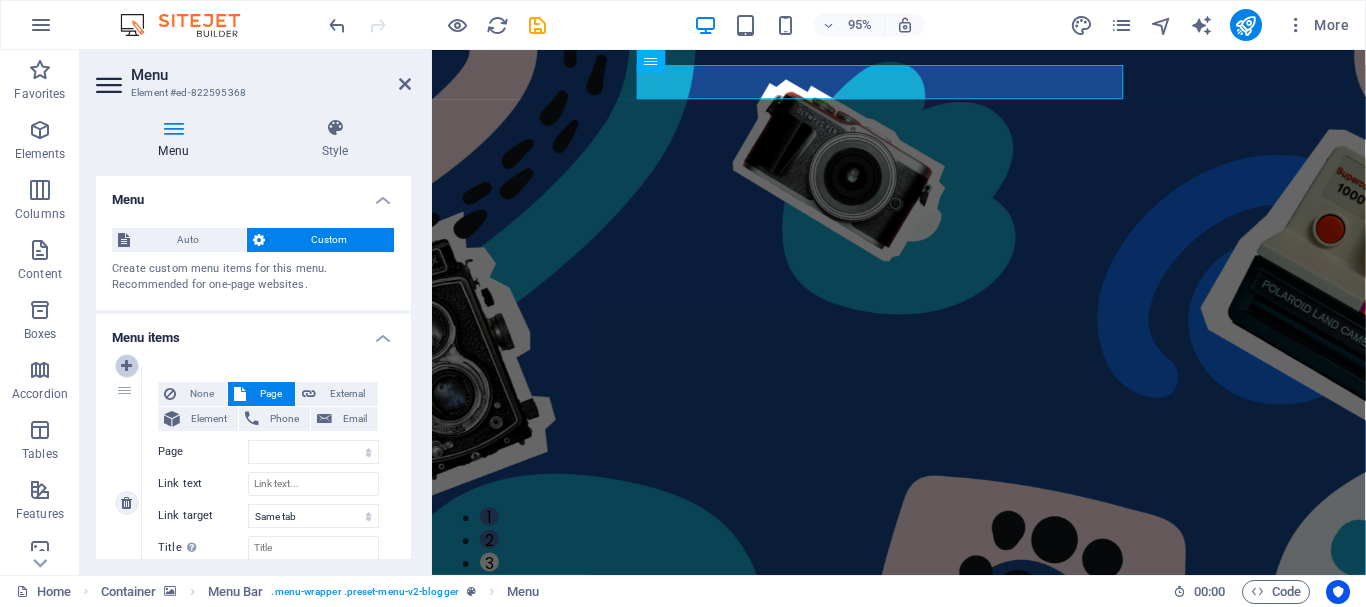 select on "2" 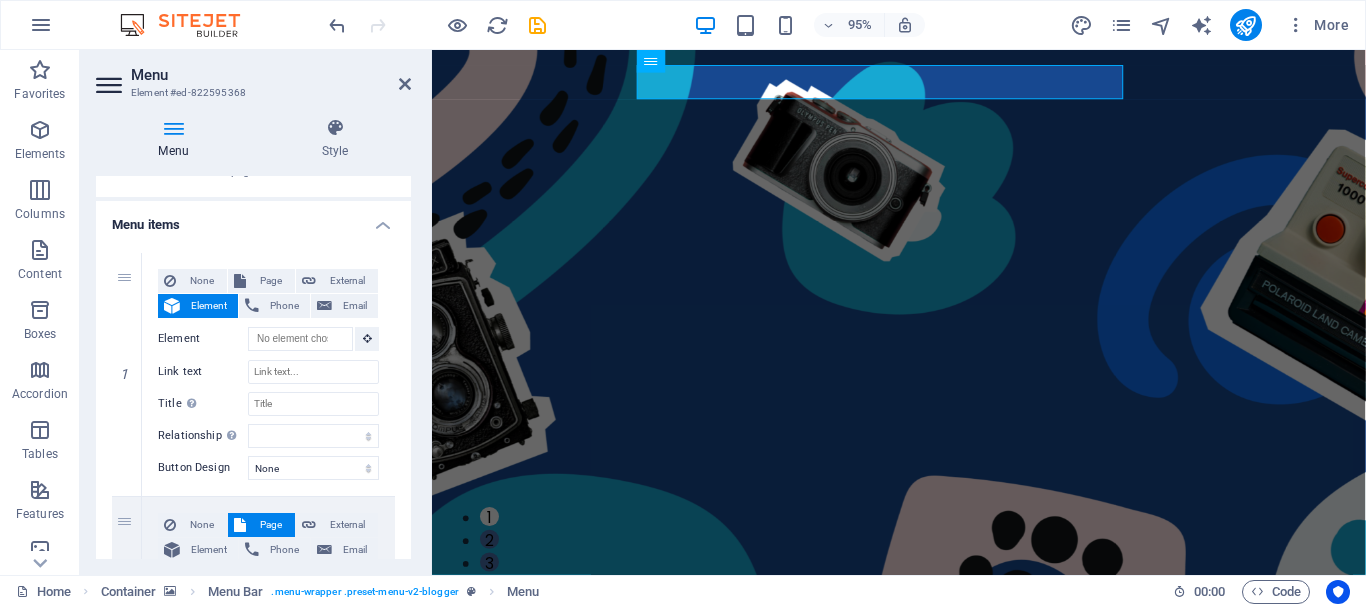 scroll, scrollTop: 112, scrollLeft: 0, axis: vertical 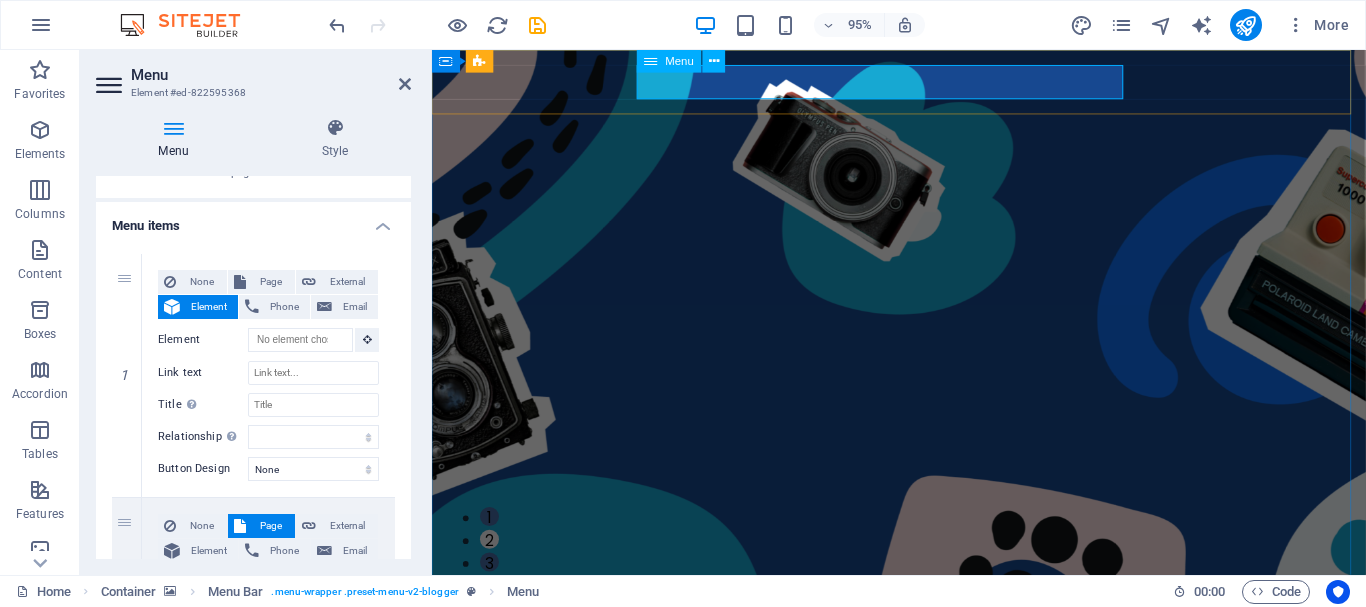 click on "Contact Us" at bounding box center [907, 681] 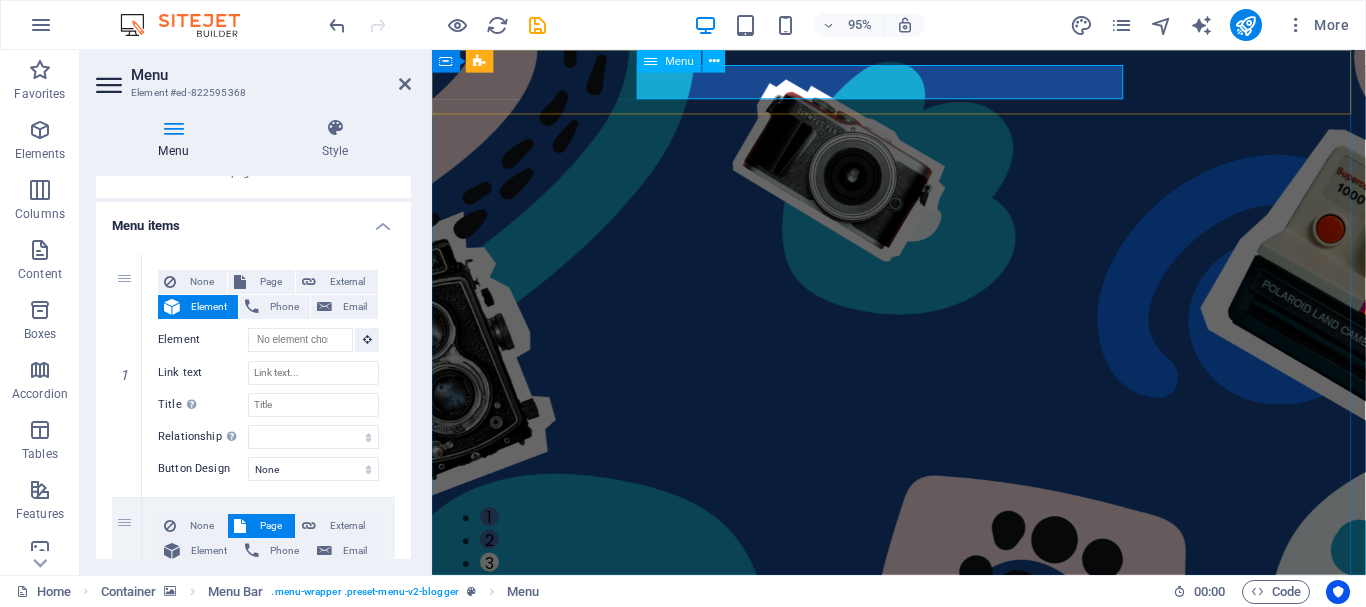 click on "Menu" at bounding box center (669, 61) 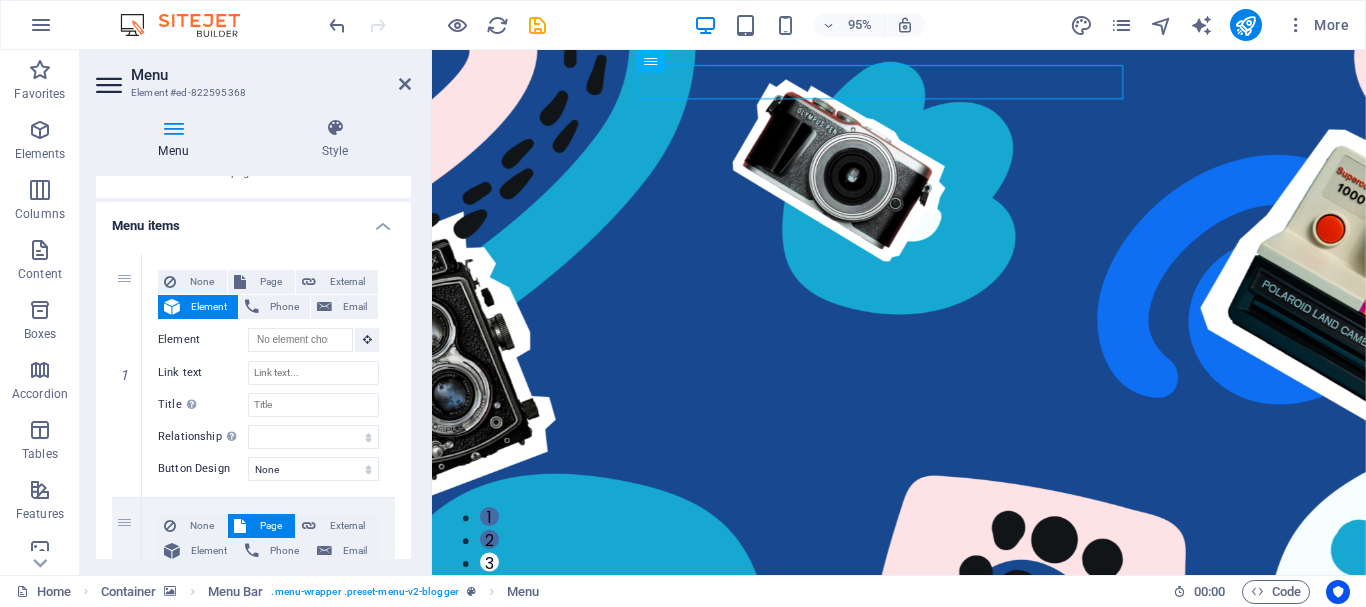 drag, startPoint x: 1091, startPoint y: 113, endPoint x: 703, endPoint y: 82, distance: 389.23642 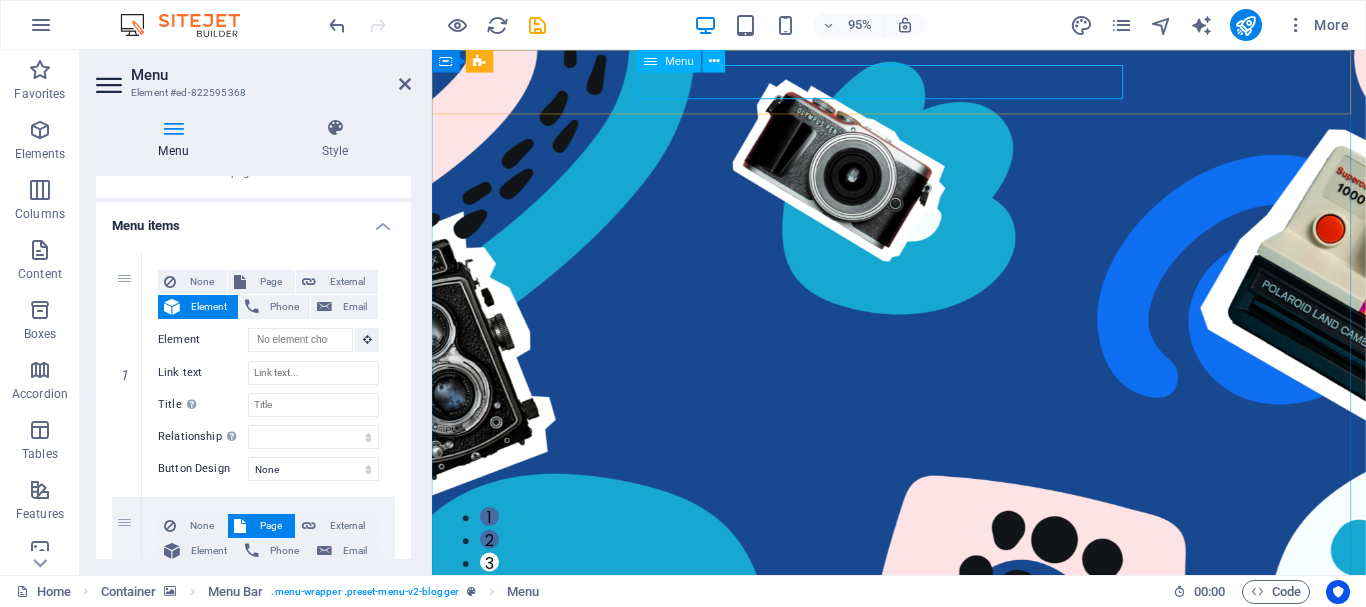 click on "Contact Us" at bounding box center (907, 681) 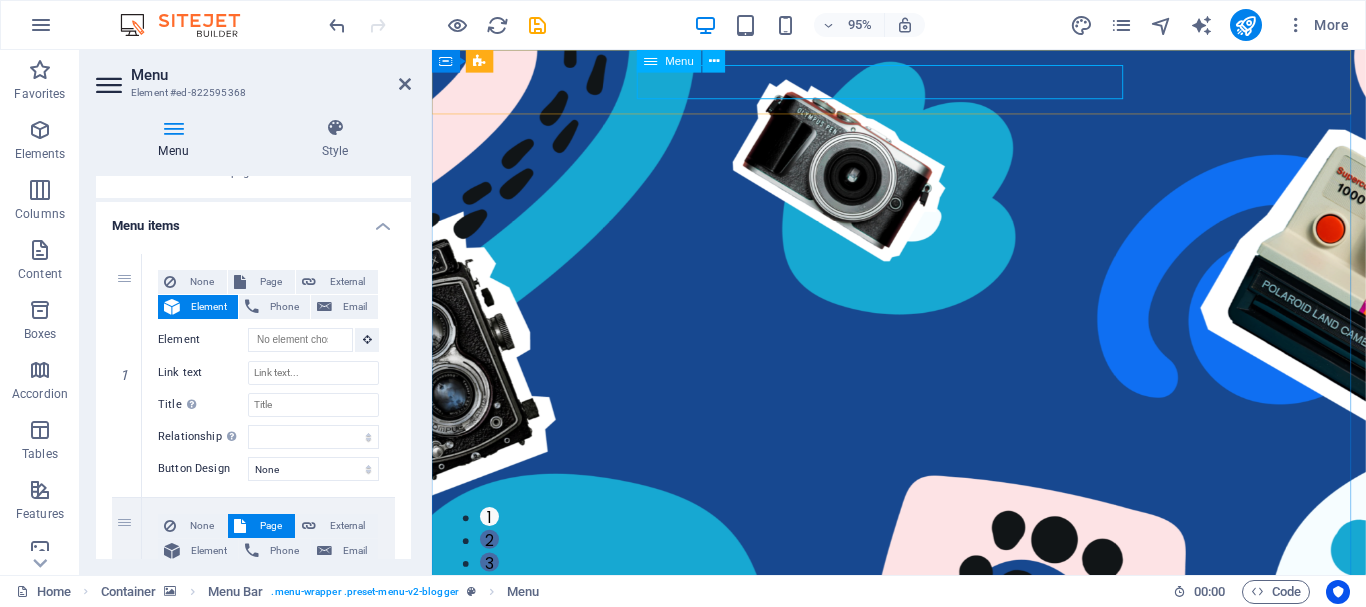 click on "Contact Us" at bounding box center [907, 681] 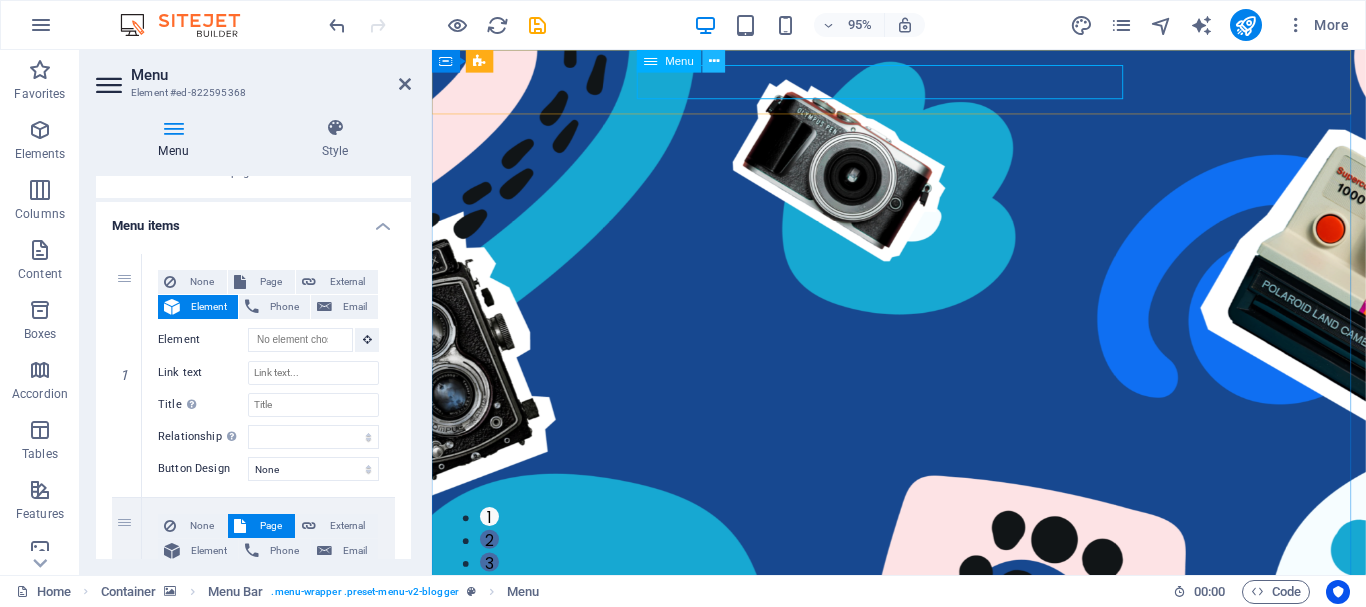 click at bounding box center [714, 61] 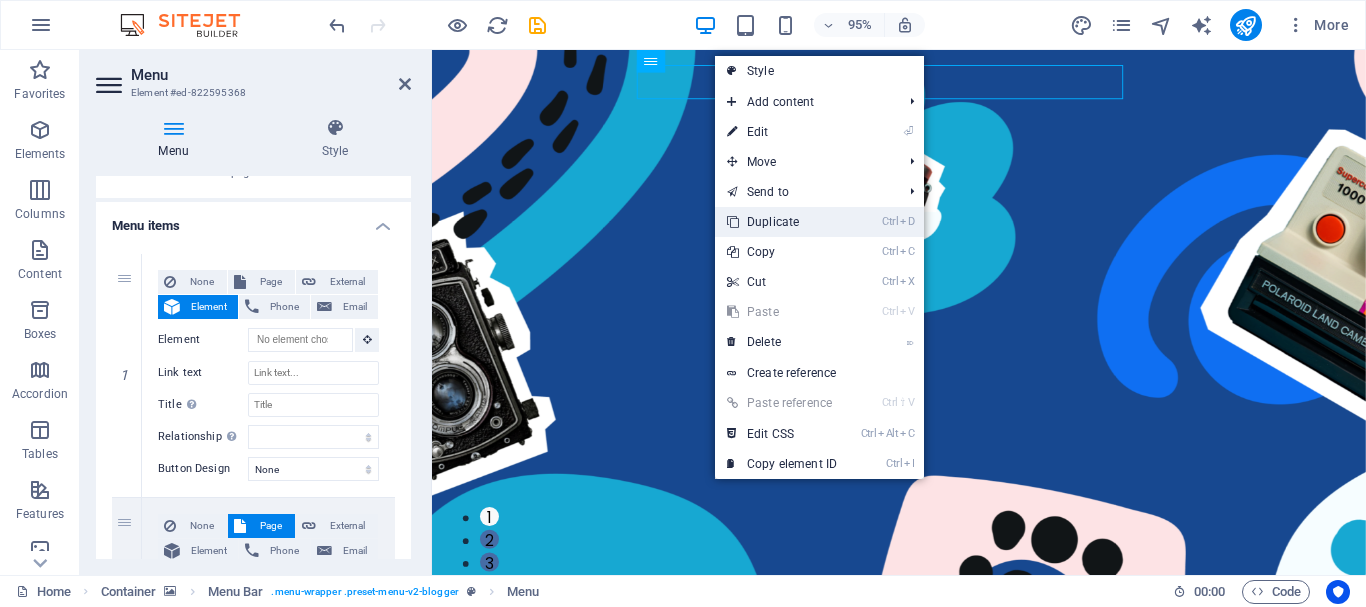click on "Ctrl D  Duplicate" at bounding box center (782, 222) 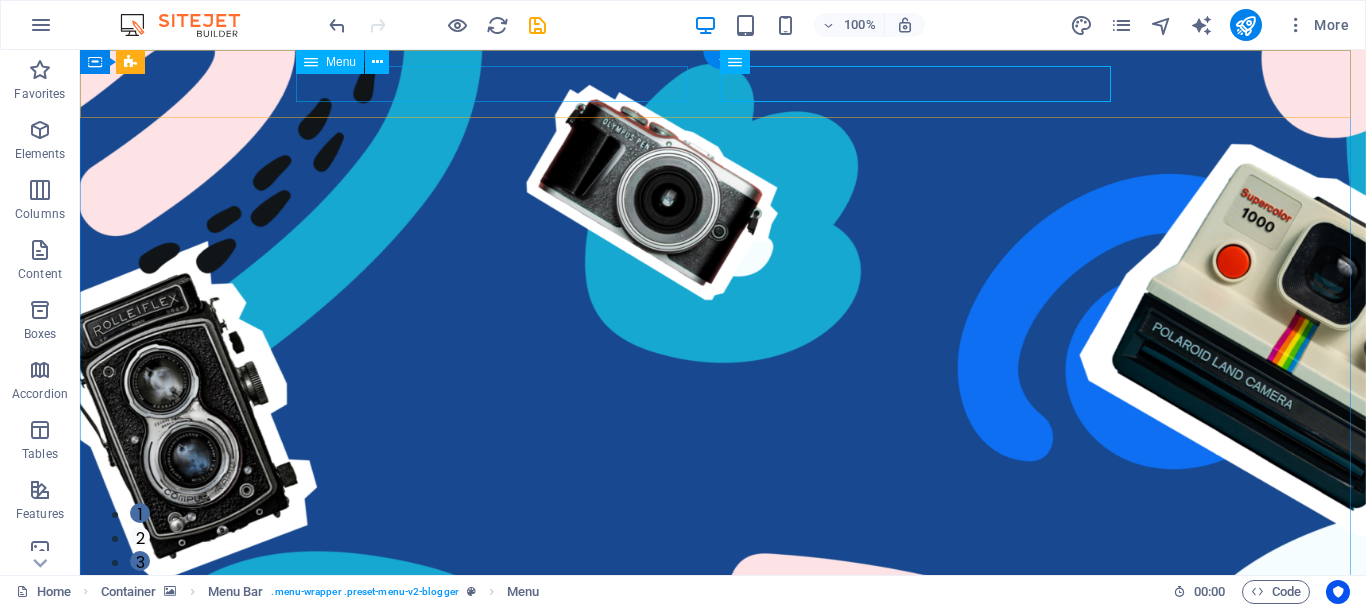 click on "Contact Us" at bounding box center [707, 751] 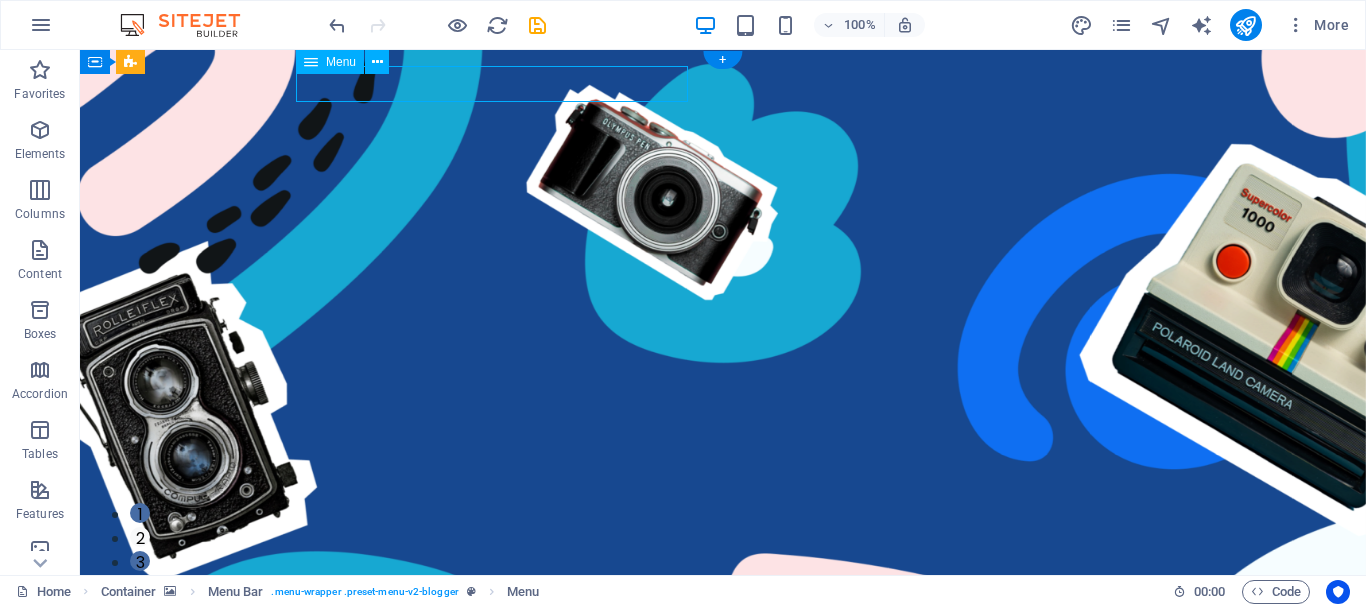 click on "Contact Us" at bounding box center (707, 751) 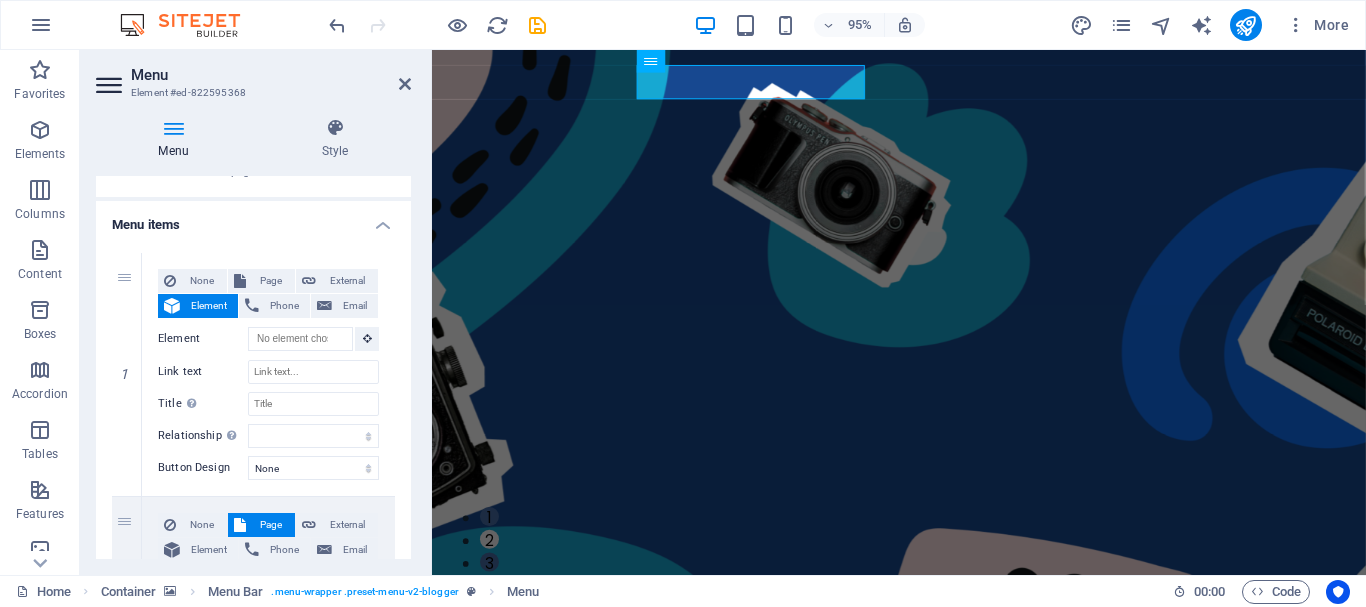 scroll, scrollTop: 149, scrollLeft: 0, axis: vertical 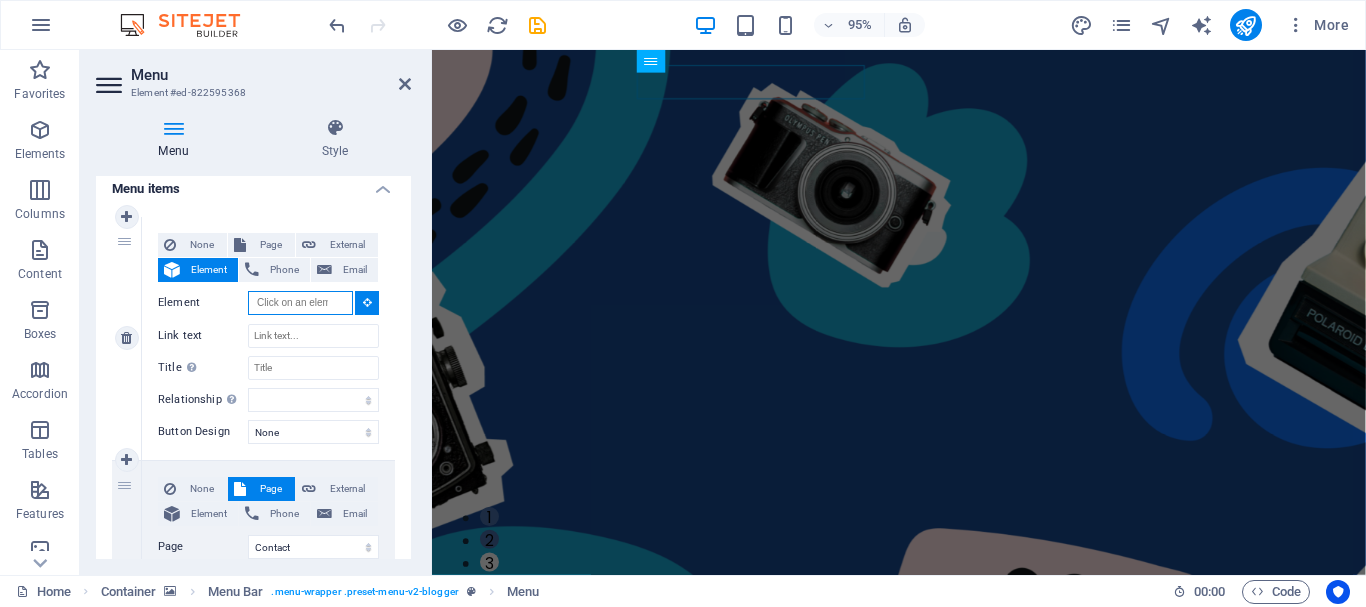 click on "Element" at bounding box center (300, 303) 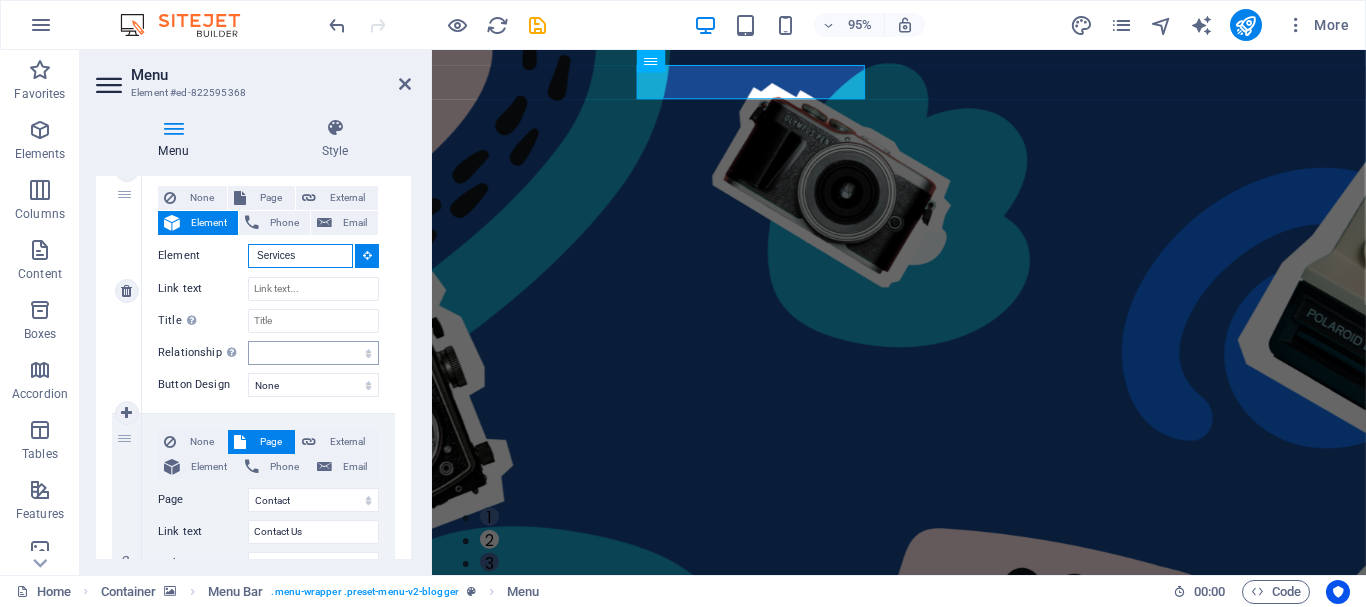 scroll, scrollTop: 195, scrollLeft: 0, axis: vertical 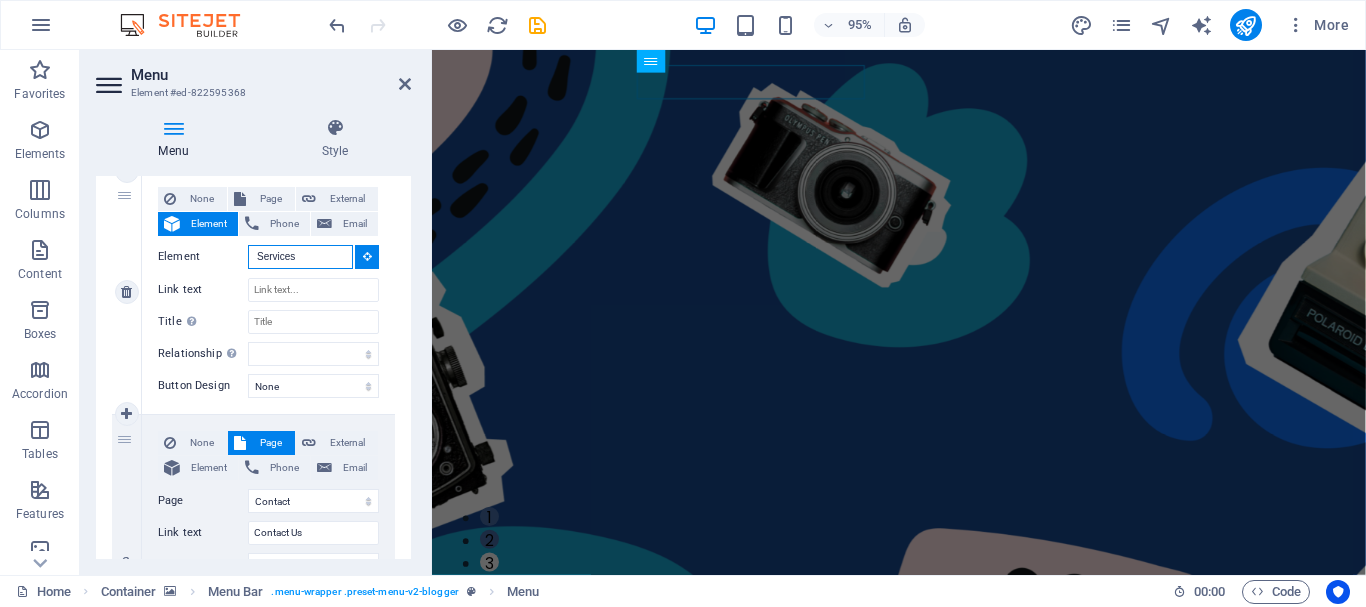 click on "Services" at bounding box center (300, 257) 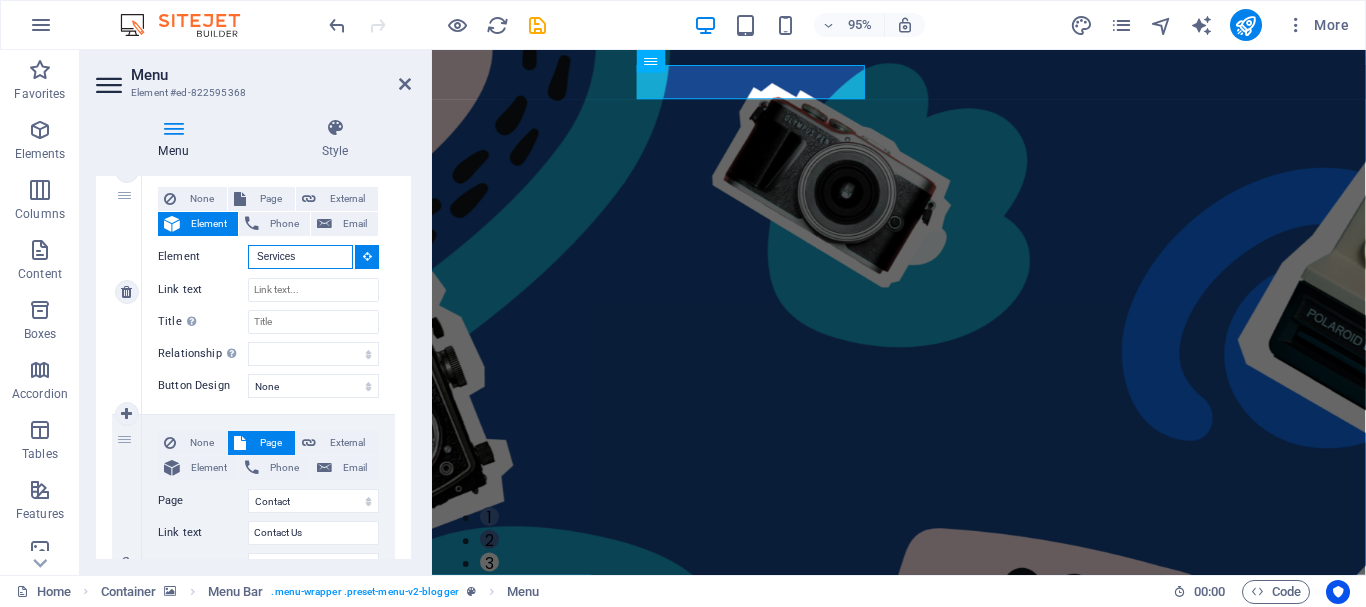 drag, startPoint x: 309, startPoint y: 259, endPoint x: 245, endPoint y: 256, distance: 64.070274 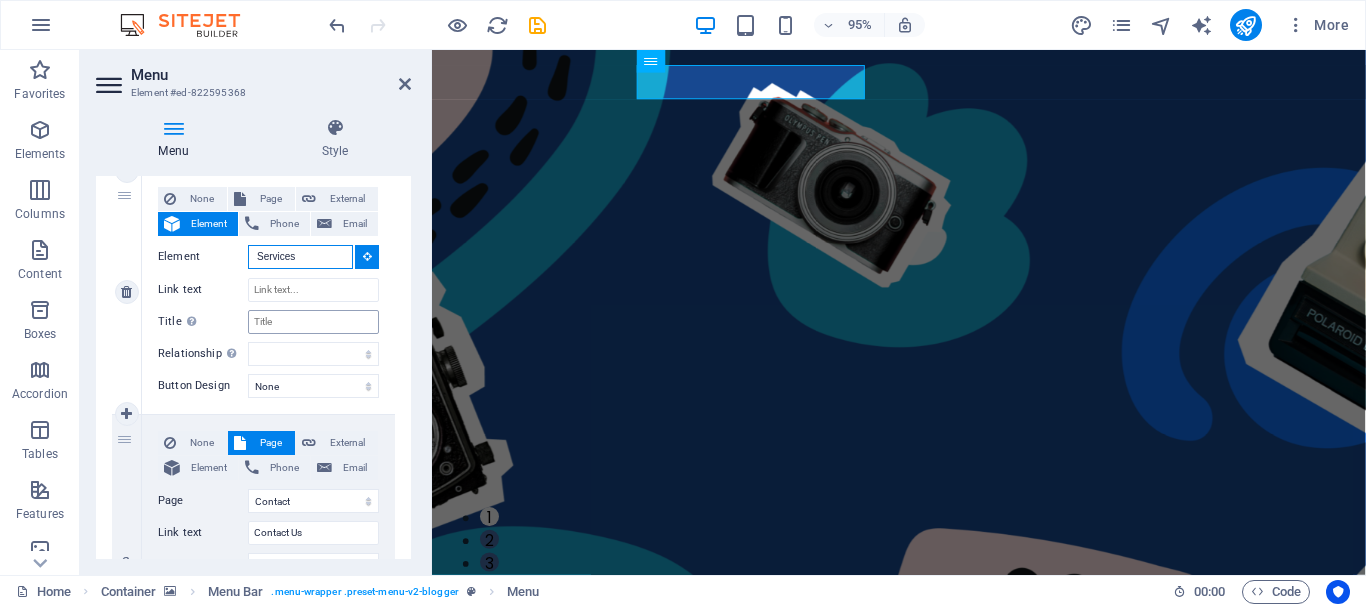 type on "Services" 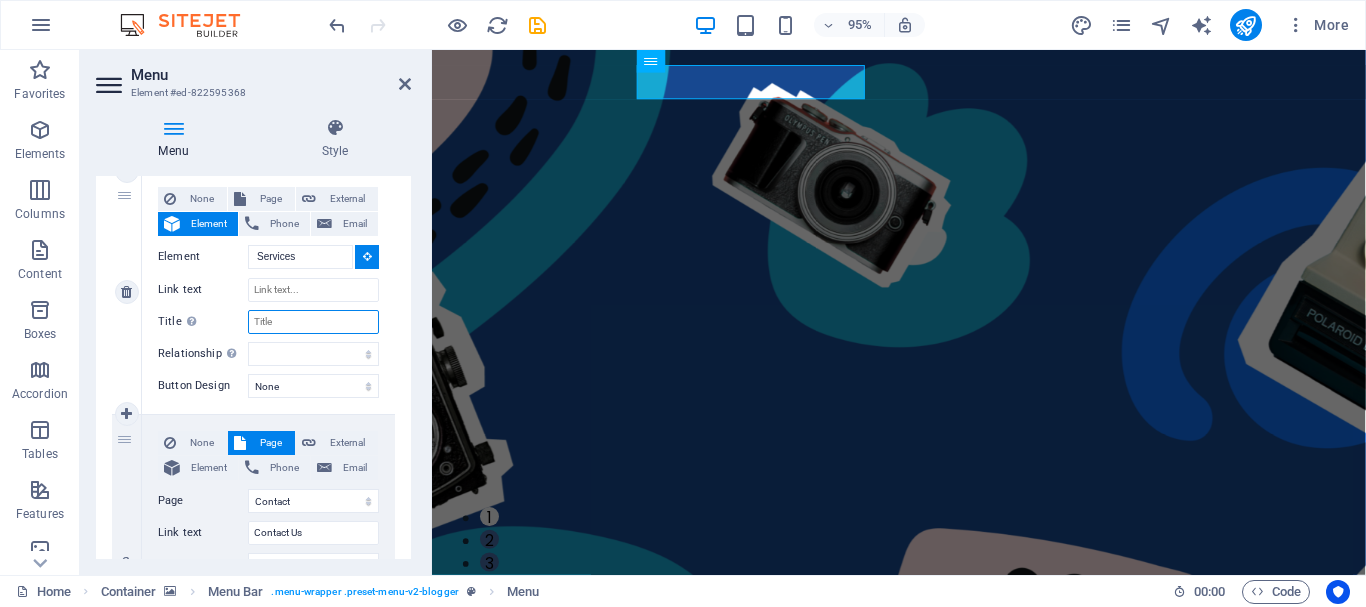 type 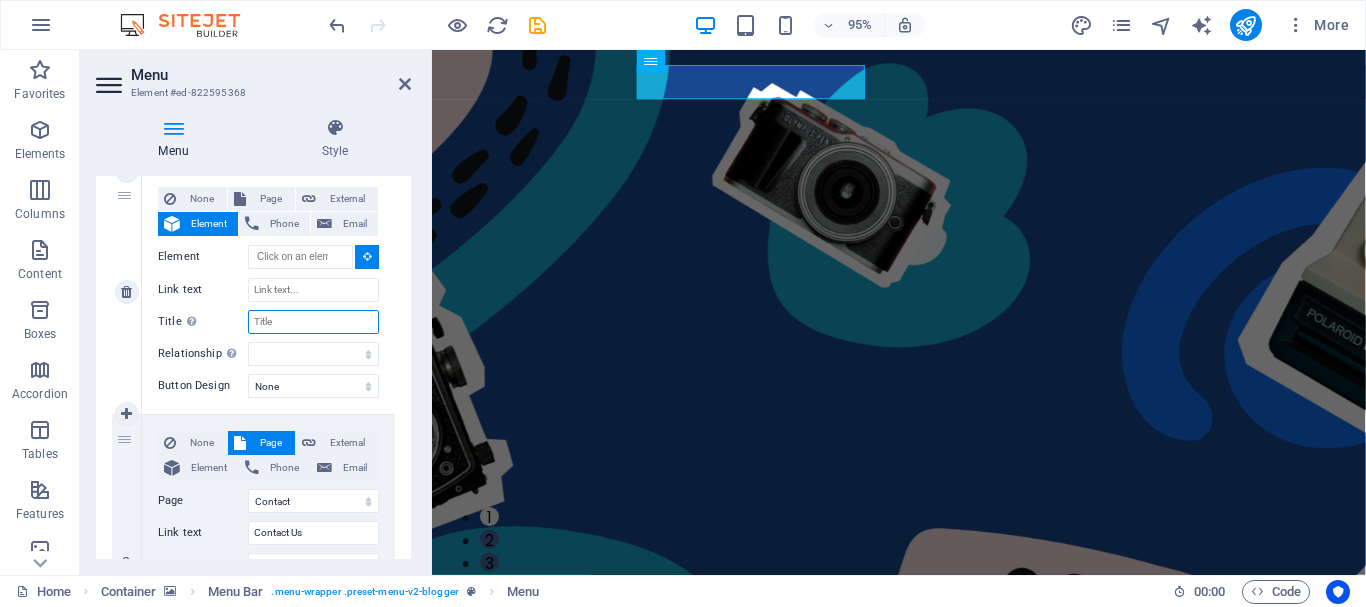 click on "Title Additional link description, should not be the same as the link text. The title is most often shown as a tooltip text when the mouse moves over the element. Leave empty if uncertain." at bounding box center (313, 322) 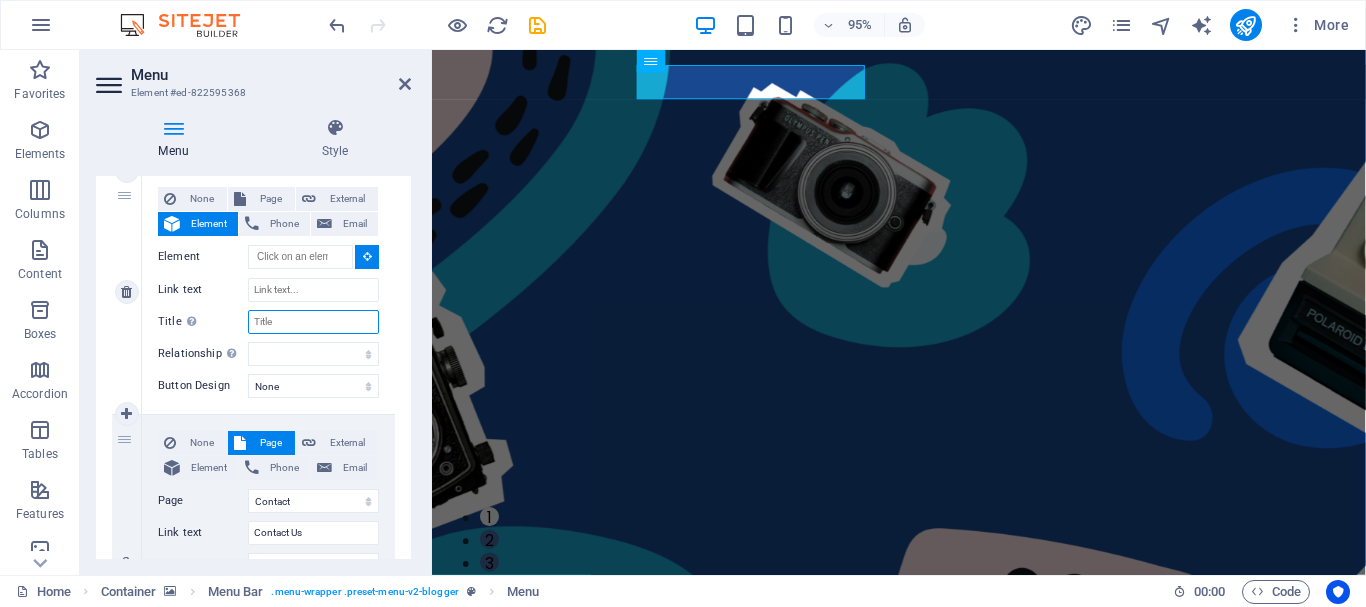 click on "Title Additional link description, should not be the same as the link text. The title is most often shown as a tooltip text when the mouse moves over the element. Leave empty if uncertain." at bounding box center [313, 322] 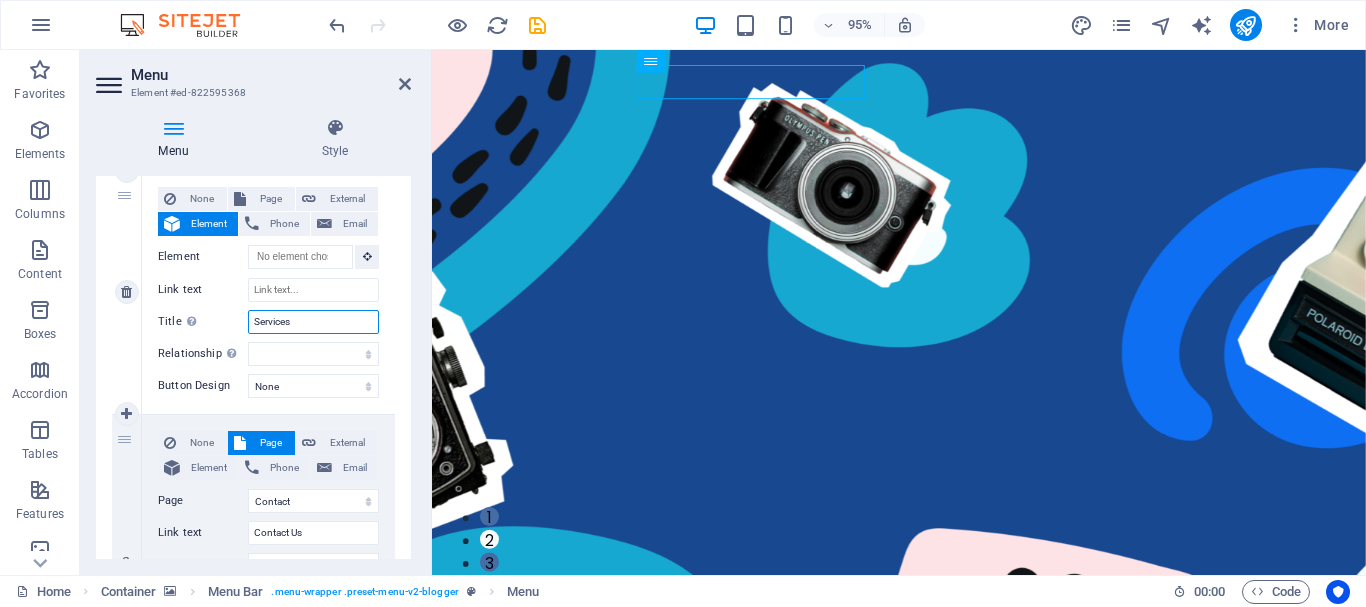 select 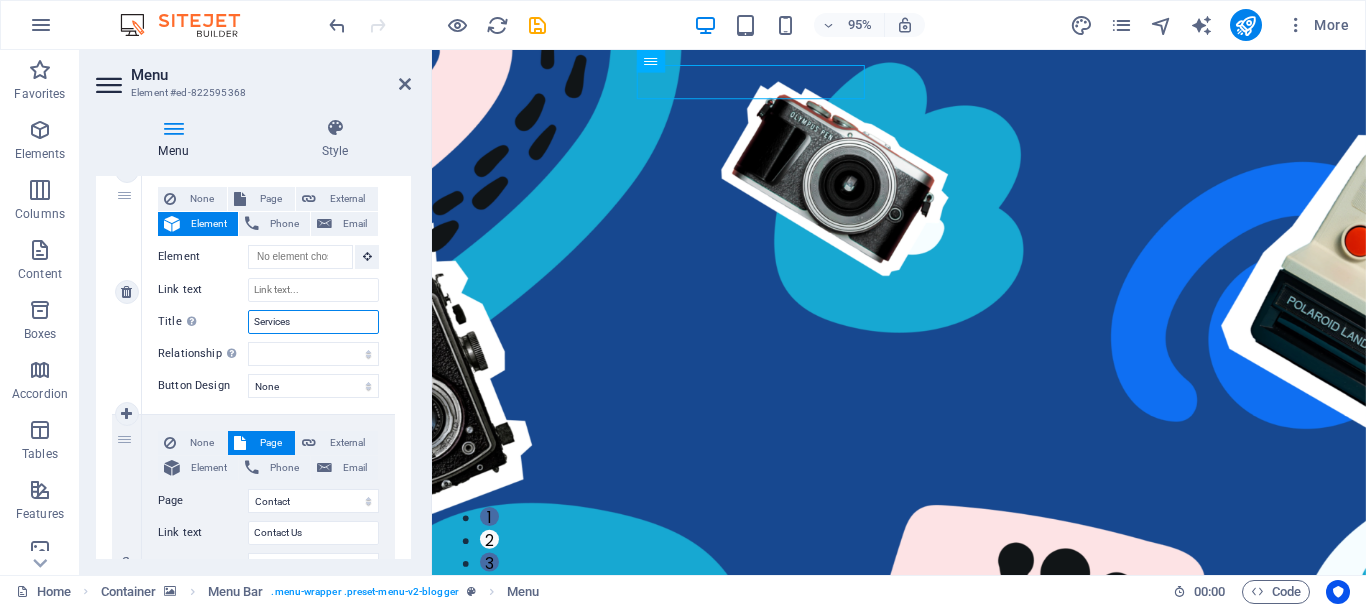click on "Services" at bounding box center [313, 322] 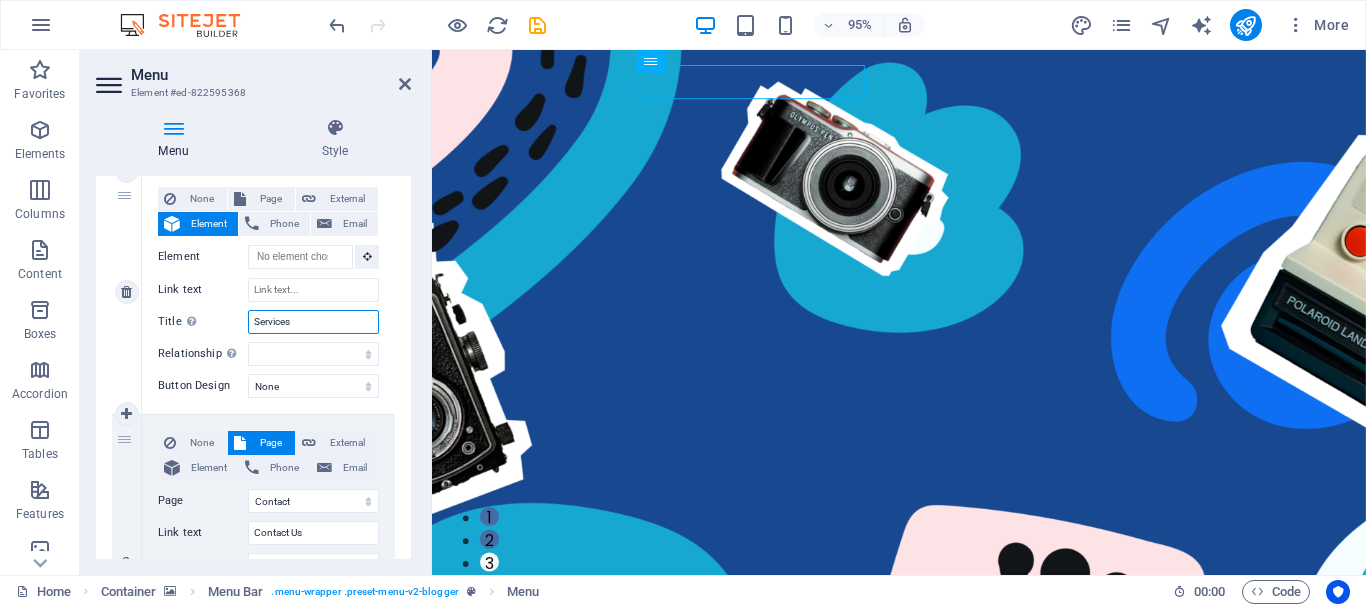 click on "Services" at bounding box center (313, 322) 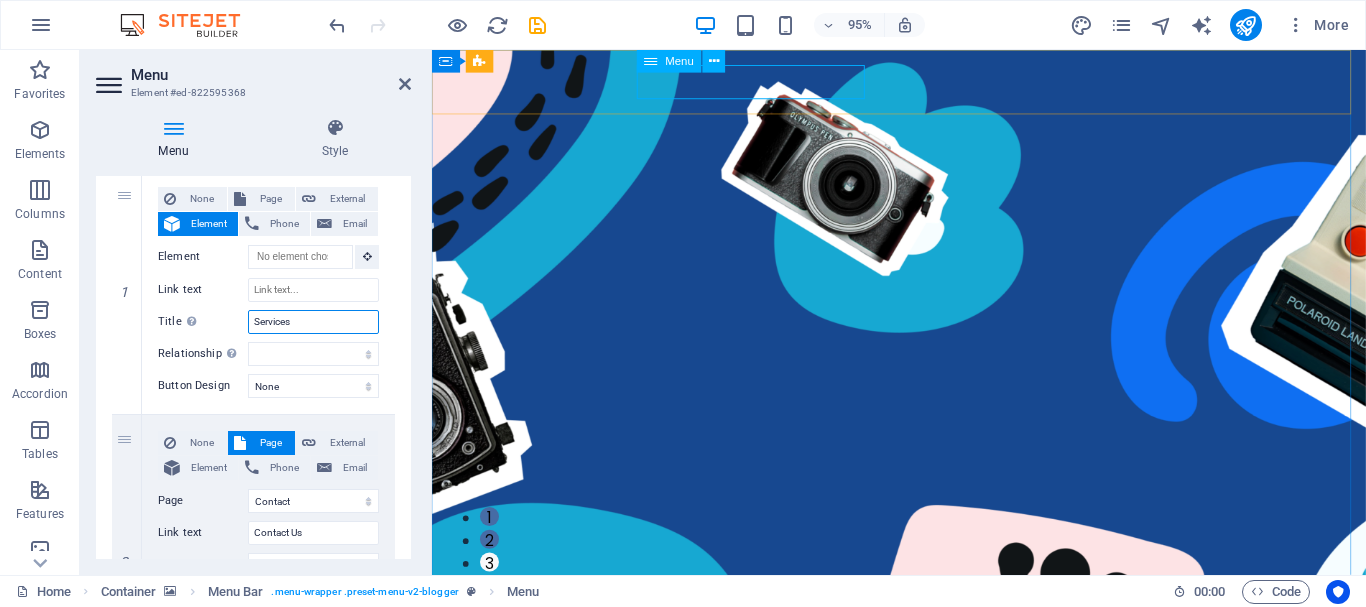 type on "Services" 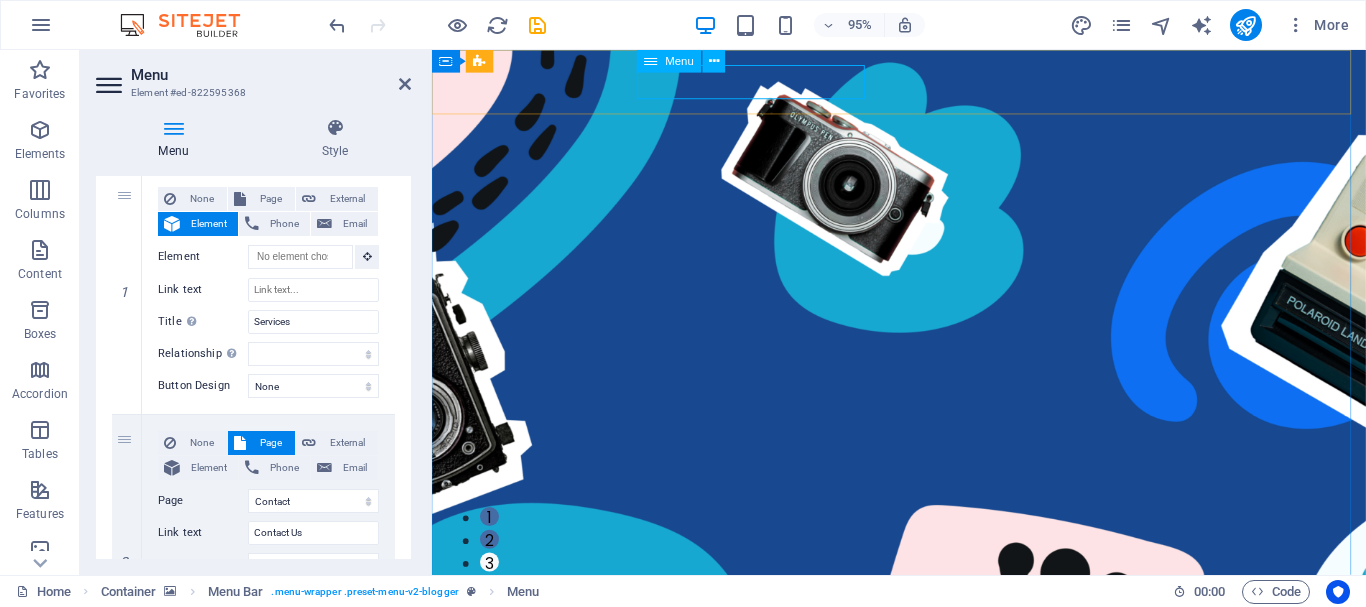click on "Contact Us" at bounding box center (907, 720) 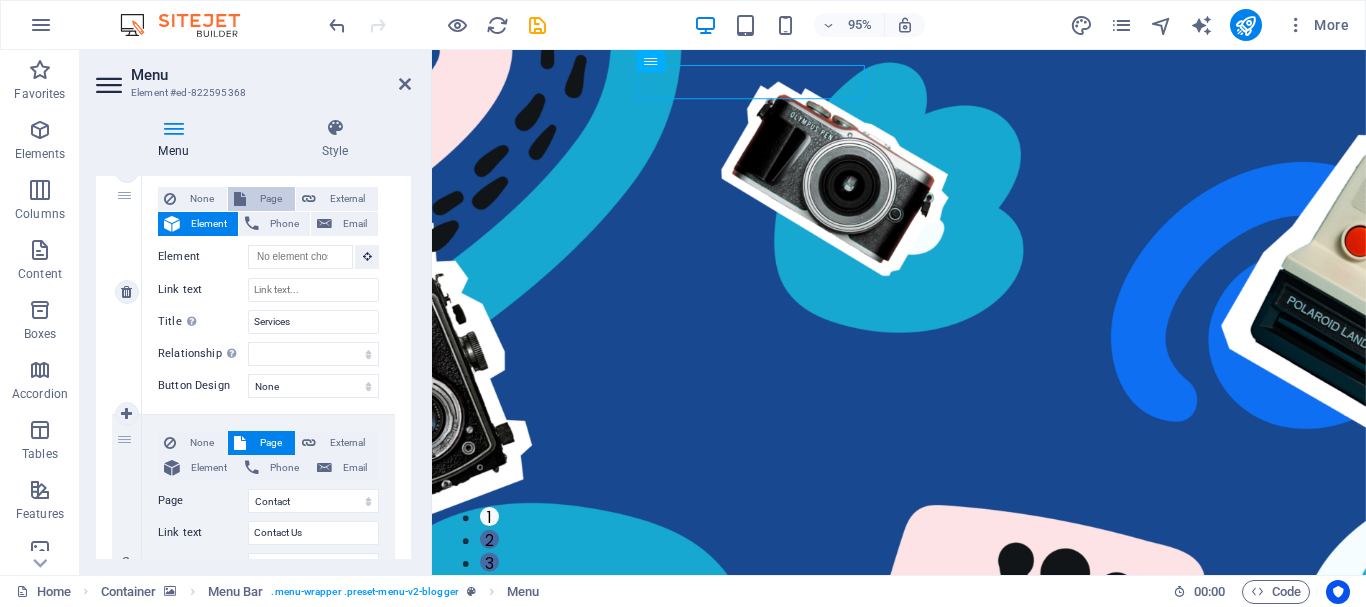 click on "Page" at bounding box center (270, 199) 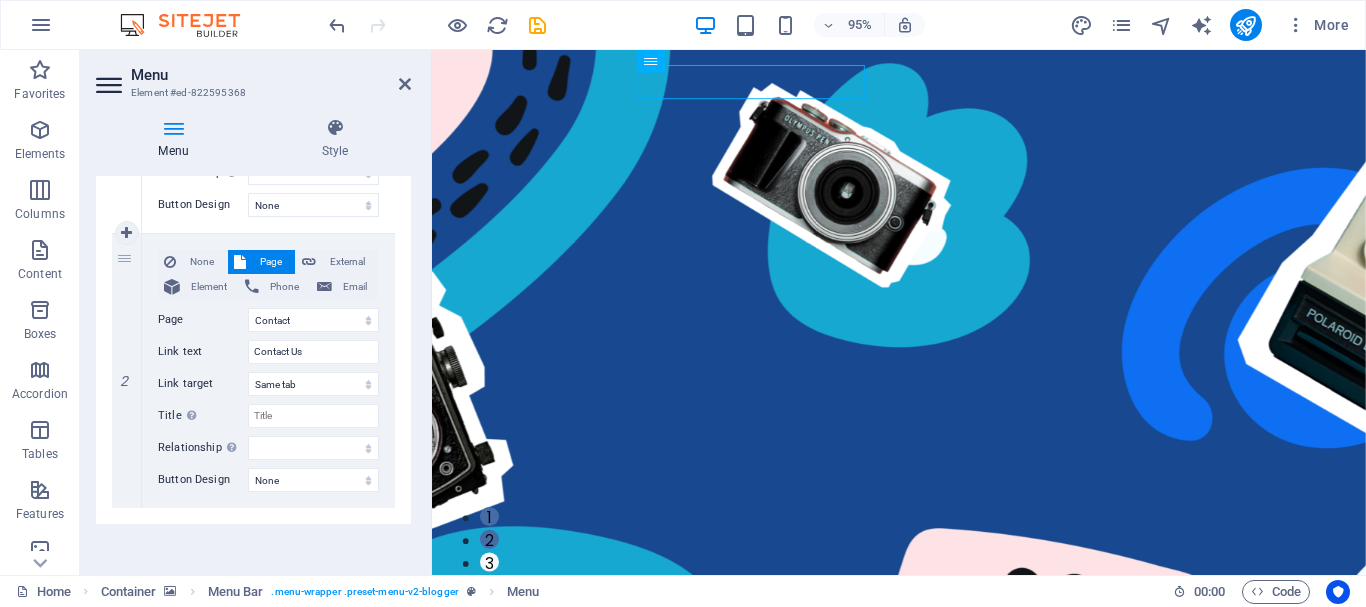 scroll, scrollTop: 409, scrollLeft: 0, axis: vertical 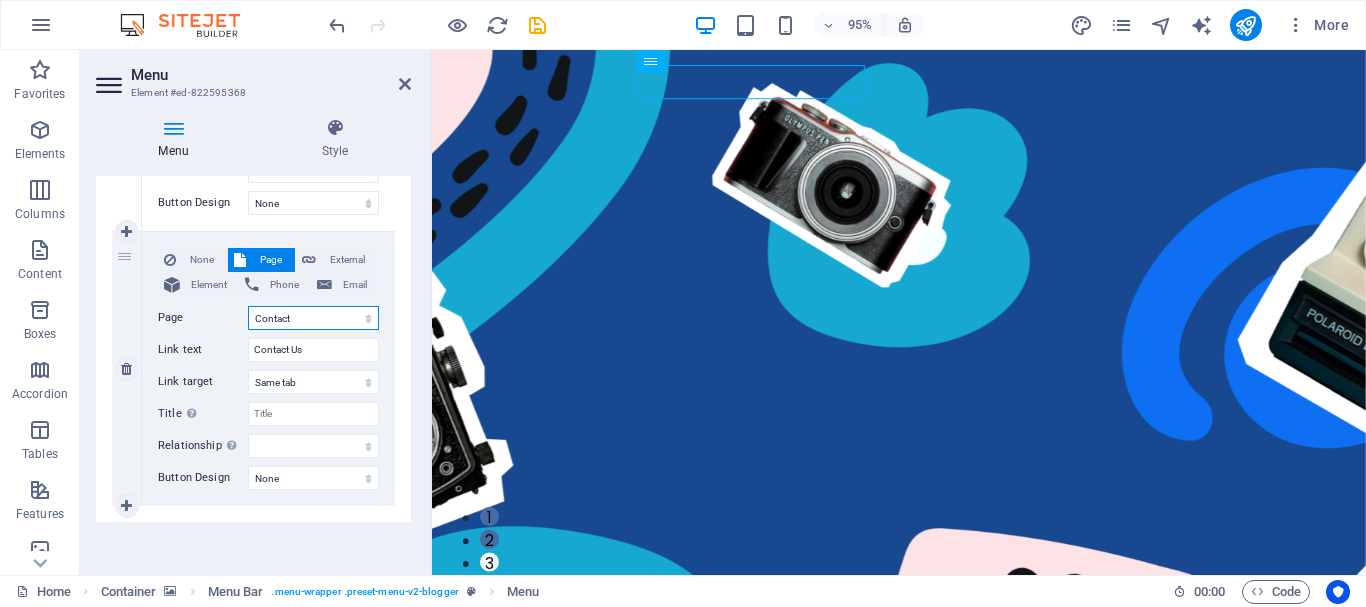 click on "Home About the Author Contact Legal Notice Privacy" at bounding box center [313, 318] 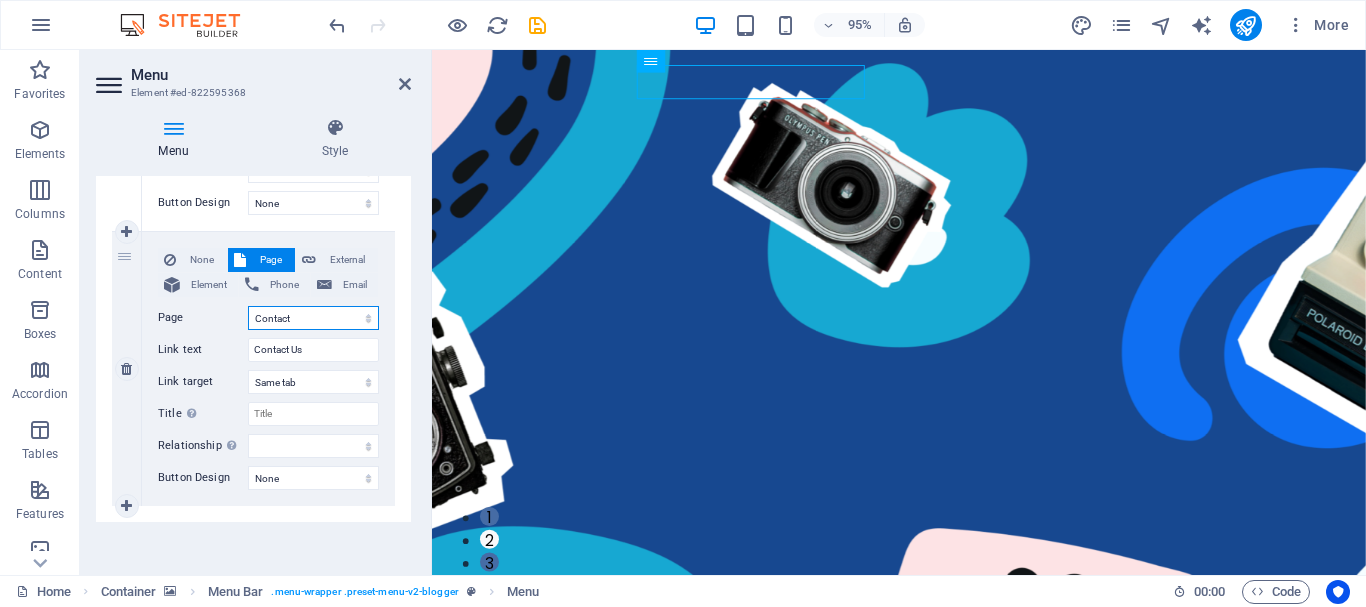 click on "Home About the Author Contact Legal Notice Privacy" at bounding box center (313, 318) 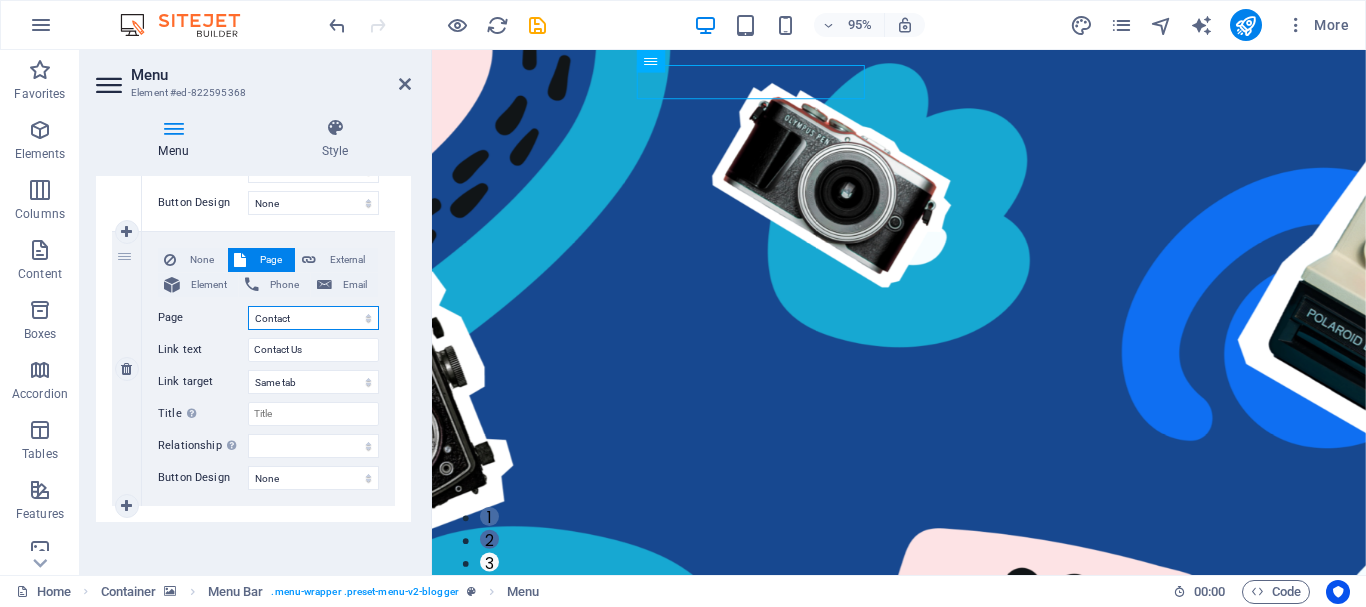 click on "Home About the Author Contact Legal Notice Privacy" at bounding box center [313, 318] 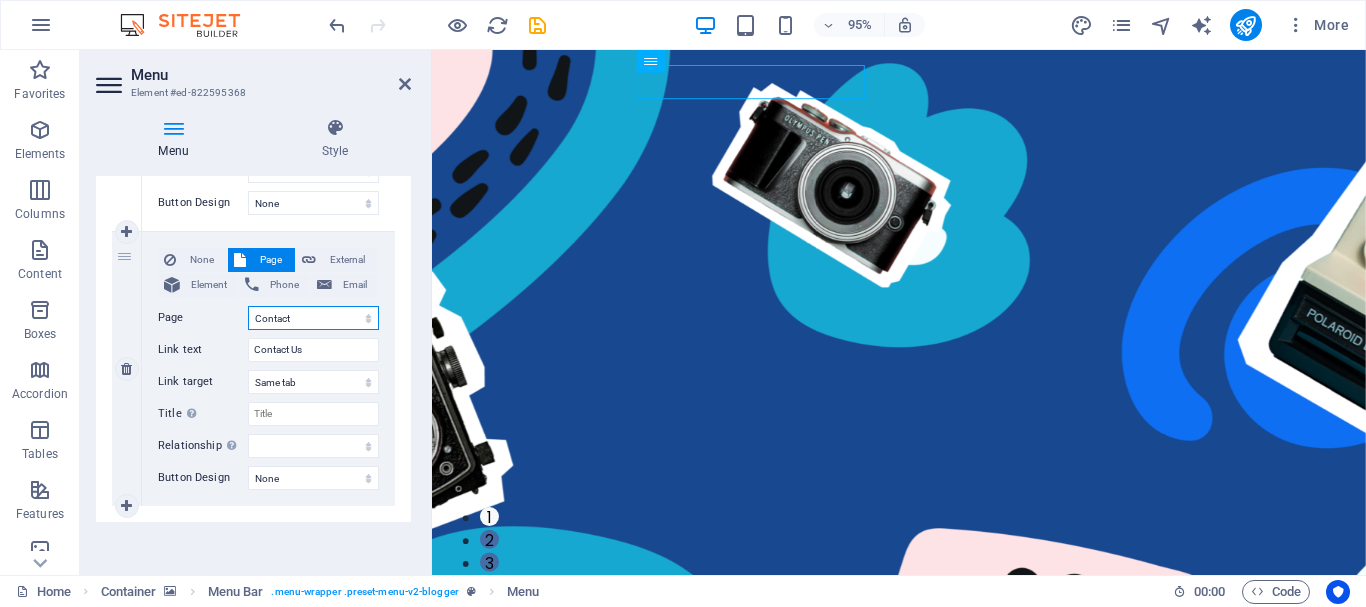 select on "0" 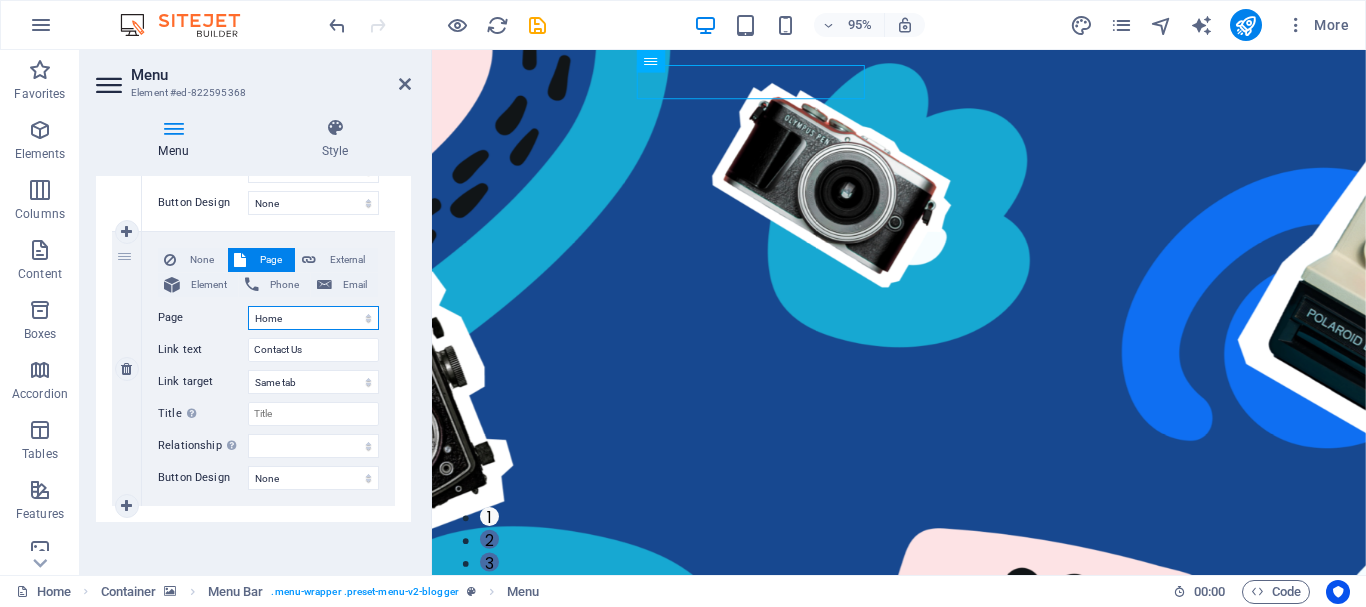 click on "Home About the Author Contact Legal Notice Privacy" at bounding box center (313, 318) 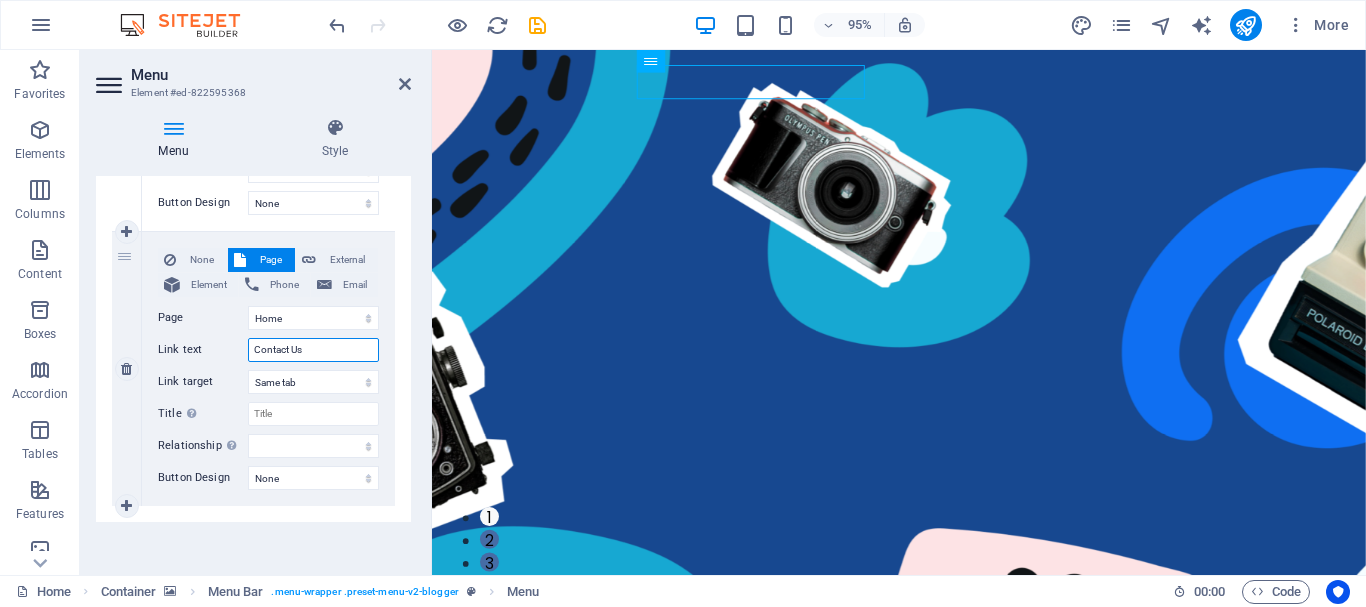 click on "Contact Us" at bounding box center (313, 350) 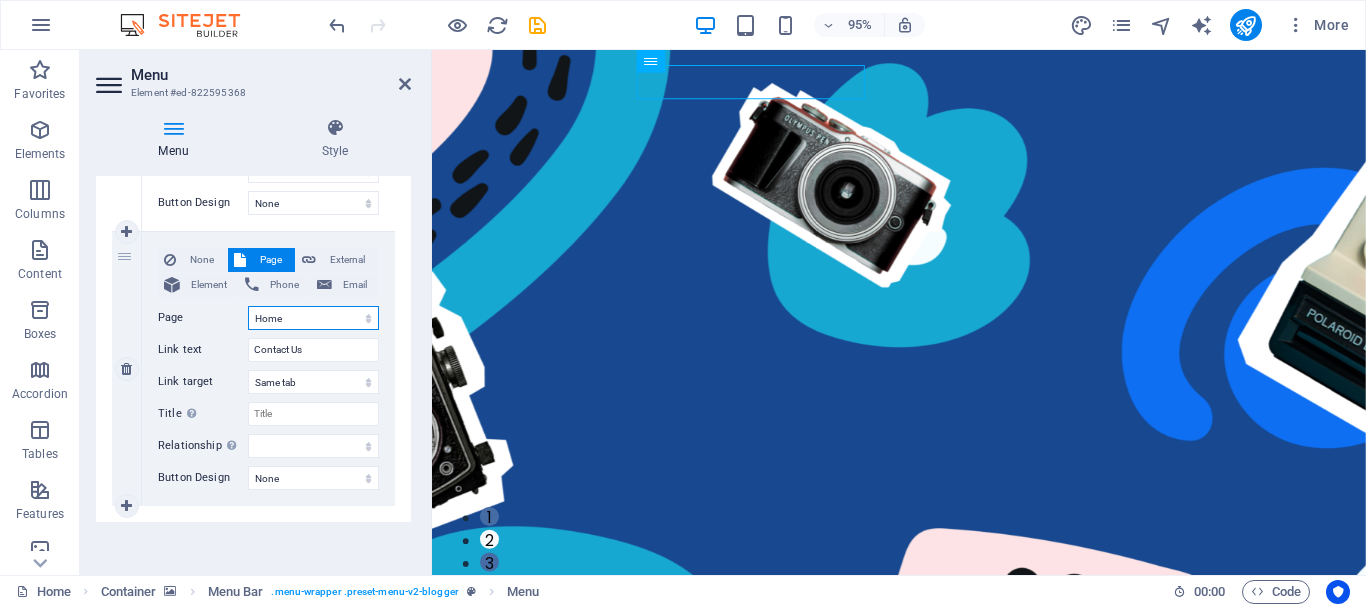 click on "Home About the Author Contact Legal Notice Privacy" at bounding box center (313, 318) 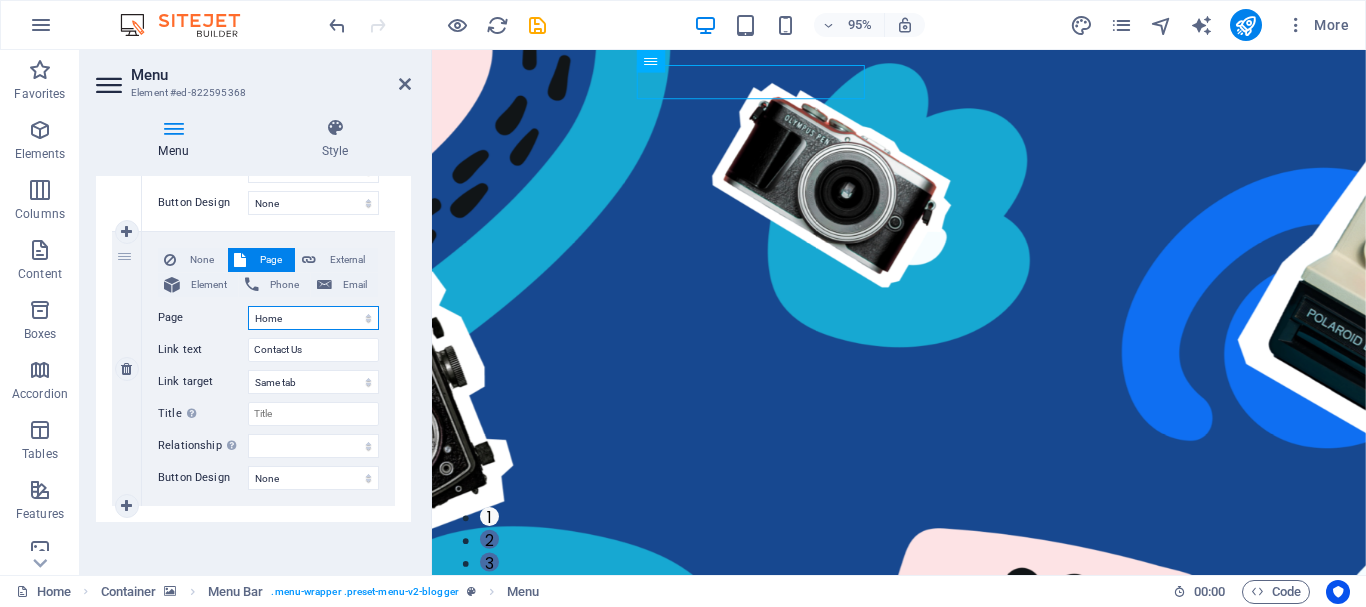 select on "1" 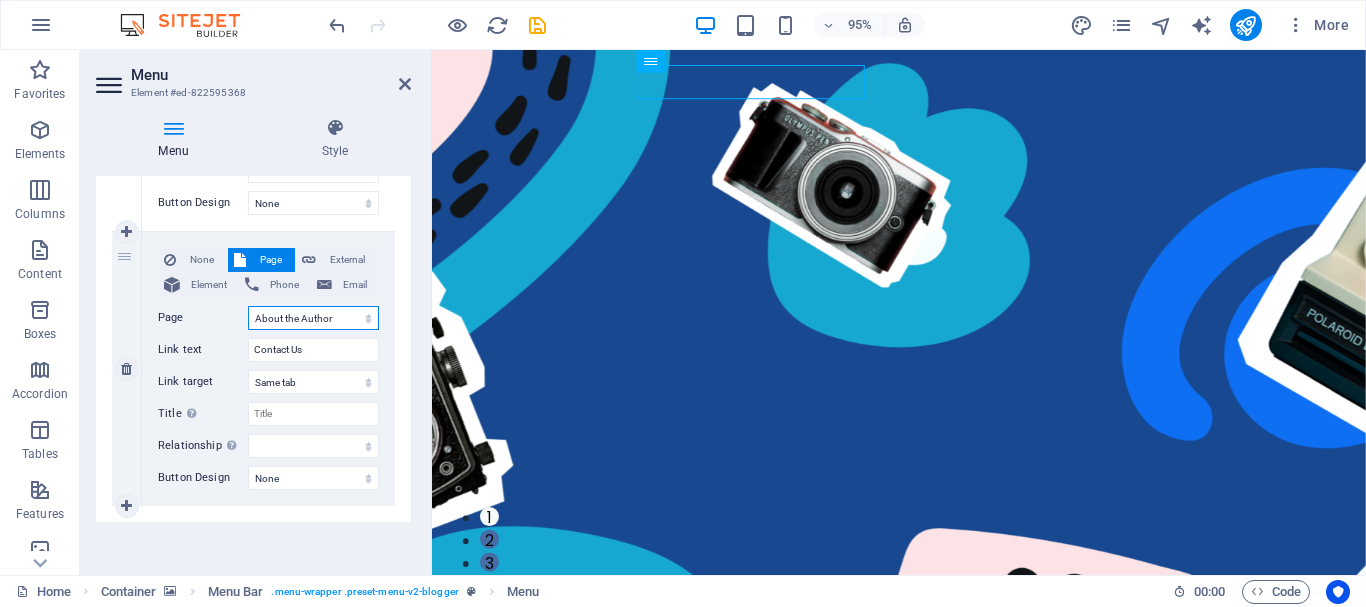 click on "Home About the Author Contact Legal Notice Privacy" at bounding box center [313, 318] 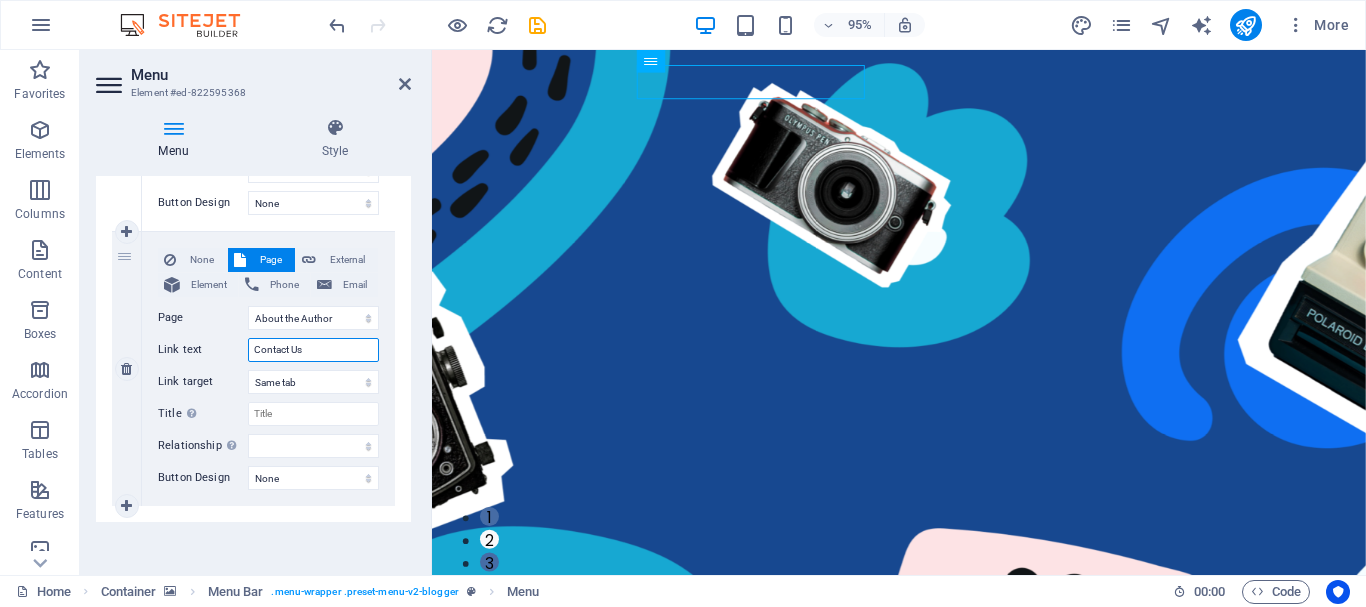 click on "Contact Us" at bounding box center [313, 350] 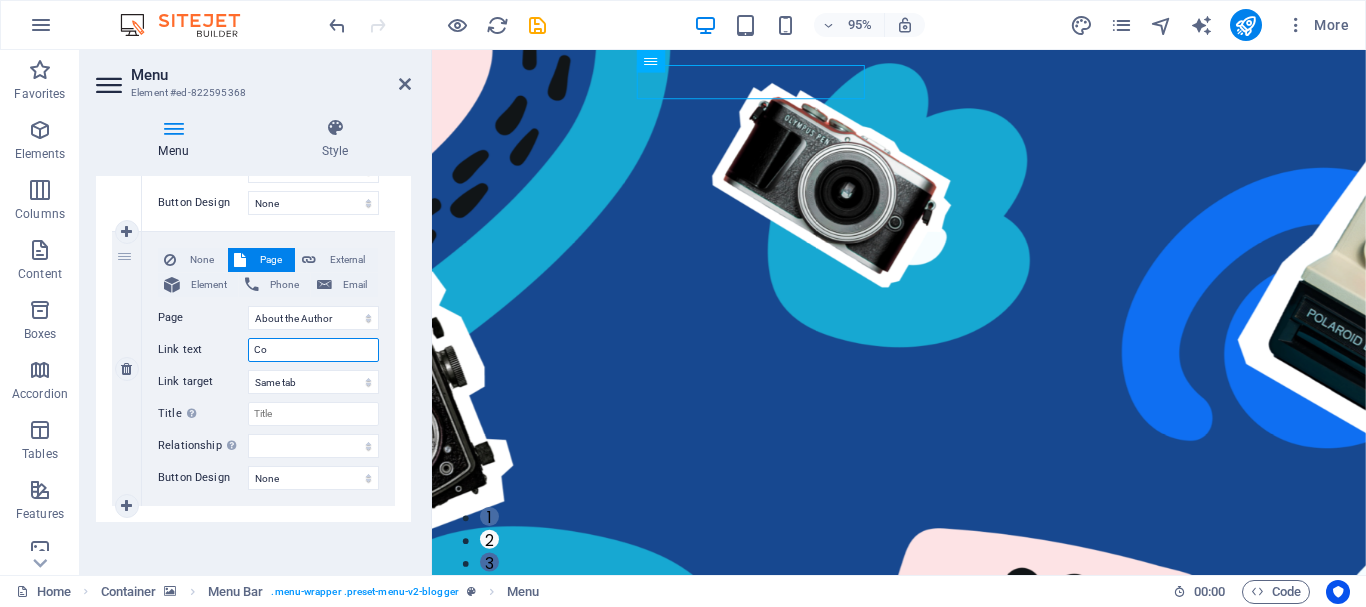 type on "C" 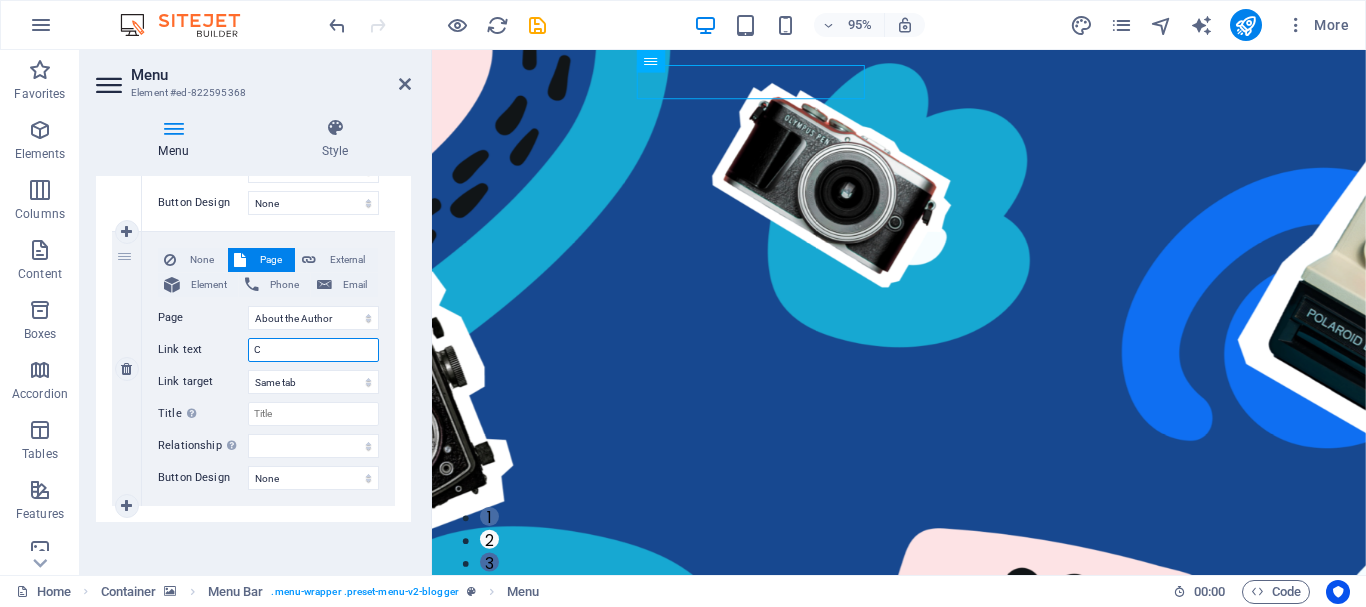 type 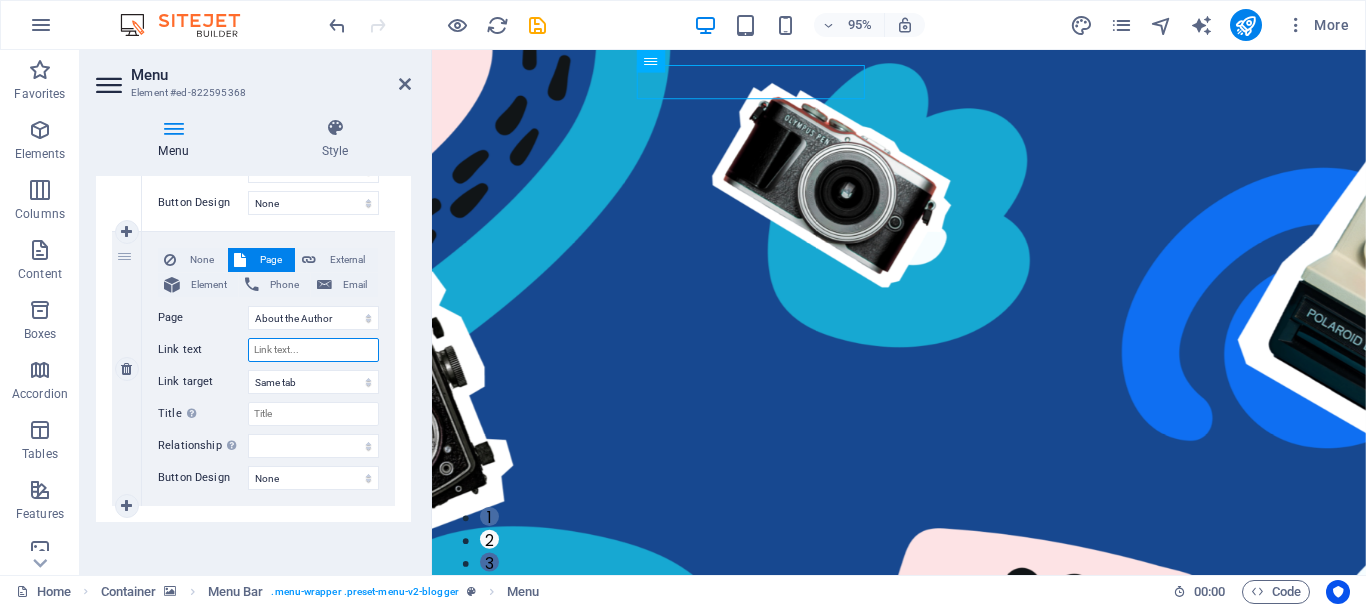 select 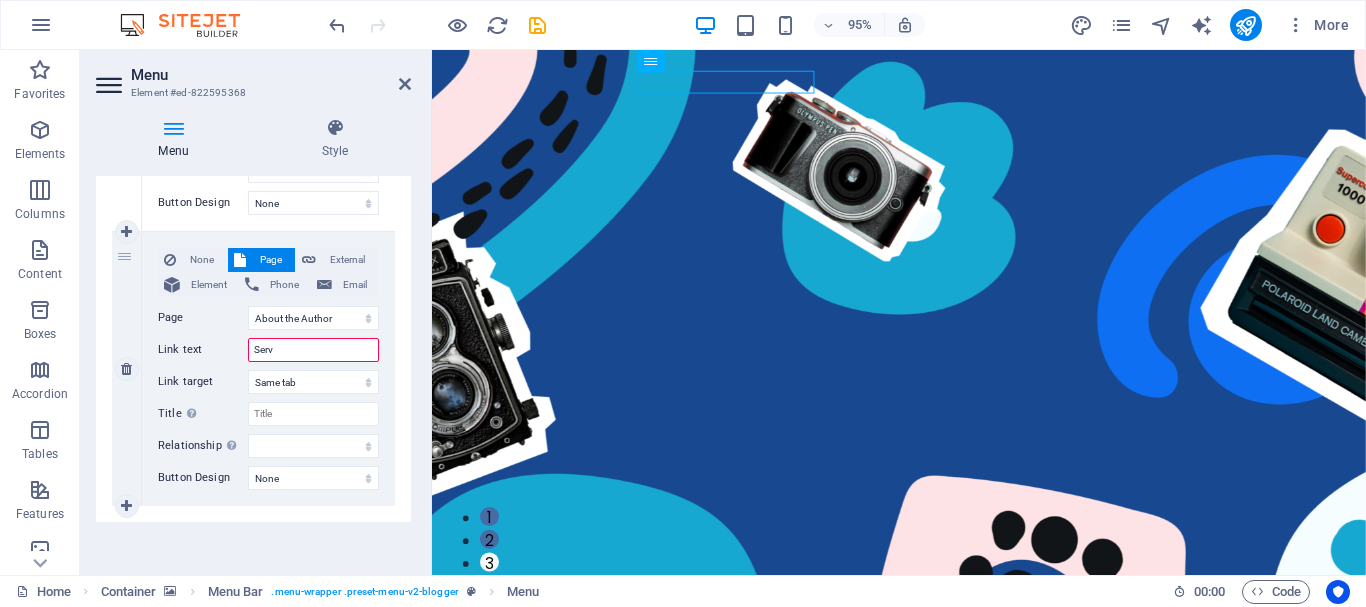 type on "Servi" 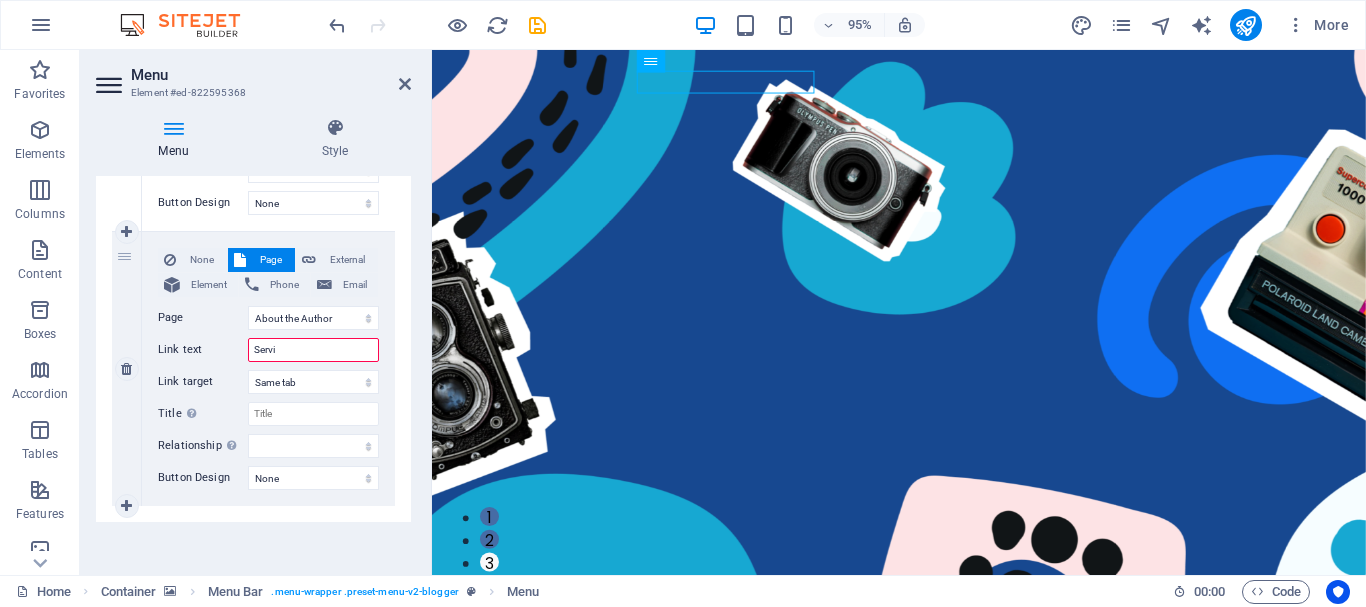select 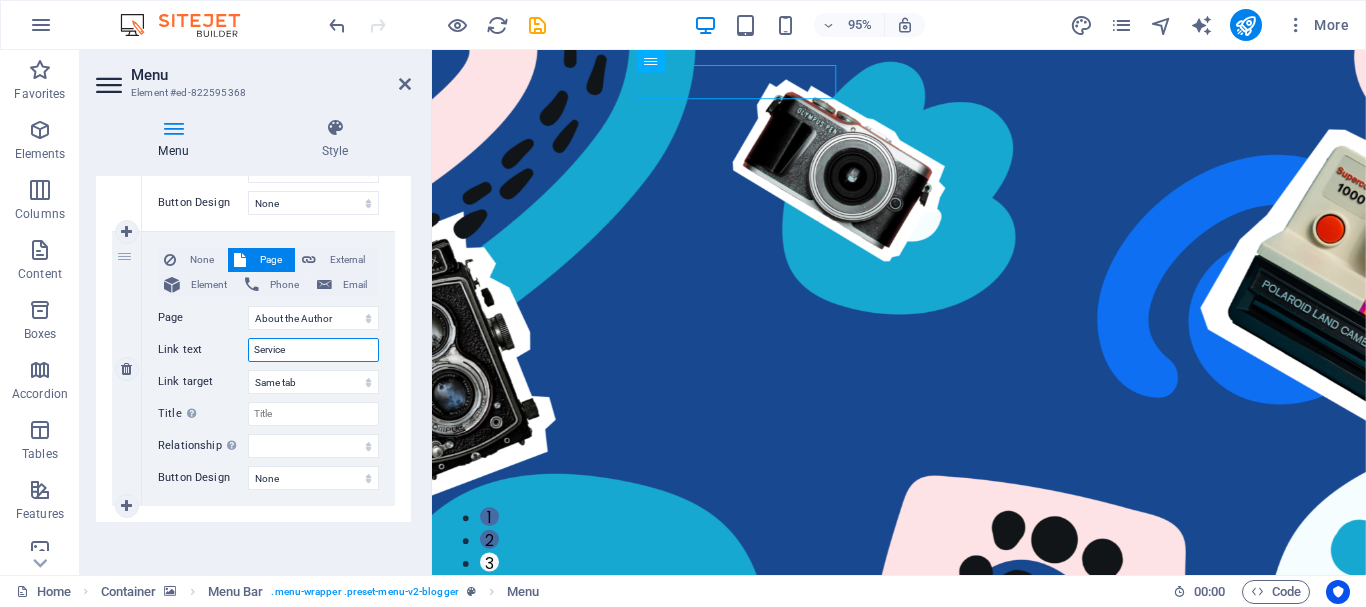 type on "Services" 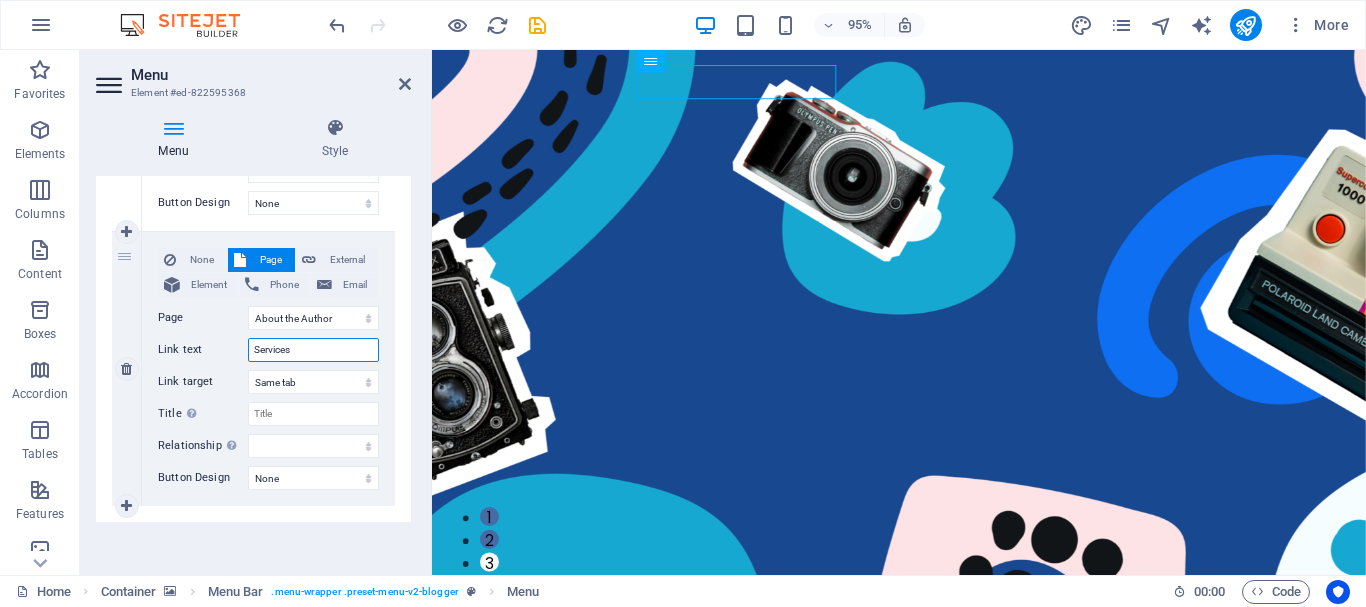 select 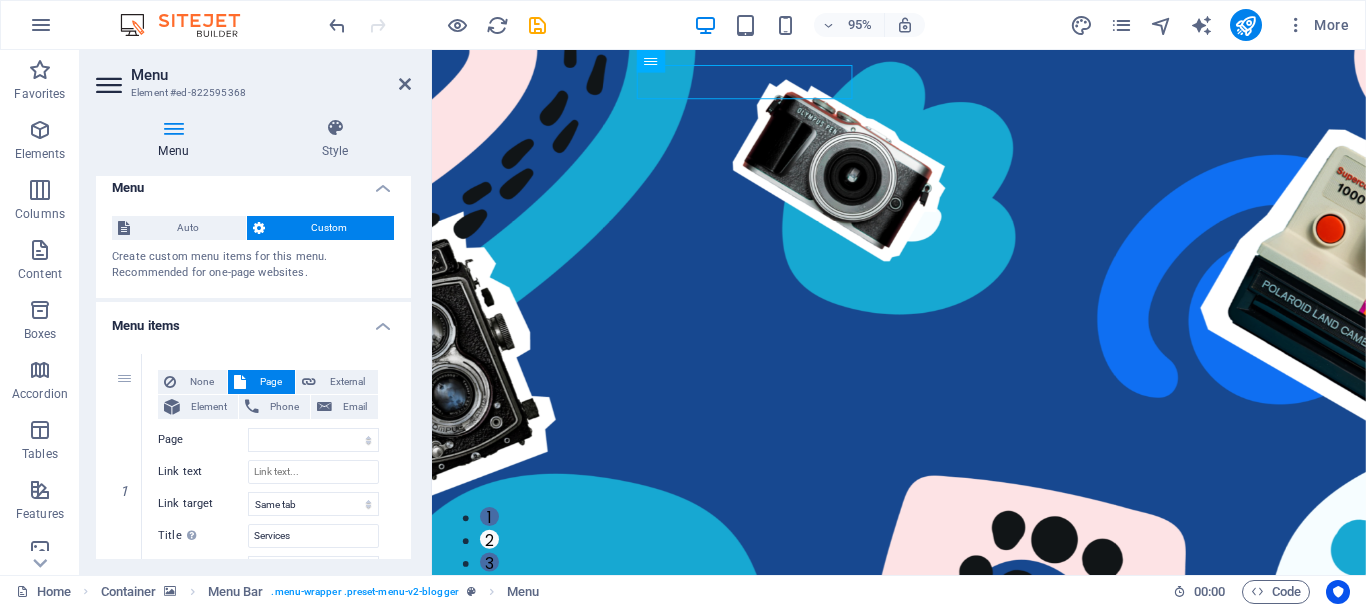 scroll, scrollTop: 0, scrollLeft: 0, axis: both 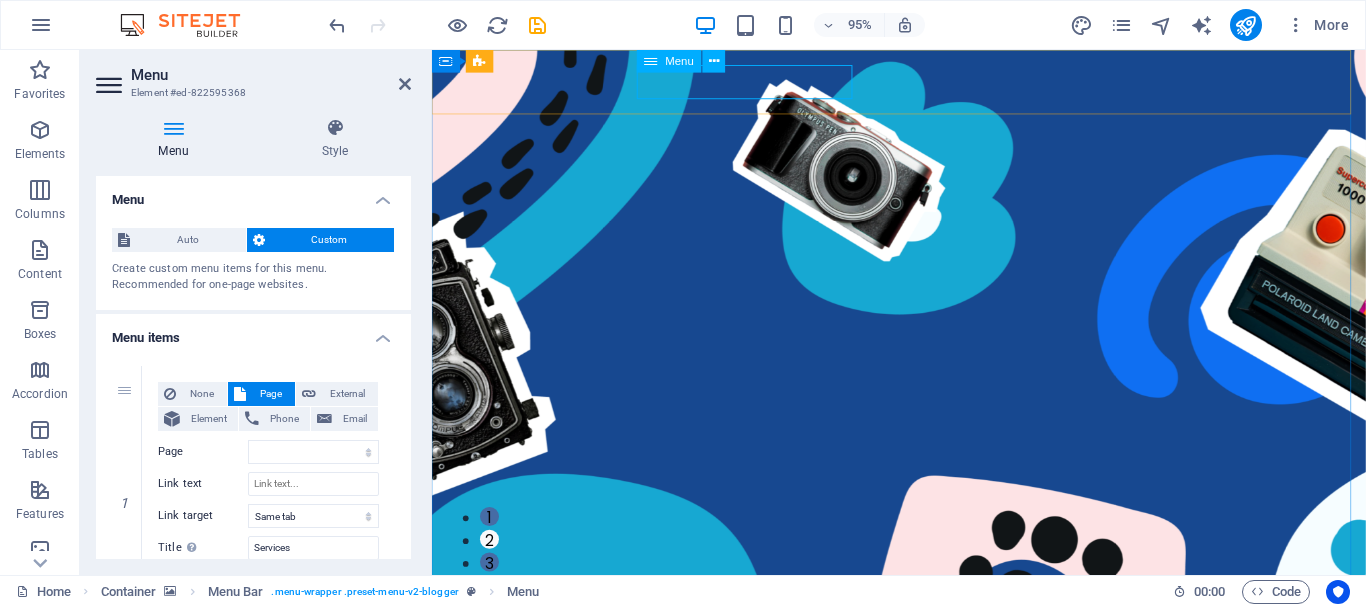 type on "Services" 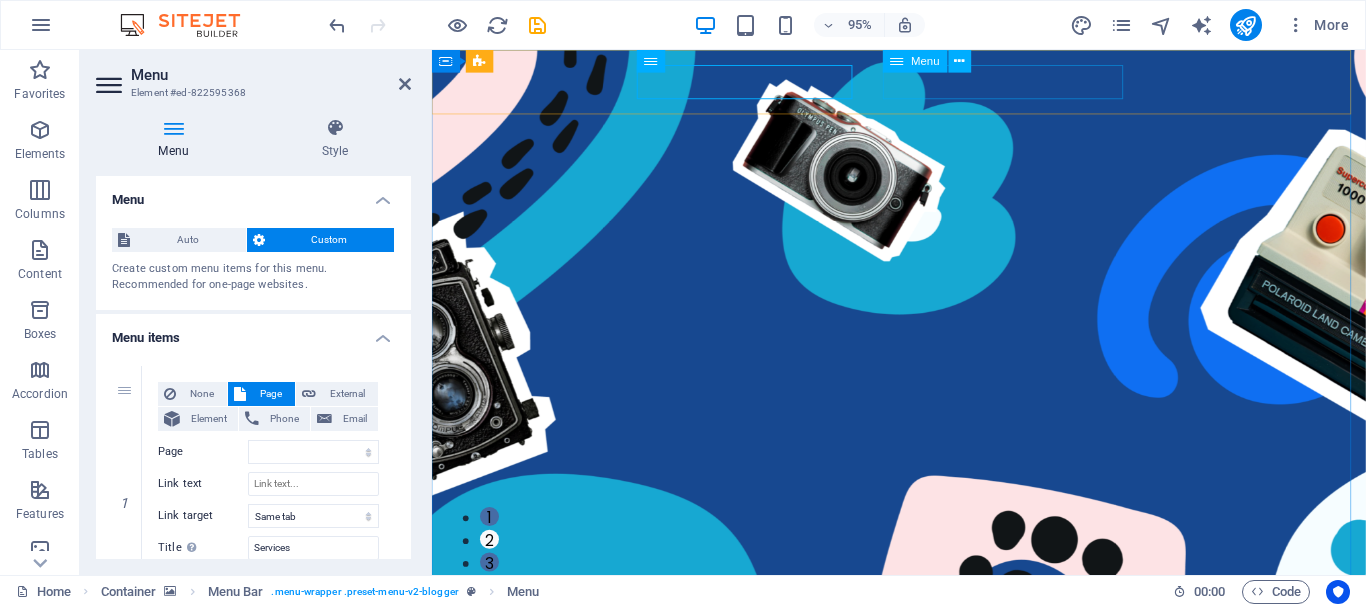 click on "Menu" at bounding box center [915, 61] 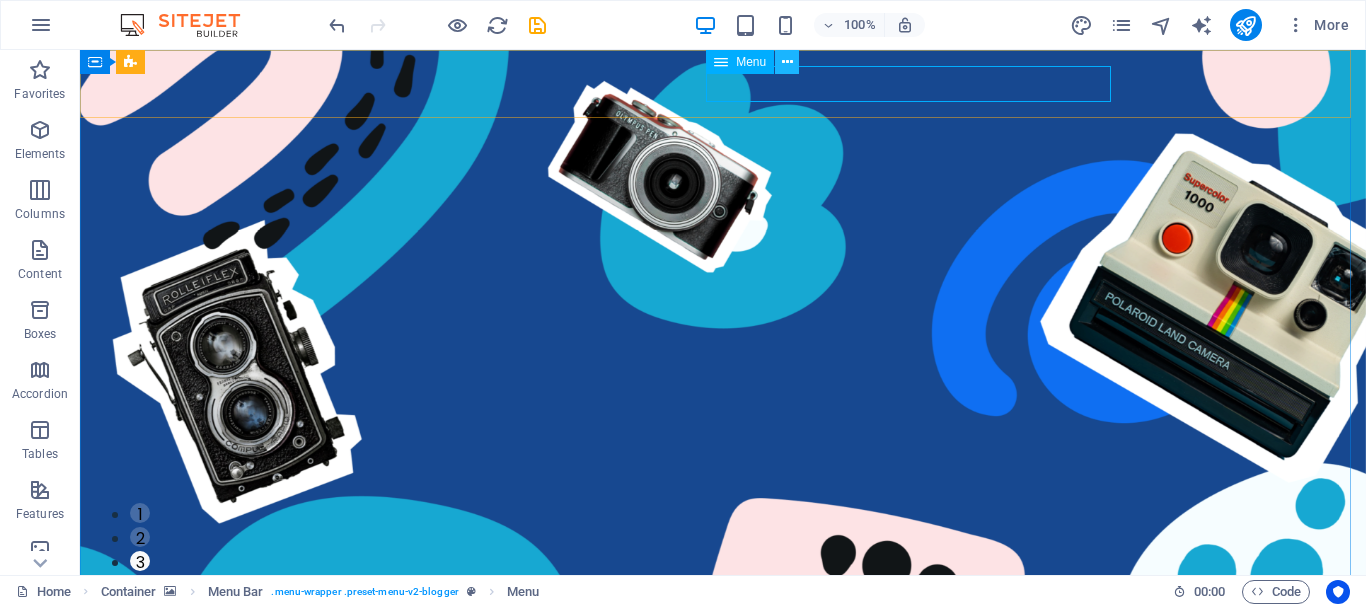 click at bounding box center (787, 62) 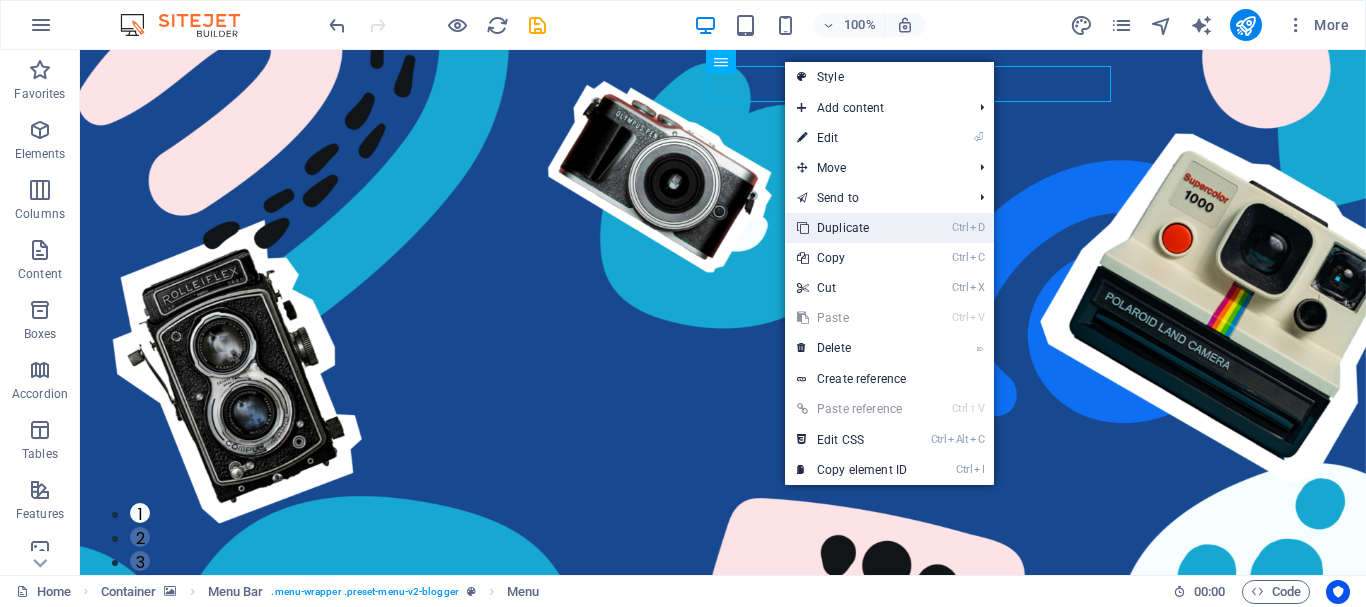 click on "Ctrl D  Duplicate" at bounding box center (852, 228) 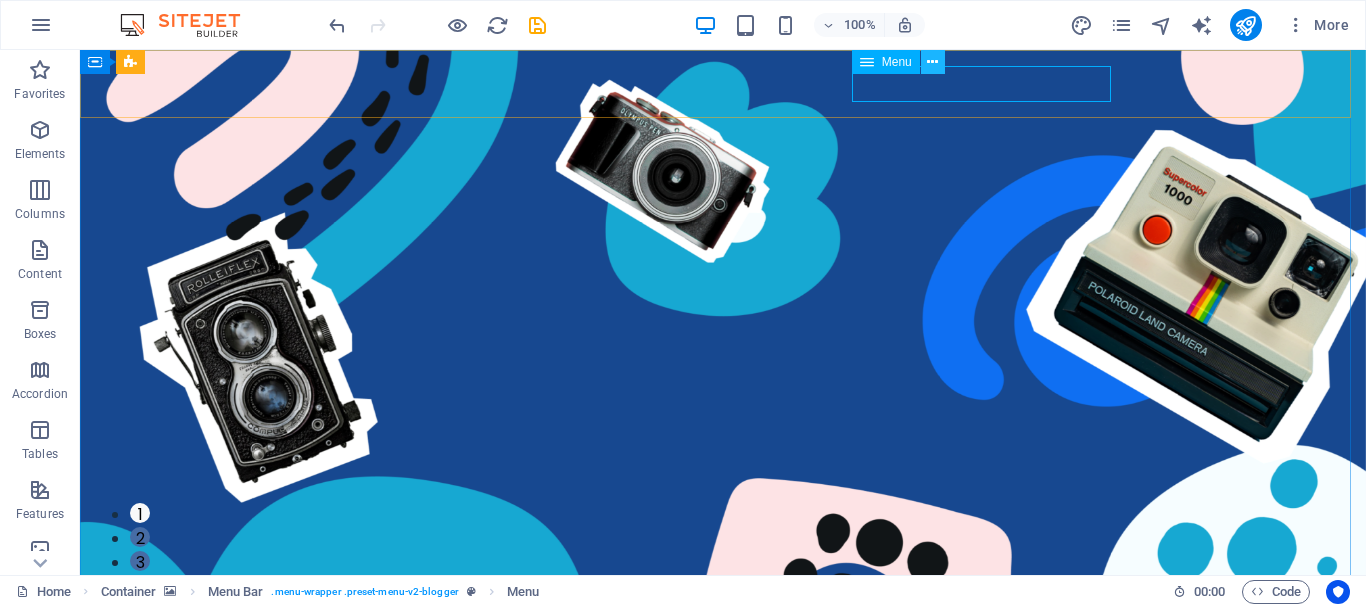 click at bounding box center [932, 62] 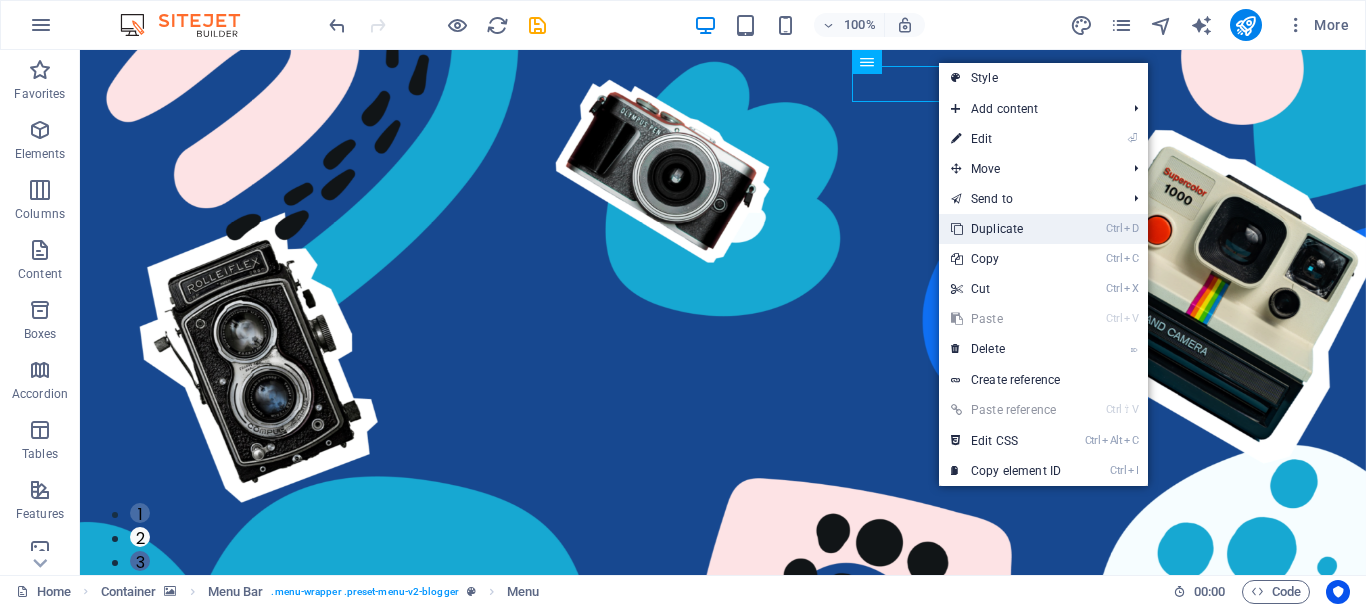click on "Ctrl D  Duplicate" at bounding box center (1006, 229) 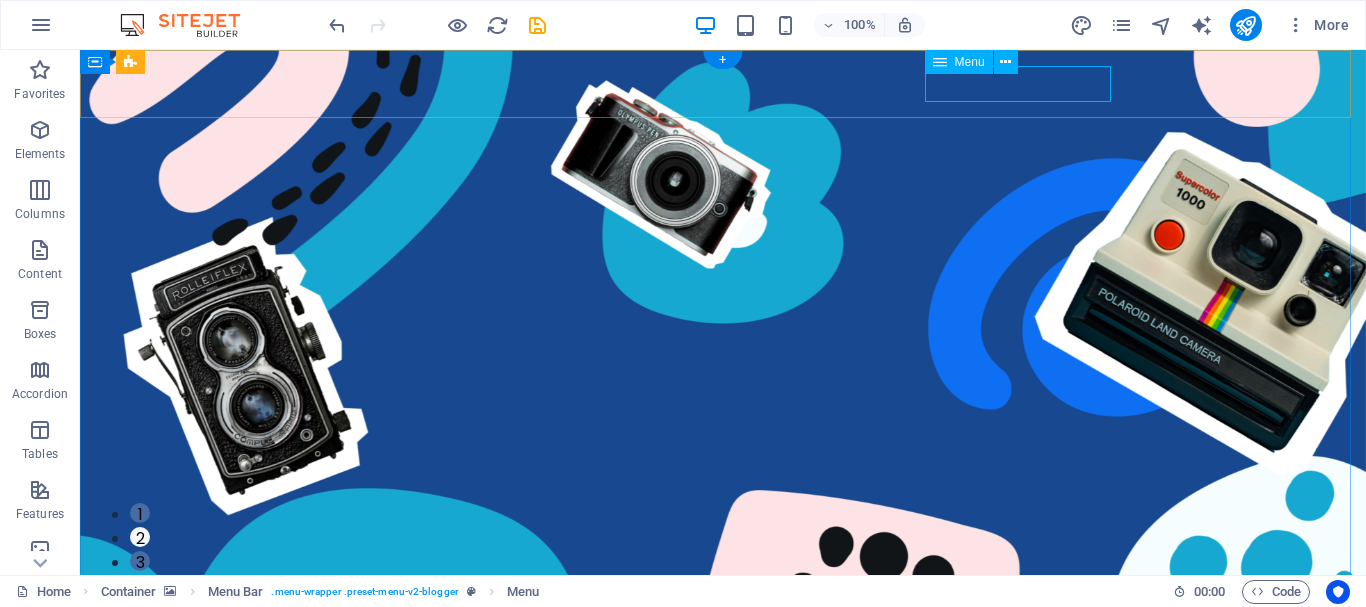 click on "Contact Us" at bounding box center (707, 777) 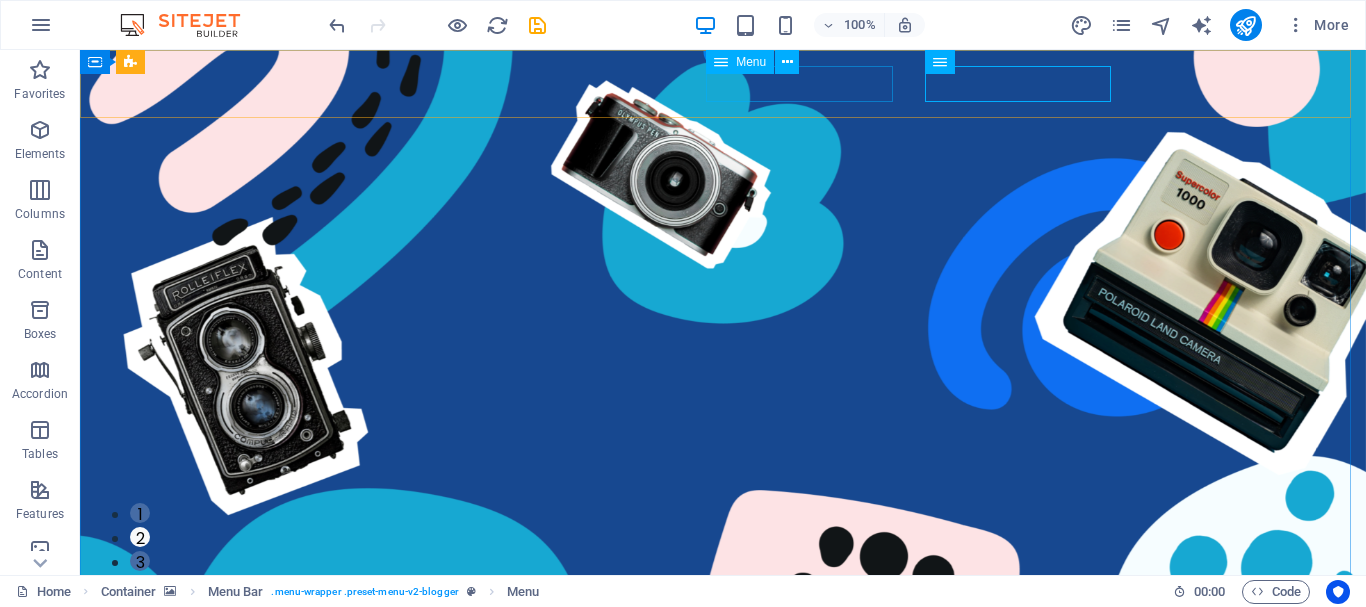 click on "Contact Us" at bounding box center (707, 742) 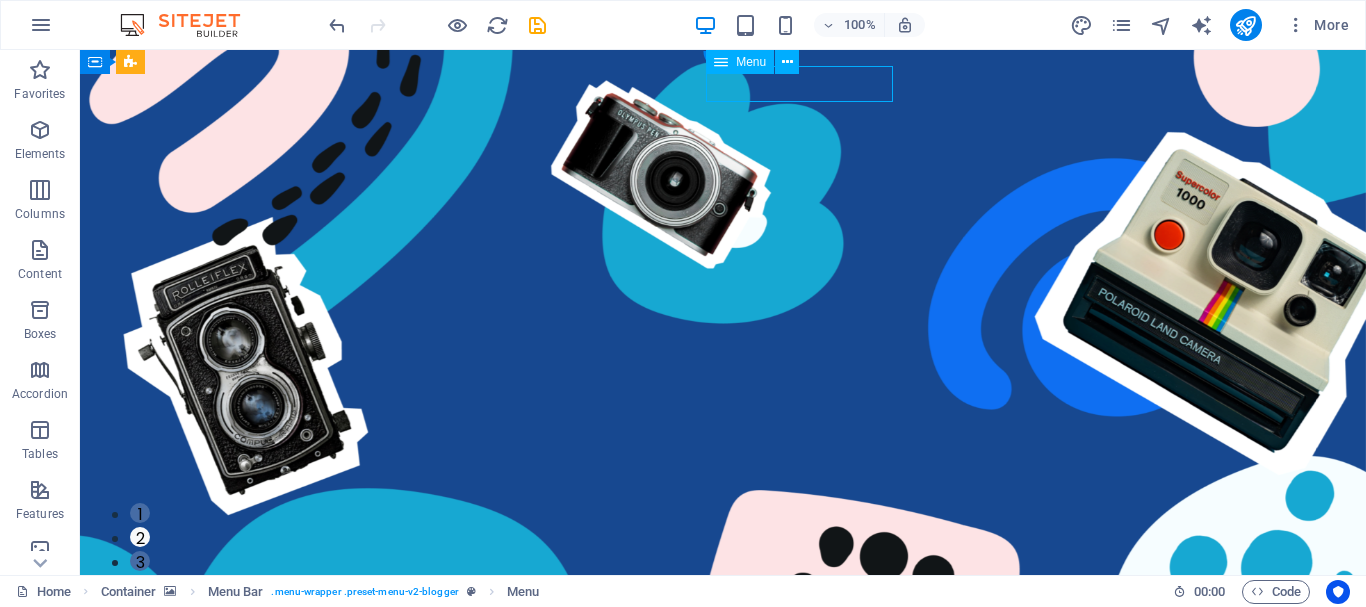 click on "Contact Us" at bounding box center [707, 742] 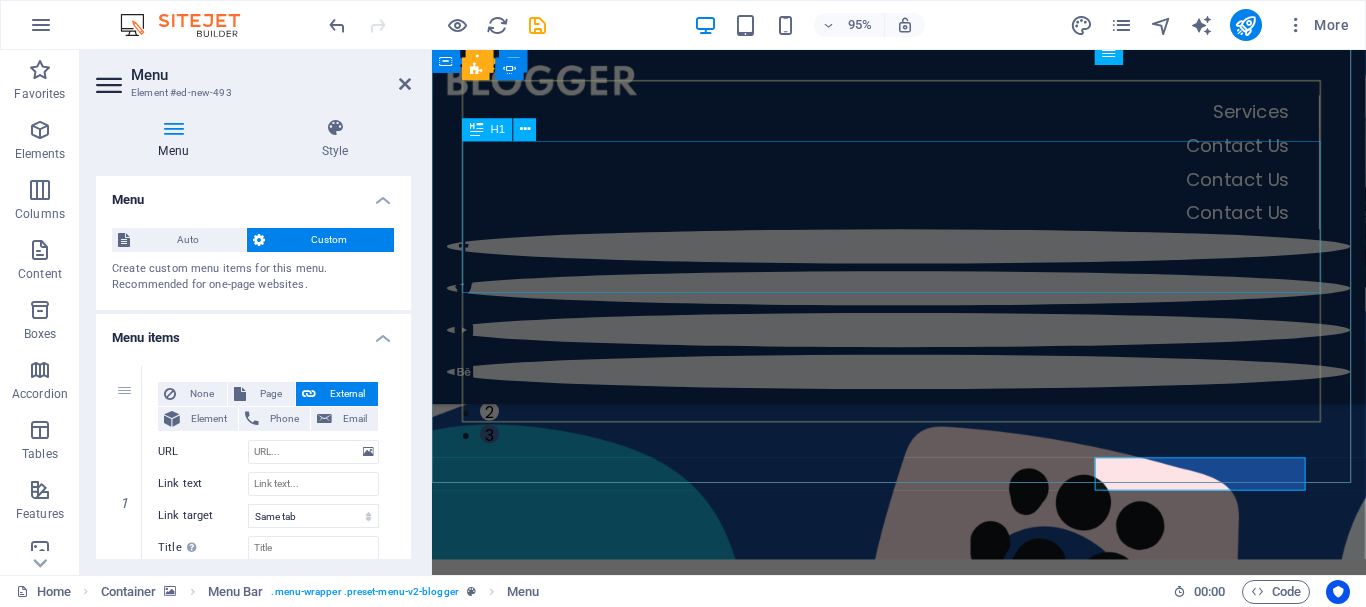 scroll, scrollTop: 0, scrollLeft: 0, axis: both 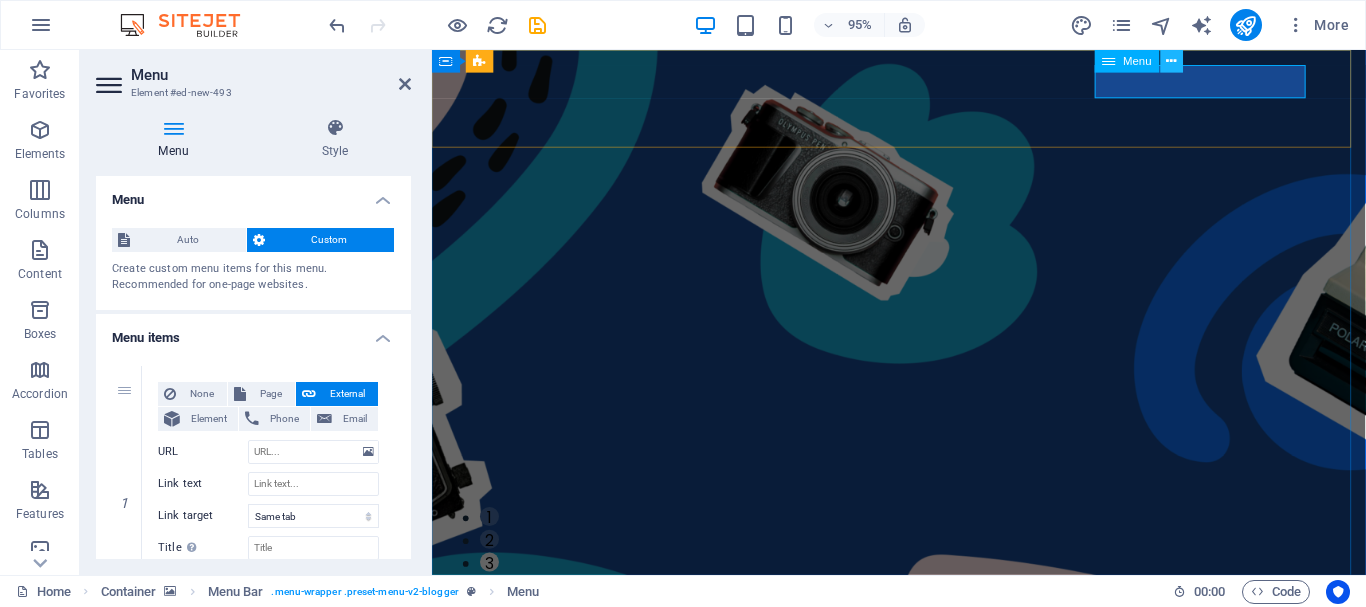 click at bounding box center (1171, 61) 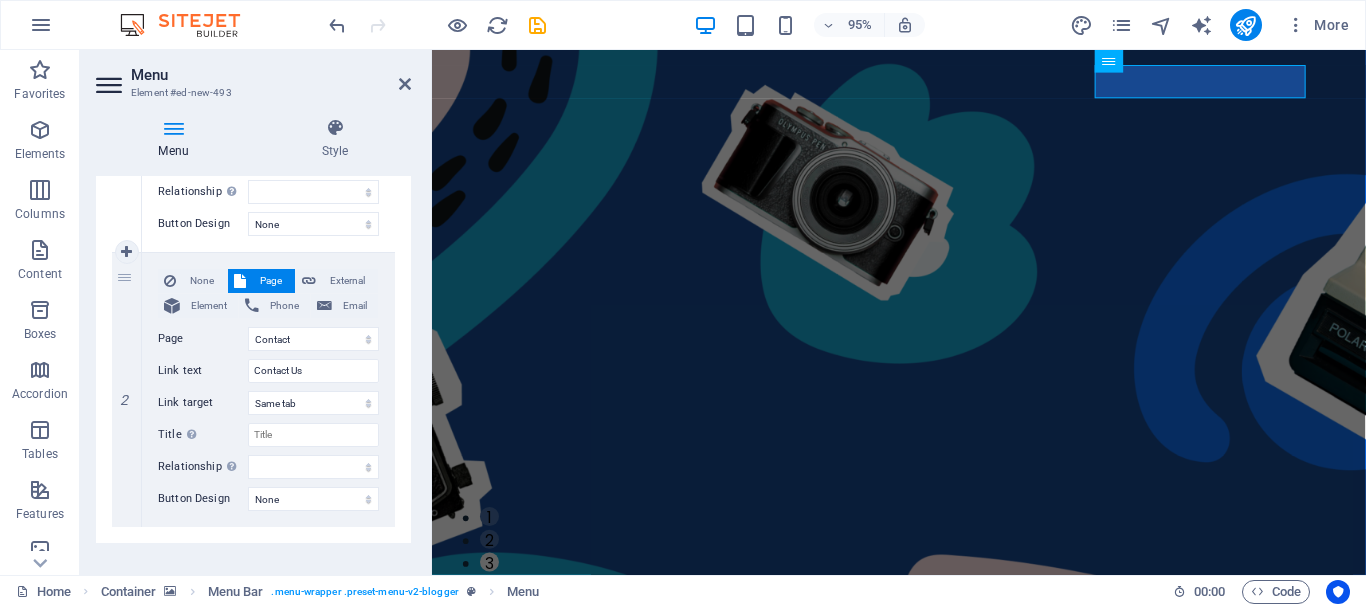 scroll, scrollTop: 389, scrollLeft: 0, axis: vertical 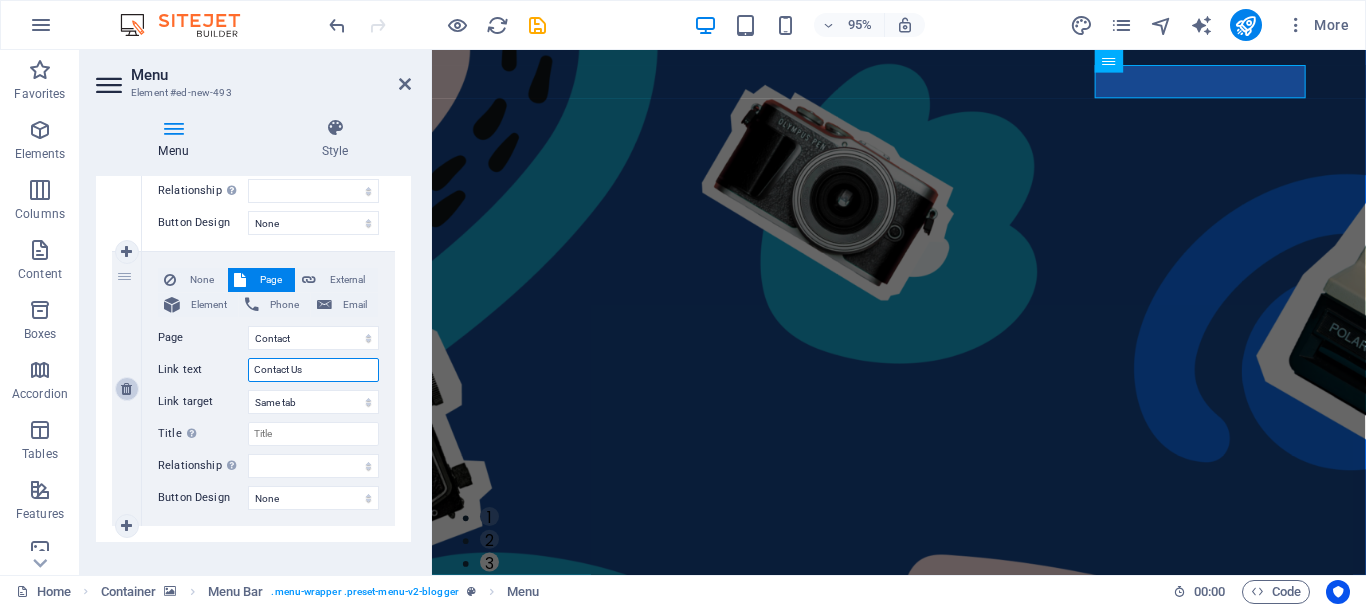 drag, startPoint x: 331, startPoint y: 363, endPoint x: 132, endPoint y: 381, distance: 199.81241 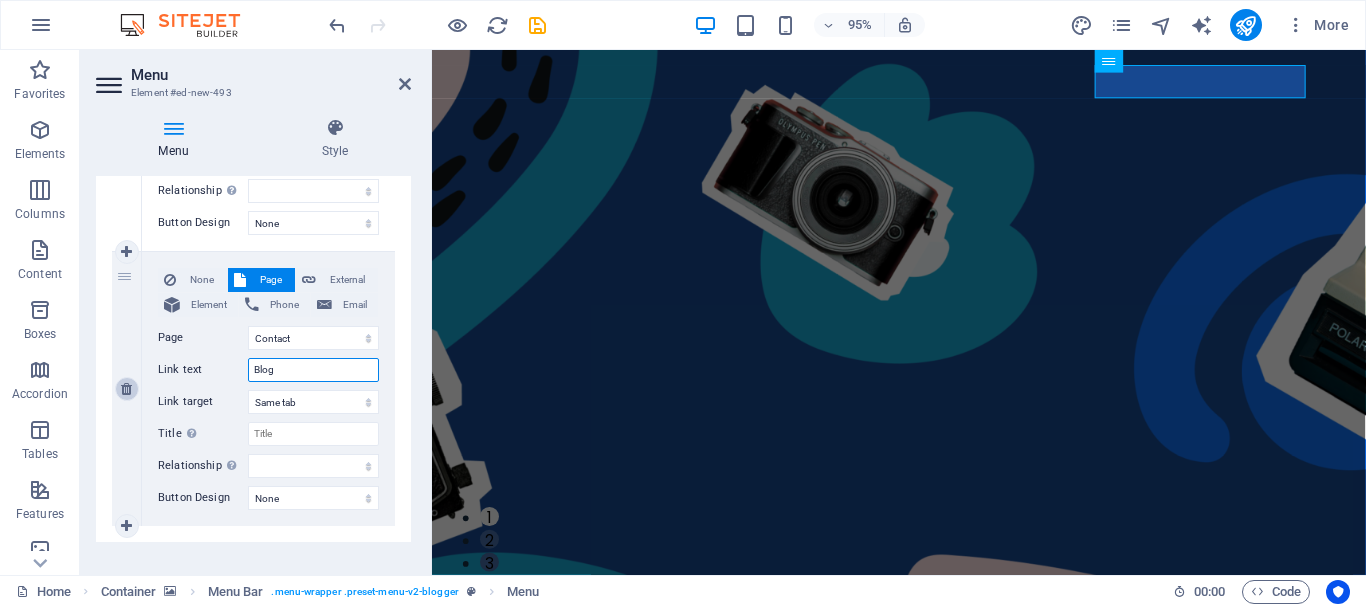 type on "Blogs" 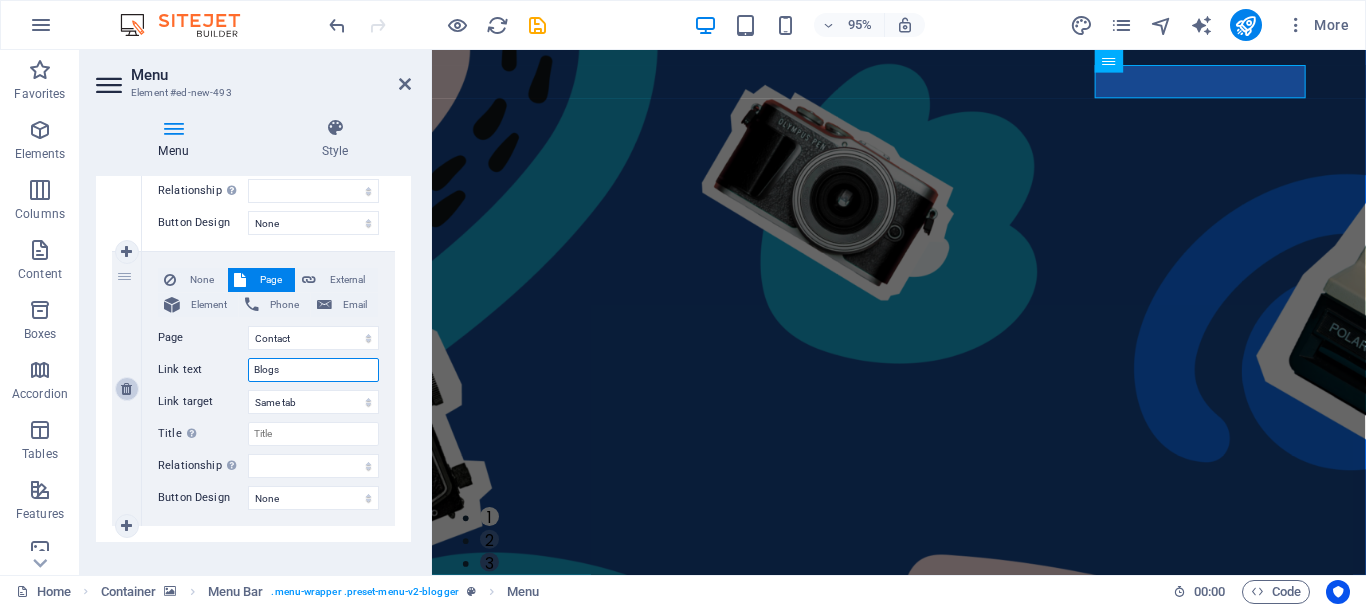 select 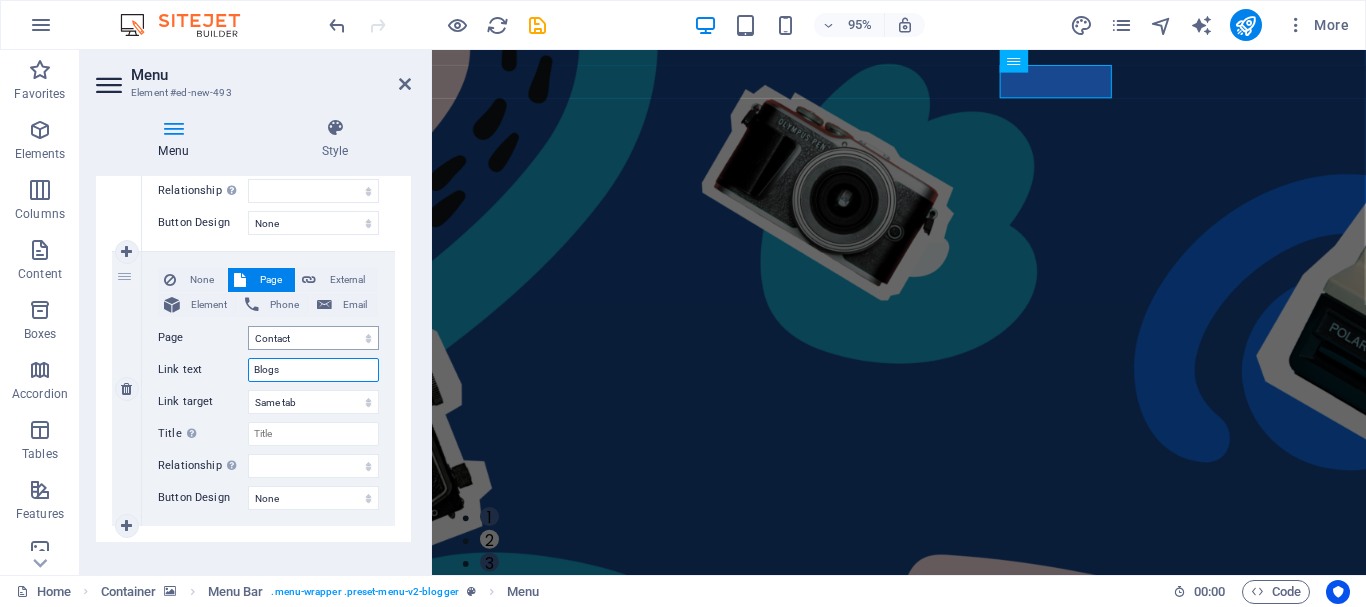 type on "Blogs" 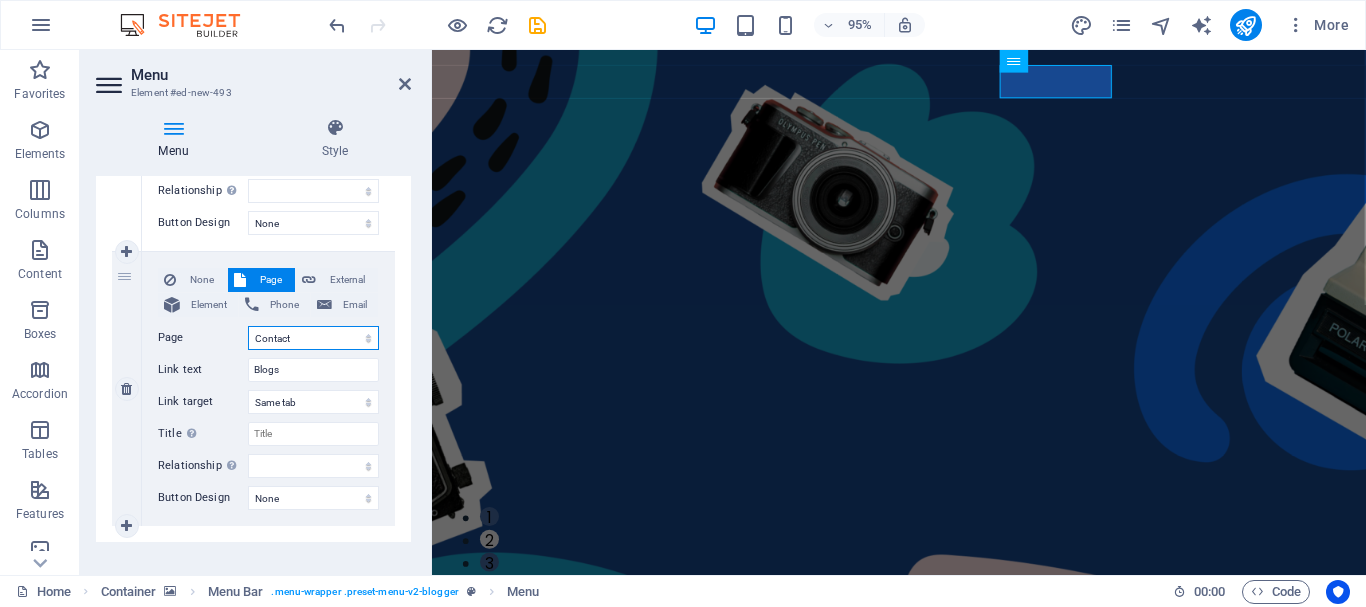 click on "Home About the Author Contact Legal Notice Privacy" at bounding box center [313, 338] 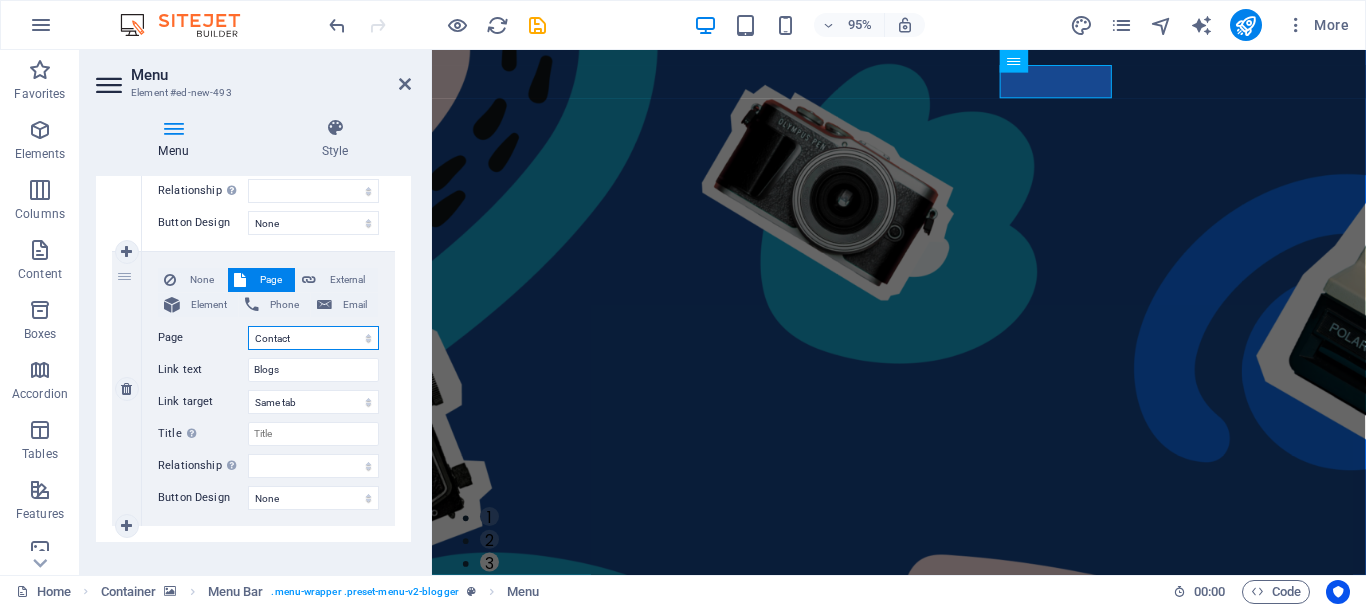 select on "1" 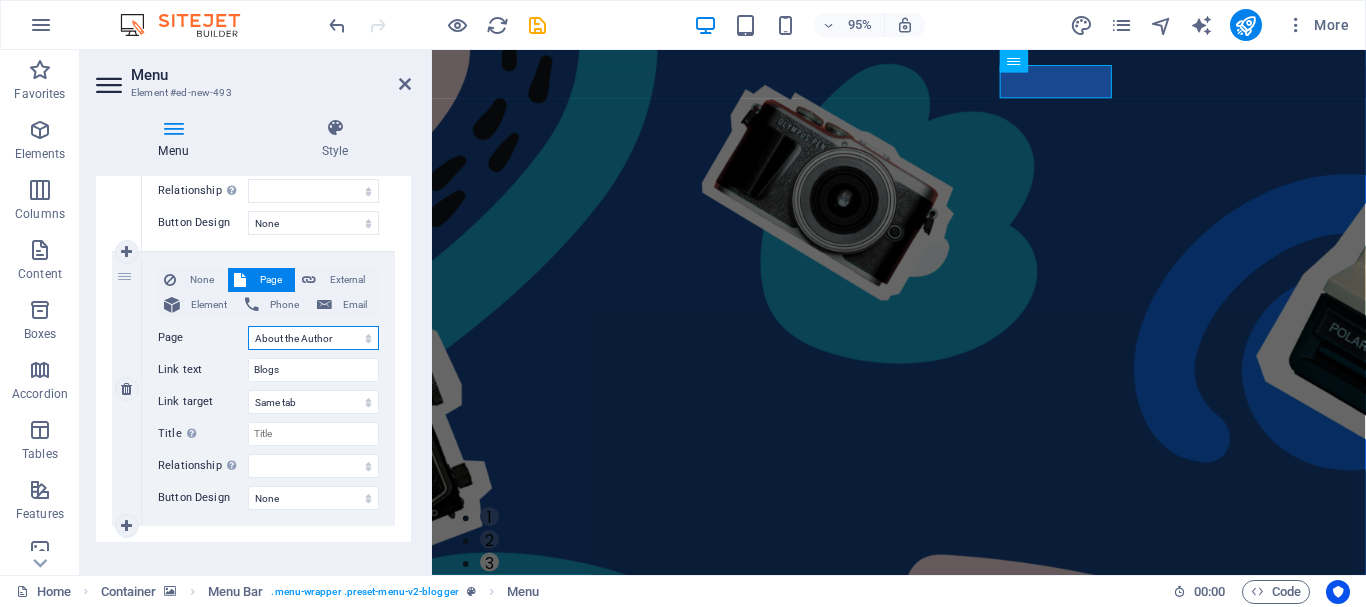 click on "Home About the Author Contact Legal Notice Privacy" at bounding box center (313, 338) 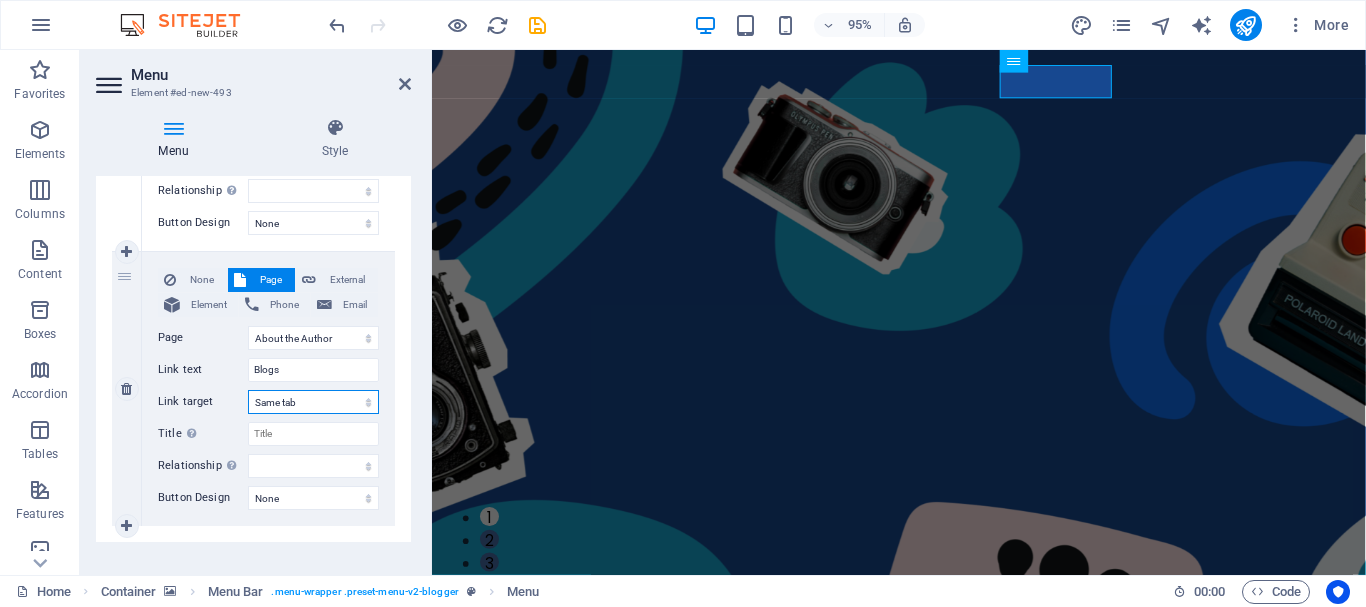 click on "New tab Same tab Overlay" at bounding box center (313, 402) 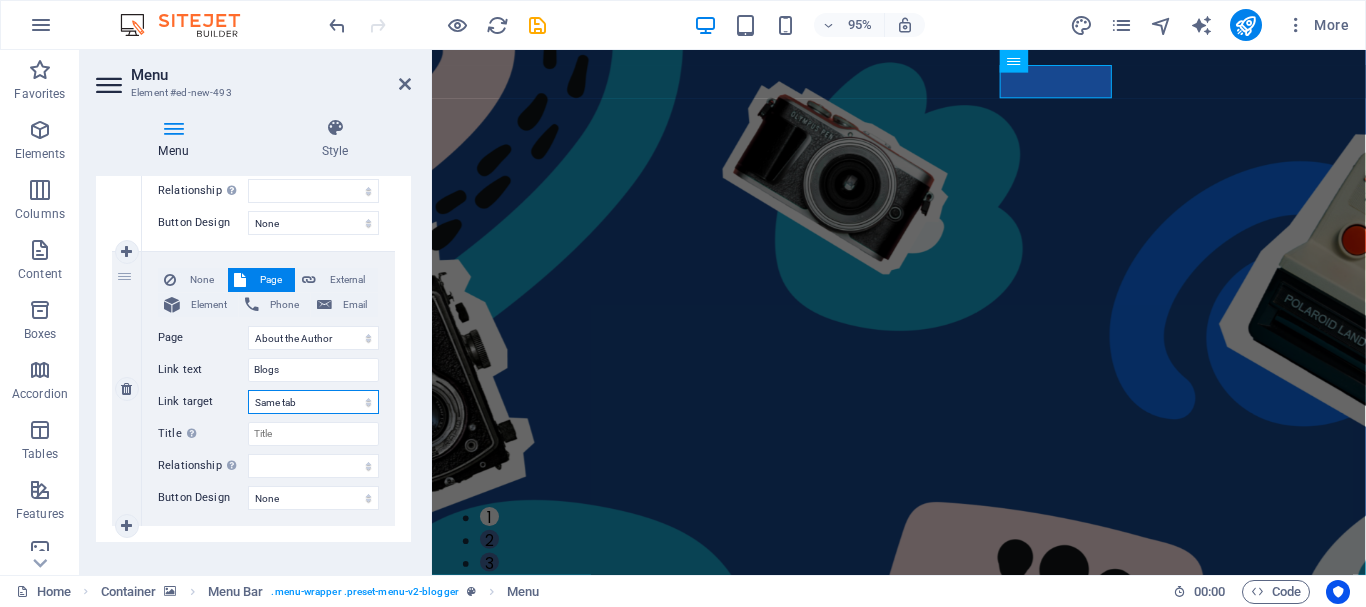 click on "New tab Same tab Overlay" at bounding box center [313, 402] 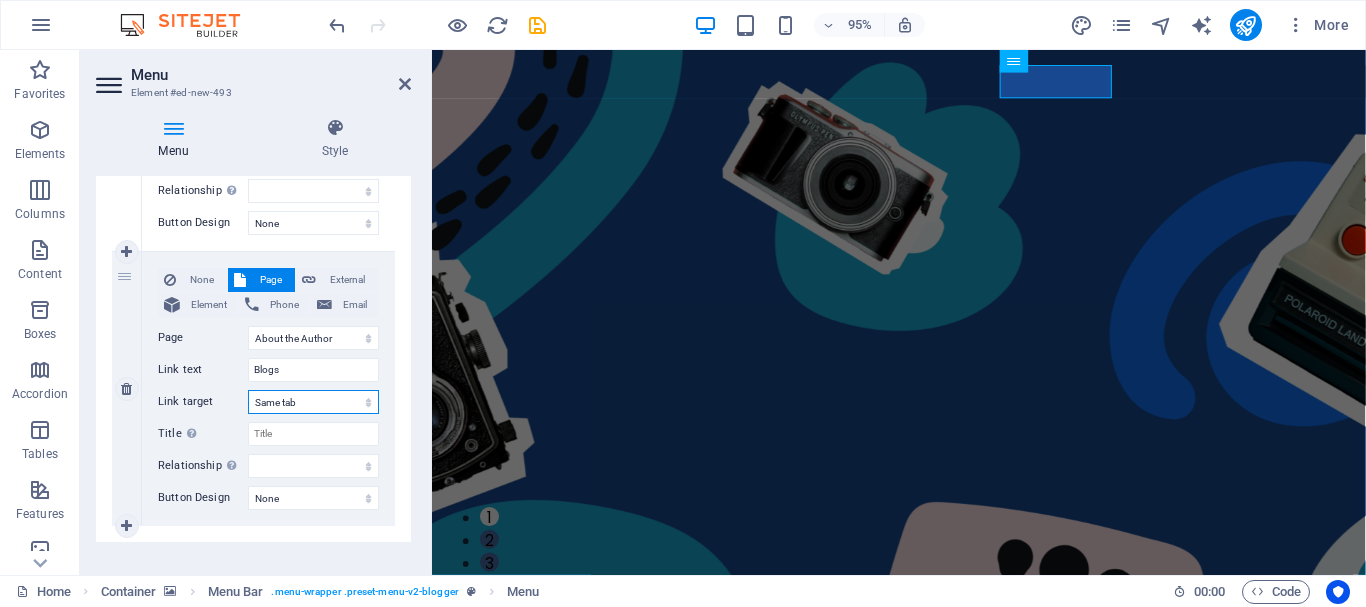 select on "blank" 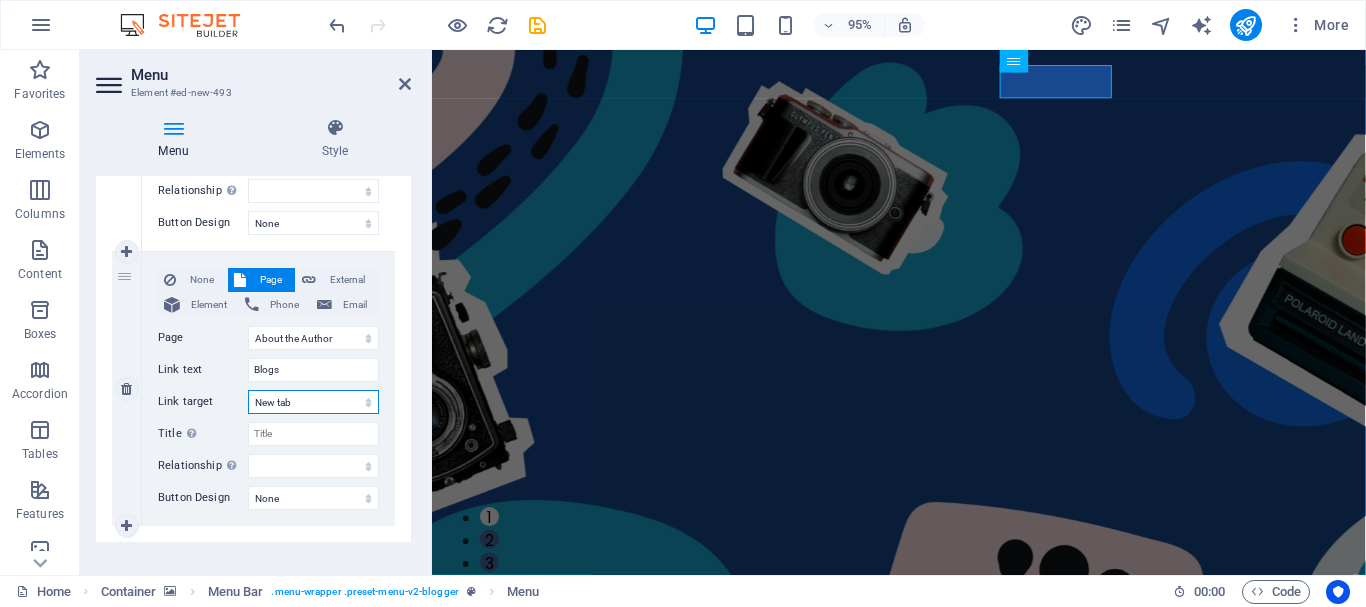 click on "New tab Same tab Overlay" at bounding box center (313, 402) 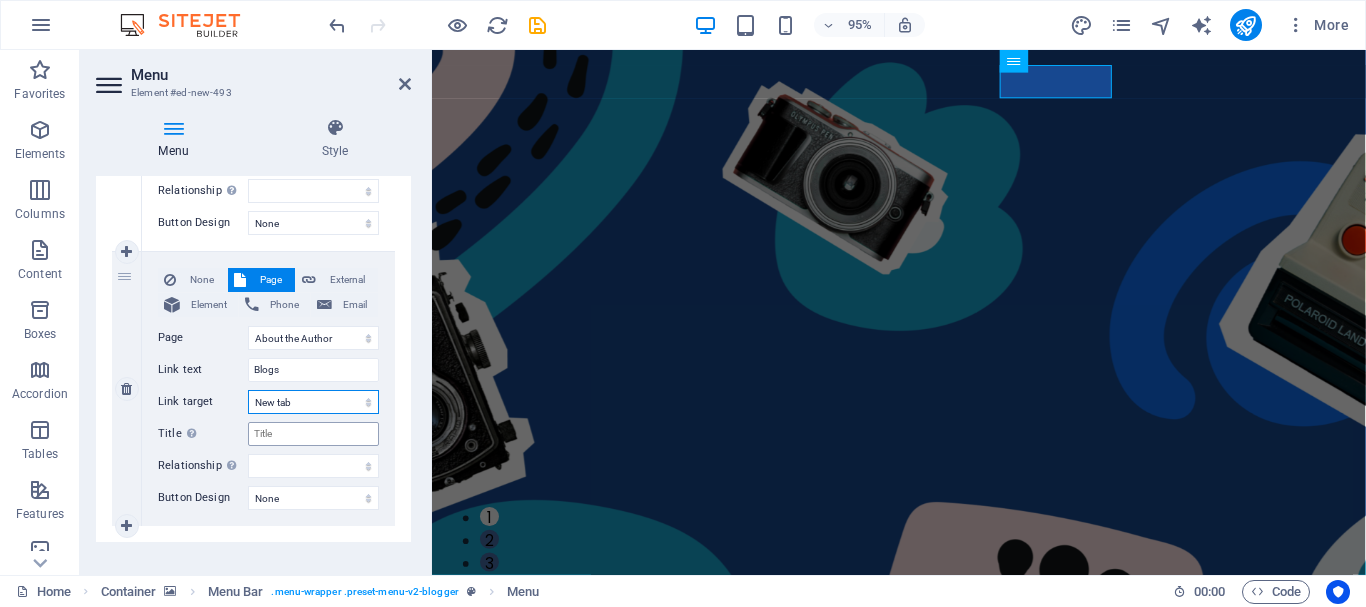 select 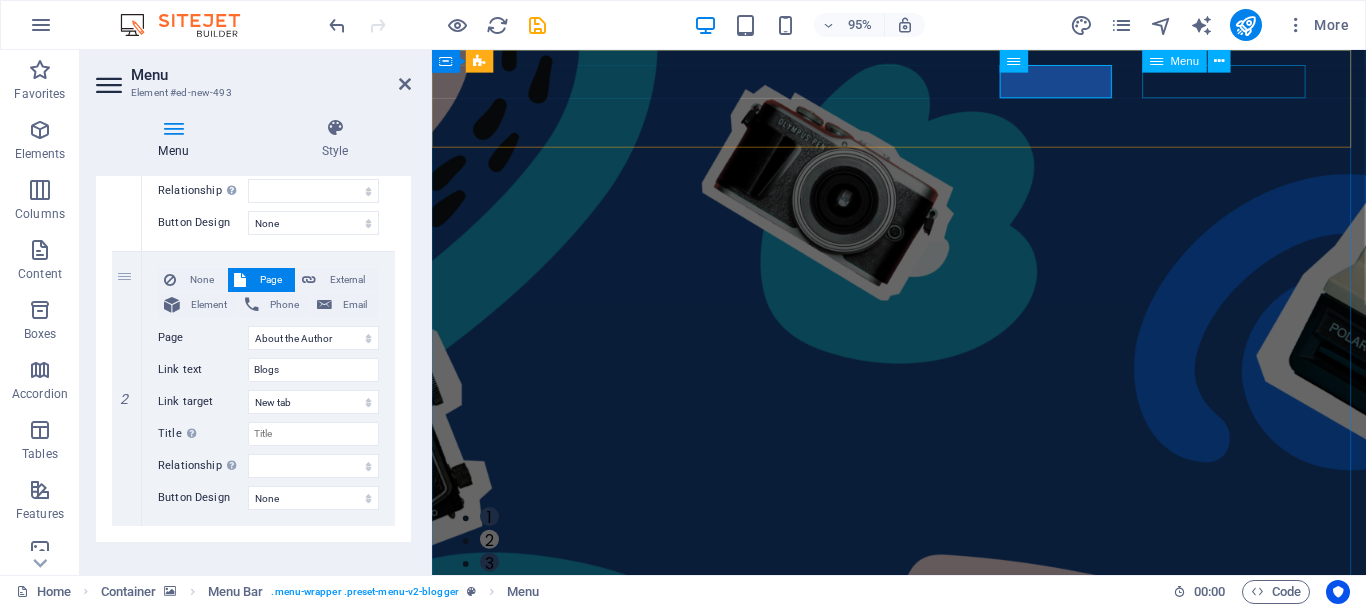 click on "Contact Us" at bounding box center (907, 892) 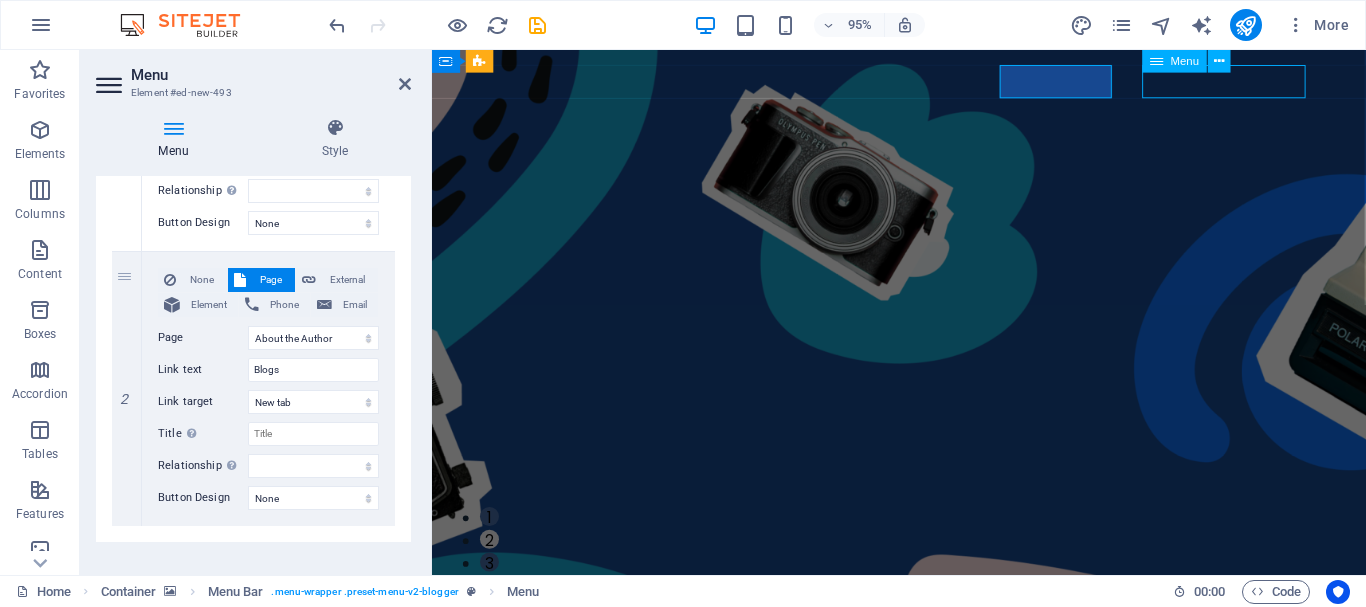 click on "Contact Us" at bounding box center [907, 892] 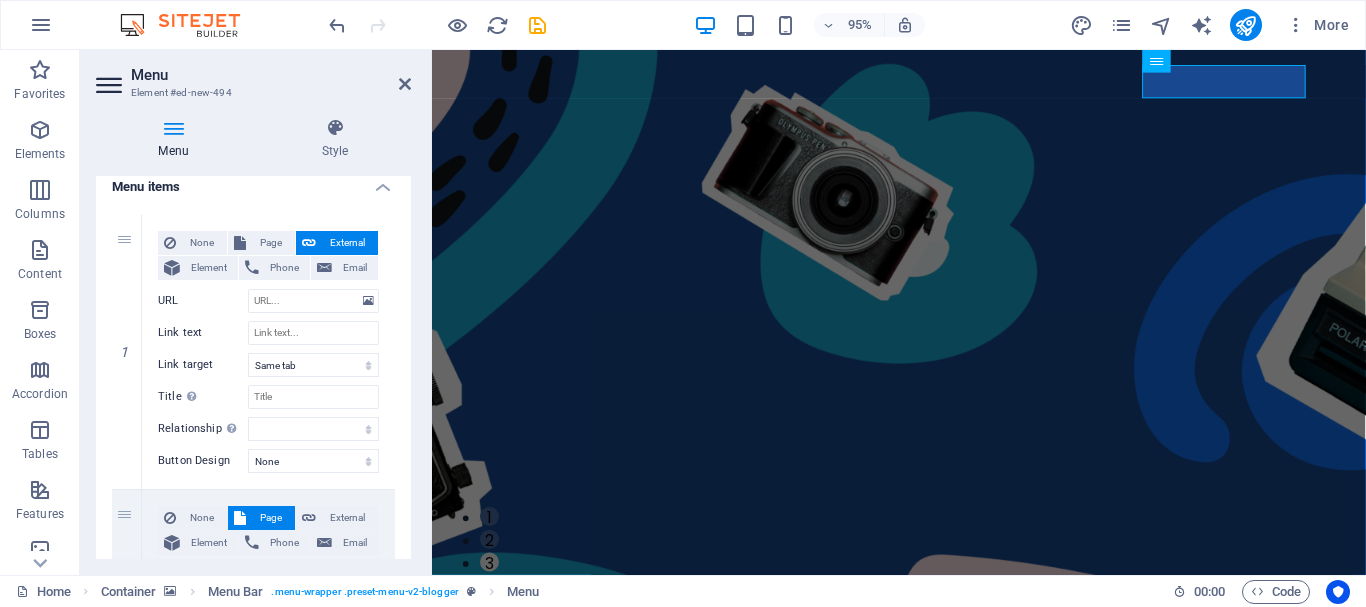 scroll, scrollTop: 151, scrollLeft: 0, axis: vertical 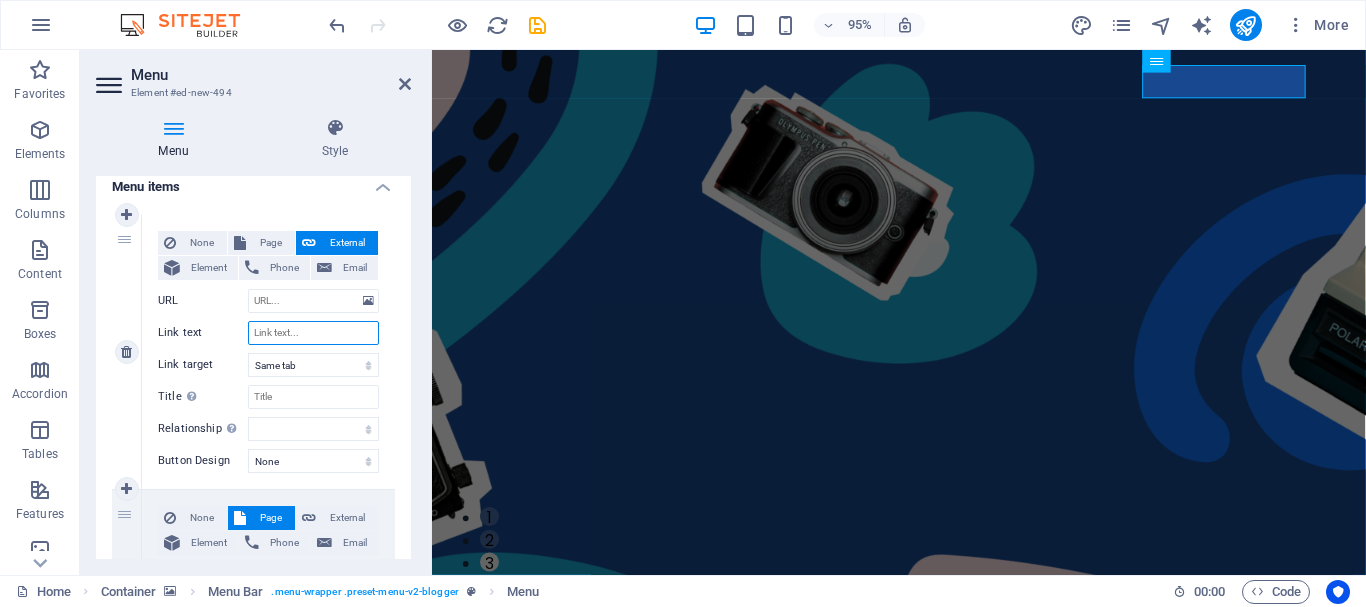 click on "Link text" at bounding box center (313, 333) 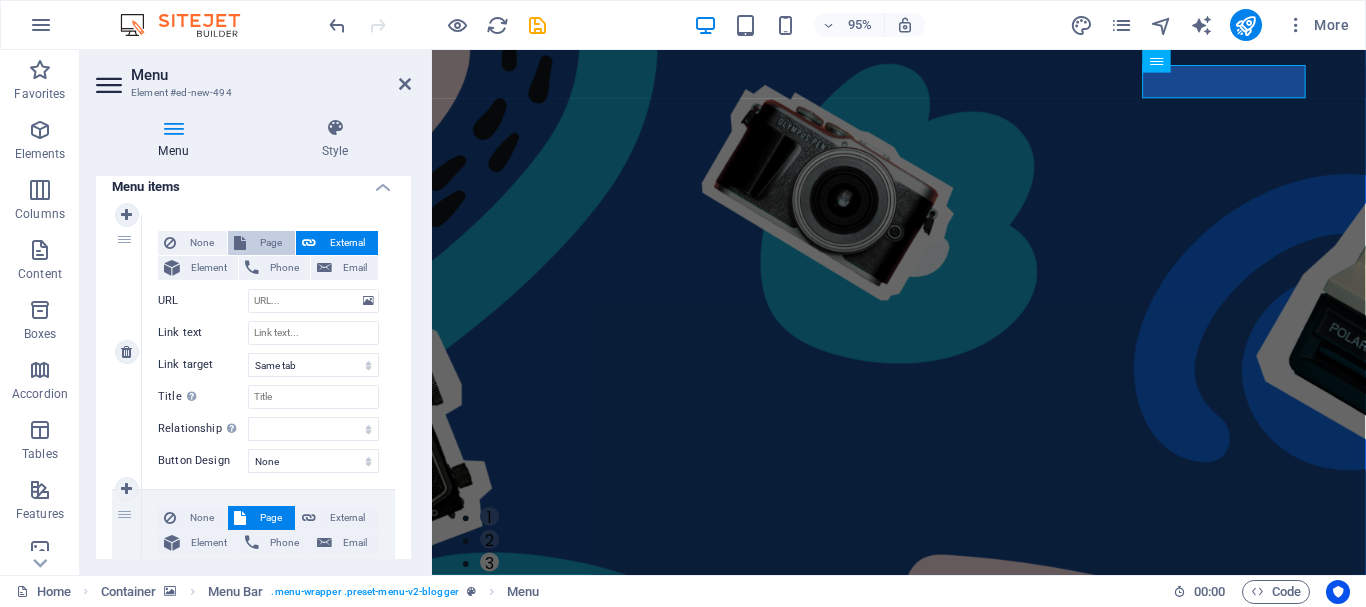 click on "Page" at bounding box center (270, 243) 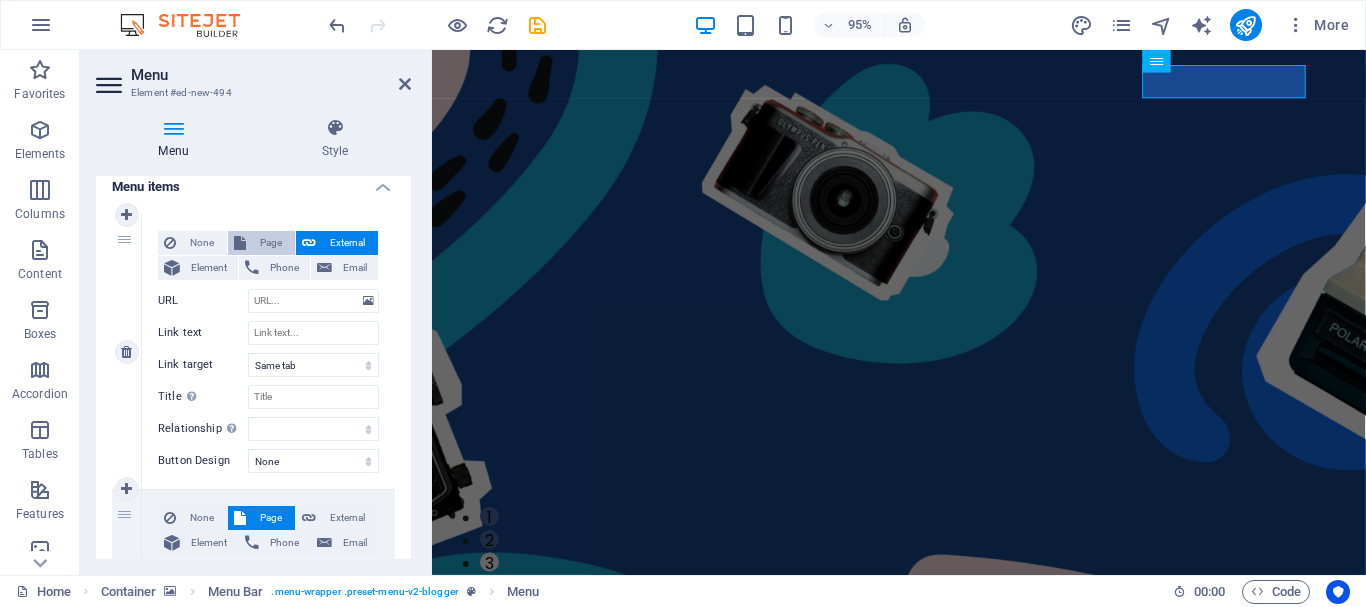 select 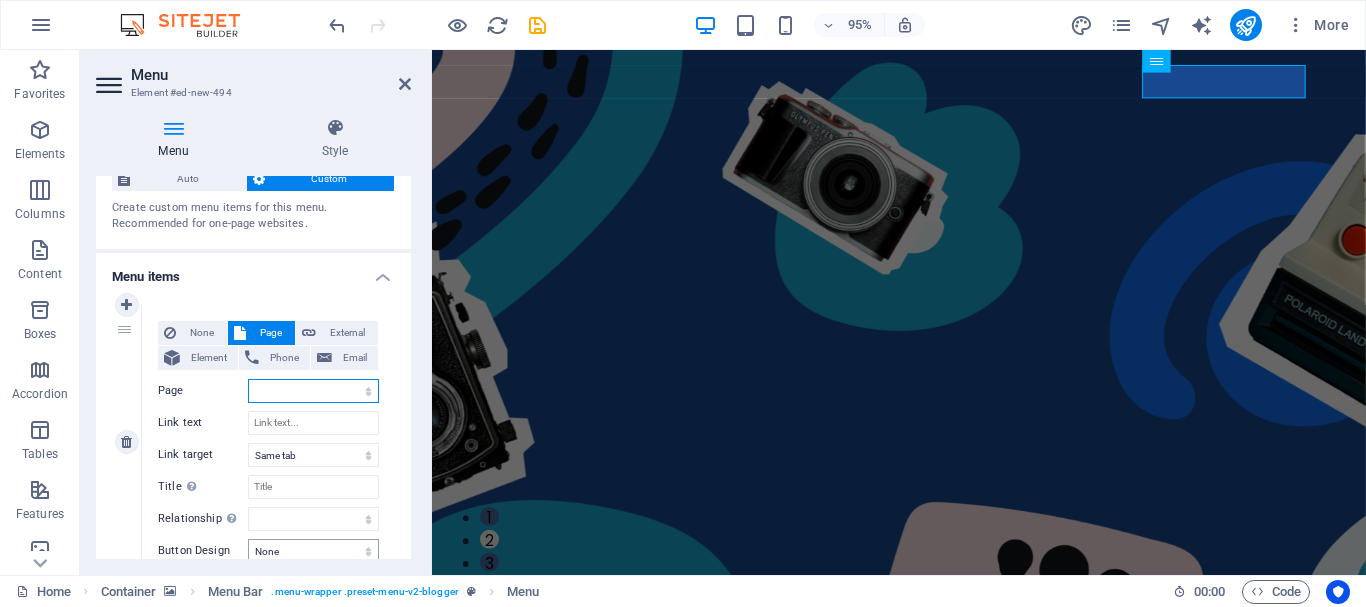 scroll, scrollTop: 49, scrollLeft: 0, axis: vertical 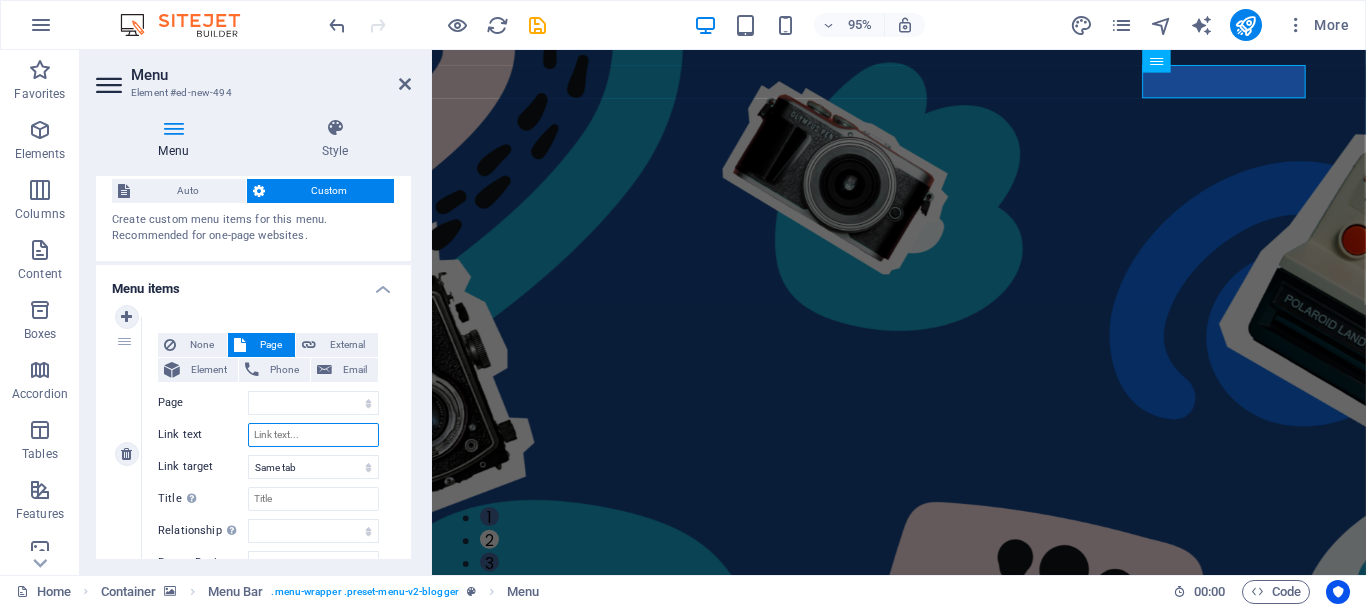 click on "Link text" at bounding box center [313, 435] 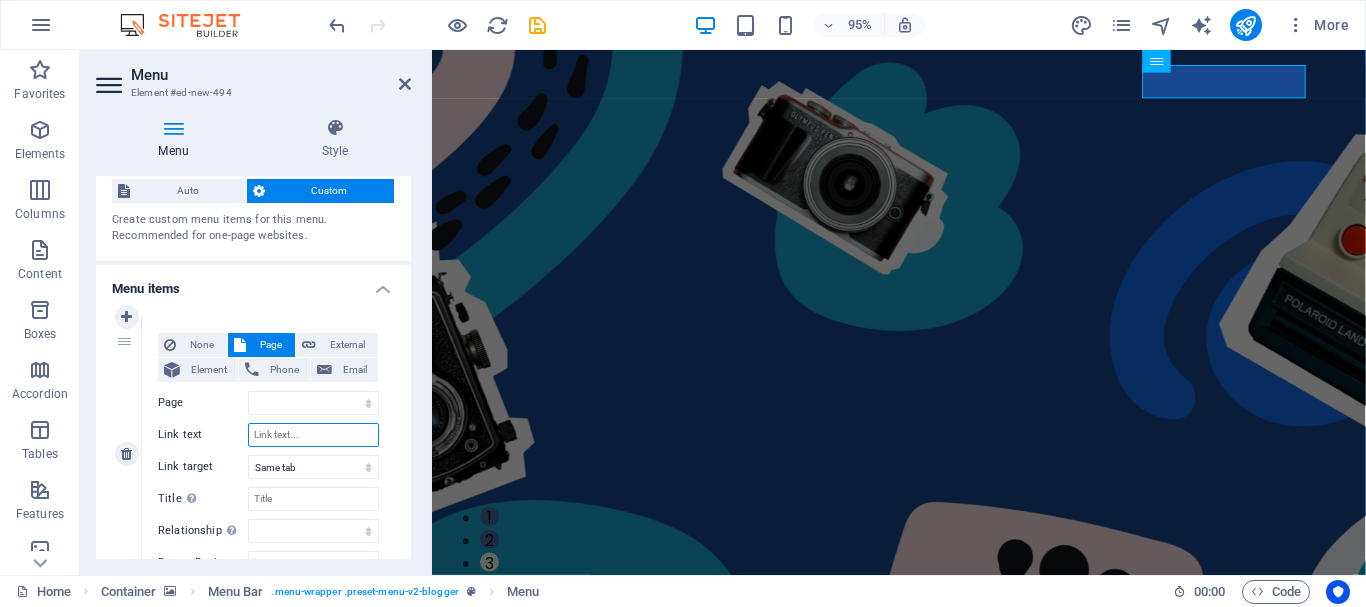 type on "C" 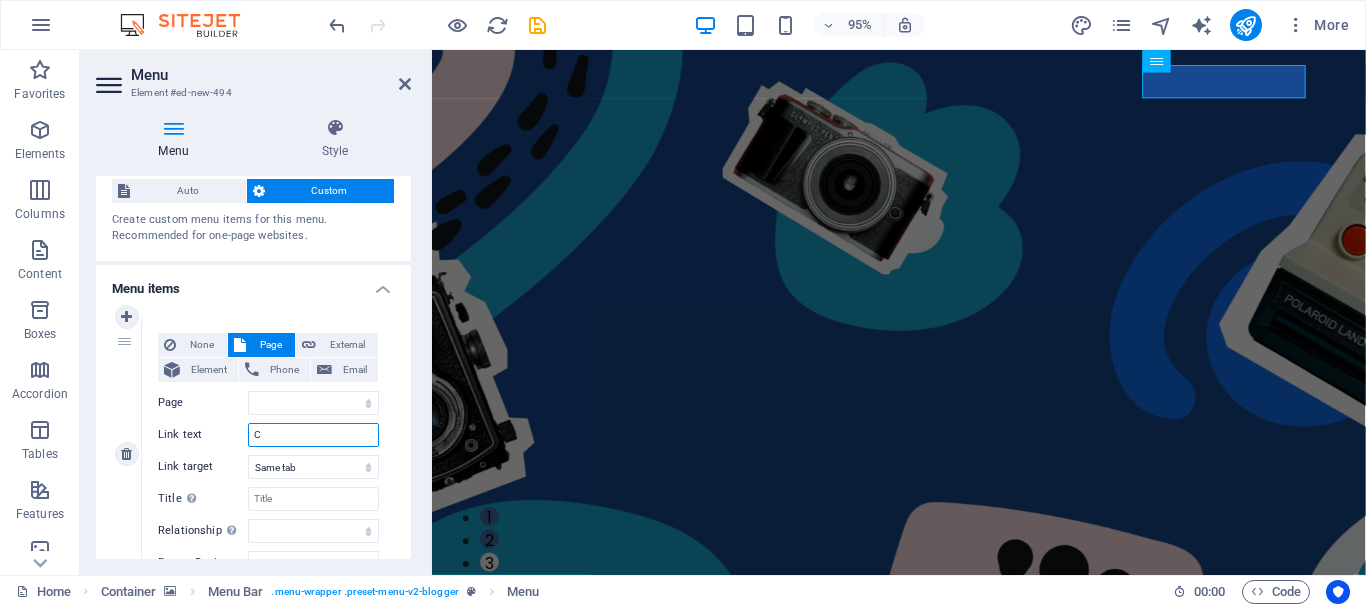 select 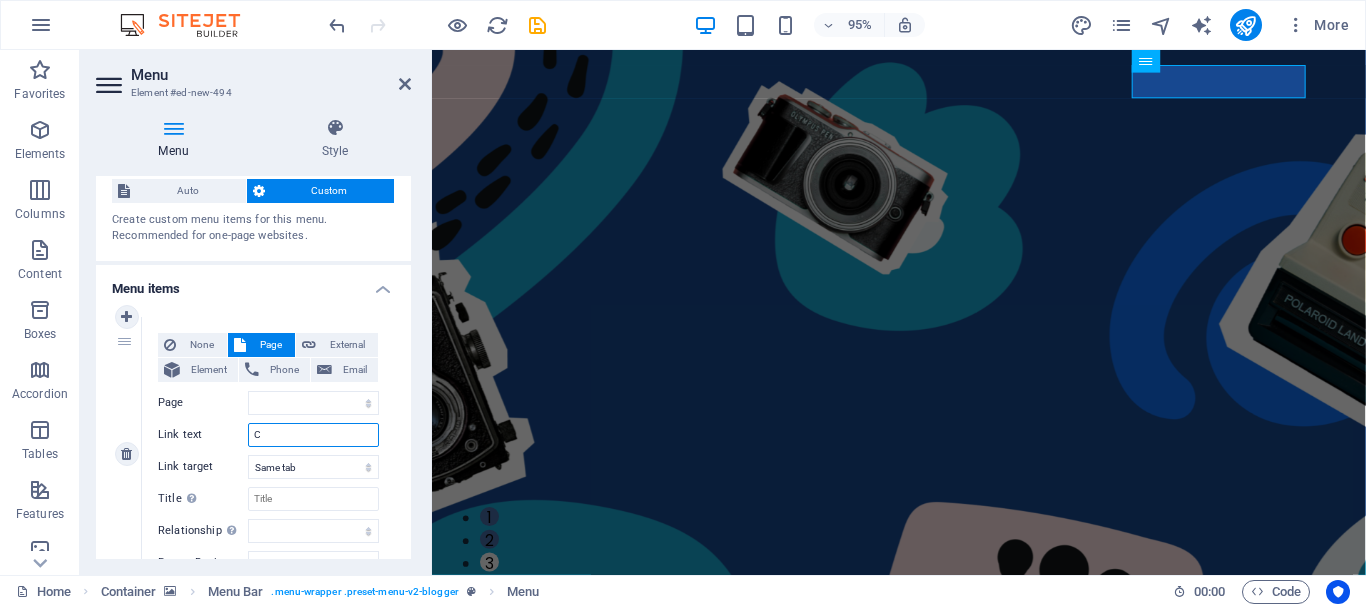 type 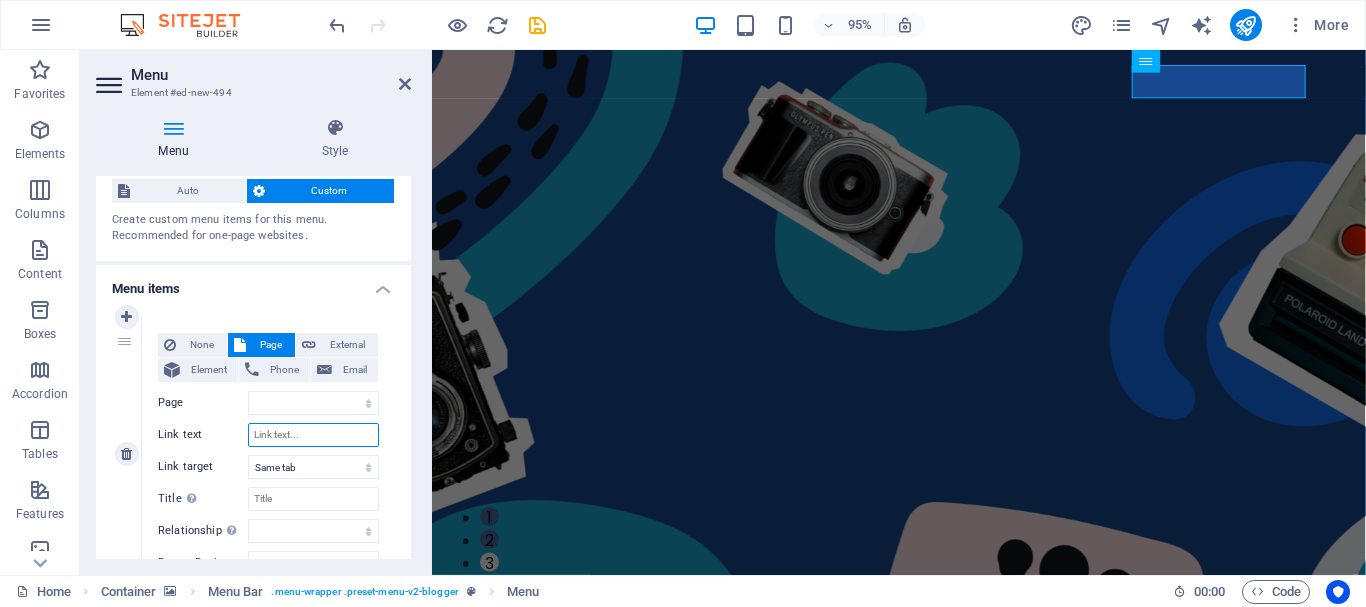 select 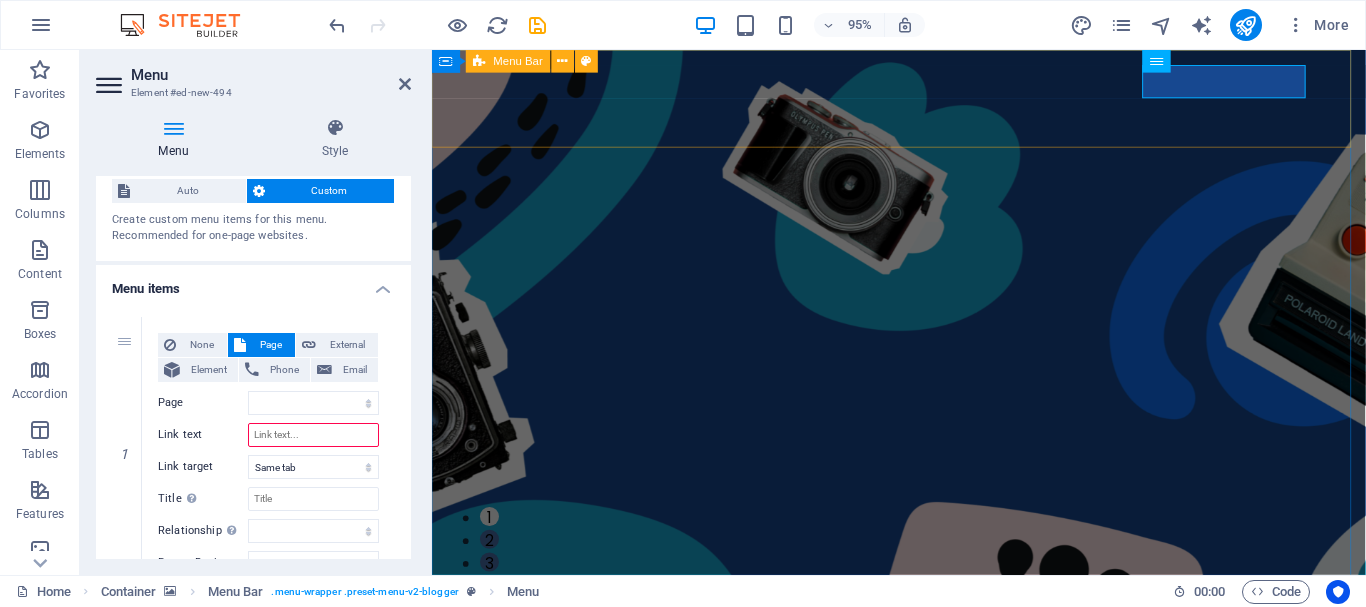 click on "Services Contact Us Blogs Contact Us" at bounding box center [923, 837] 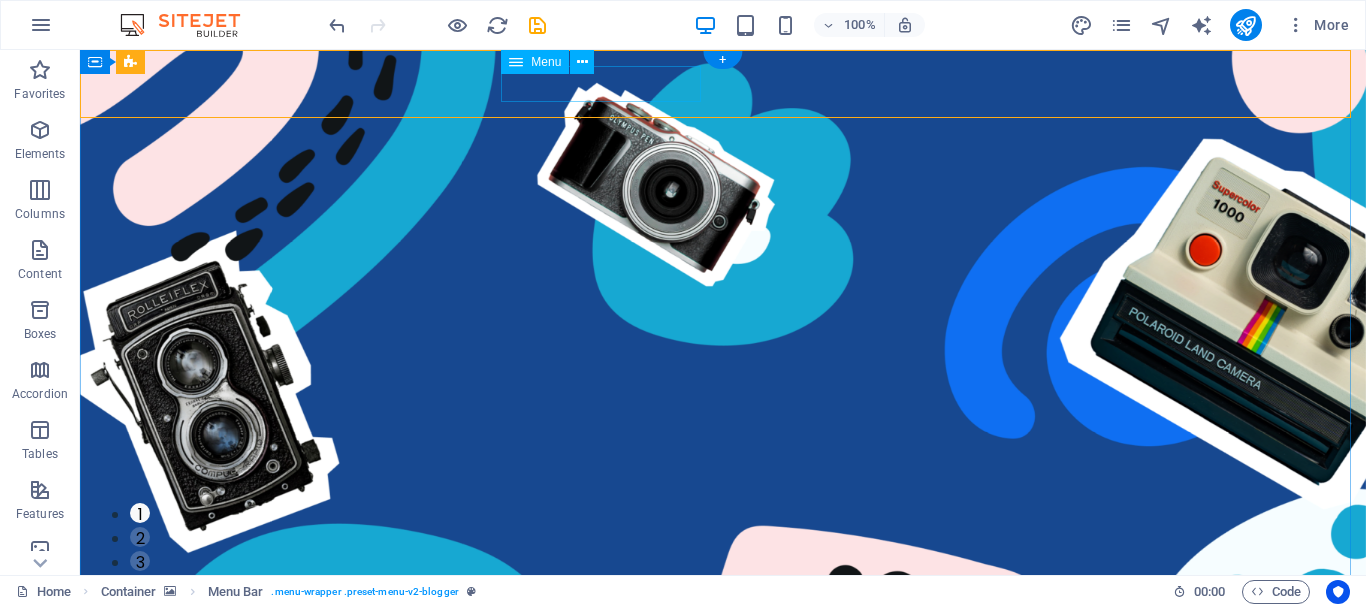 click on "Contact Us" at bounding box center [707, 752] 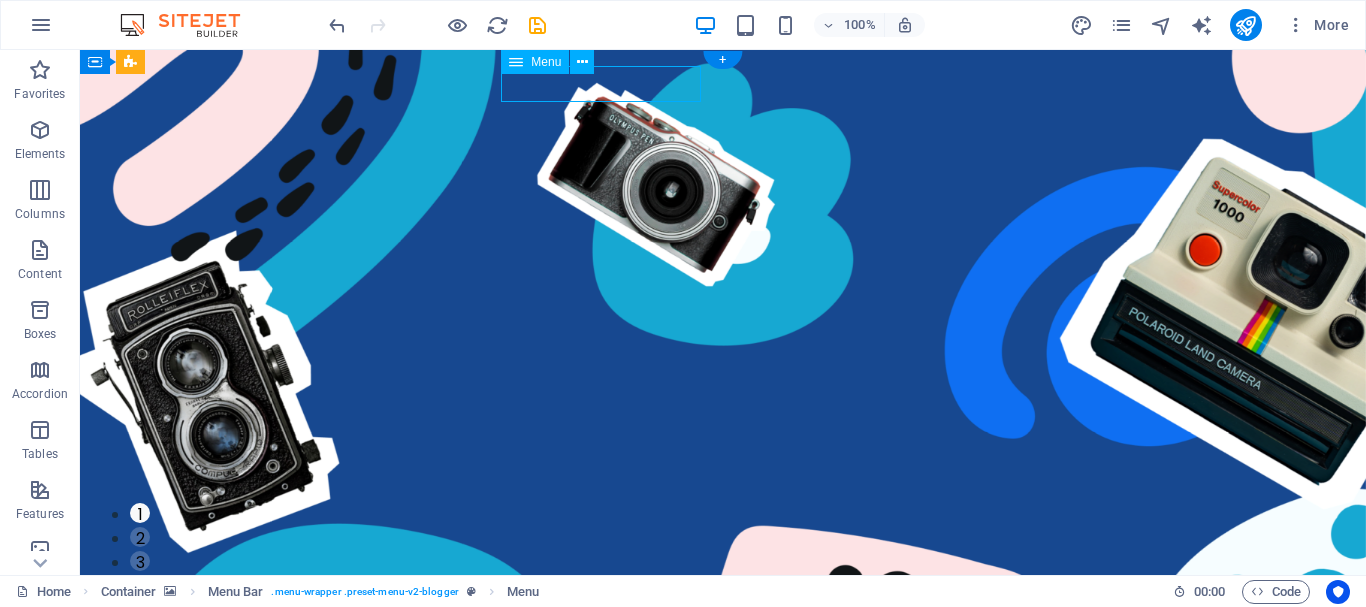 click on "Contact Us" at bounding box center [707, 752] 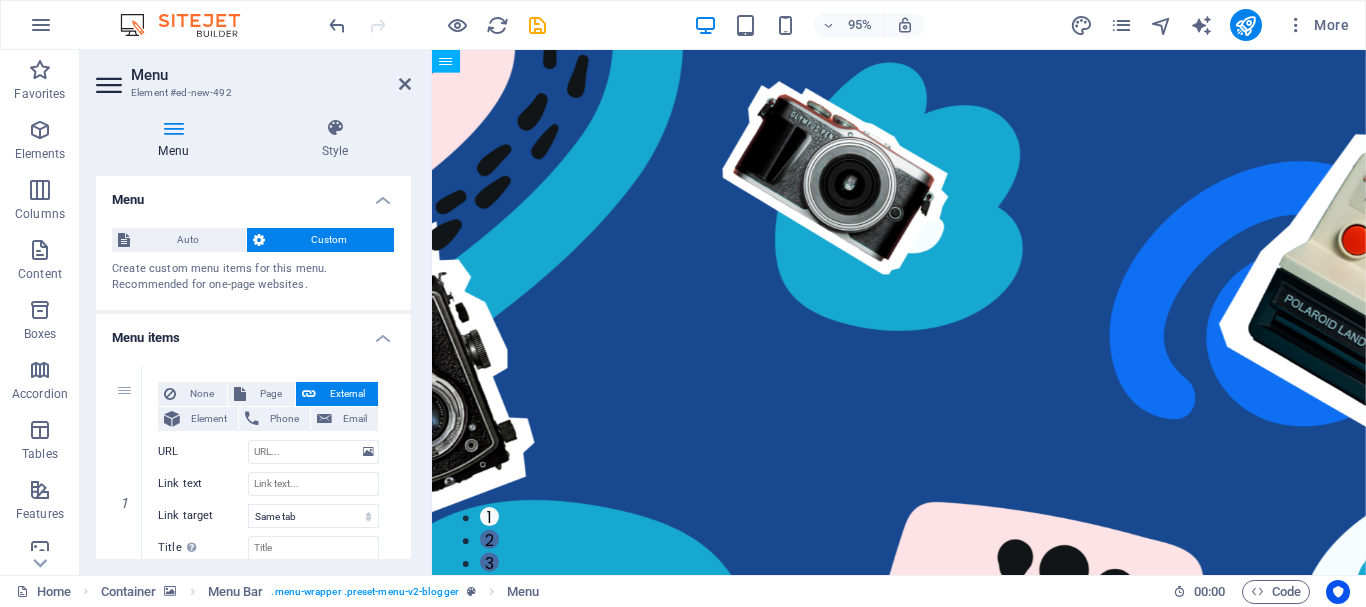 drag, startPoint x: 959, startPoint y: 82, endPoint x: 743, endPoint y: 84, distance: 216.00926 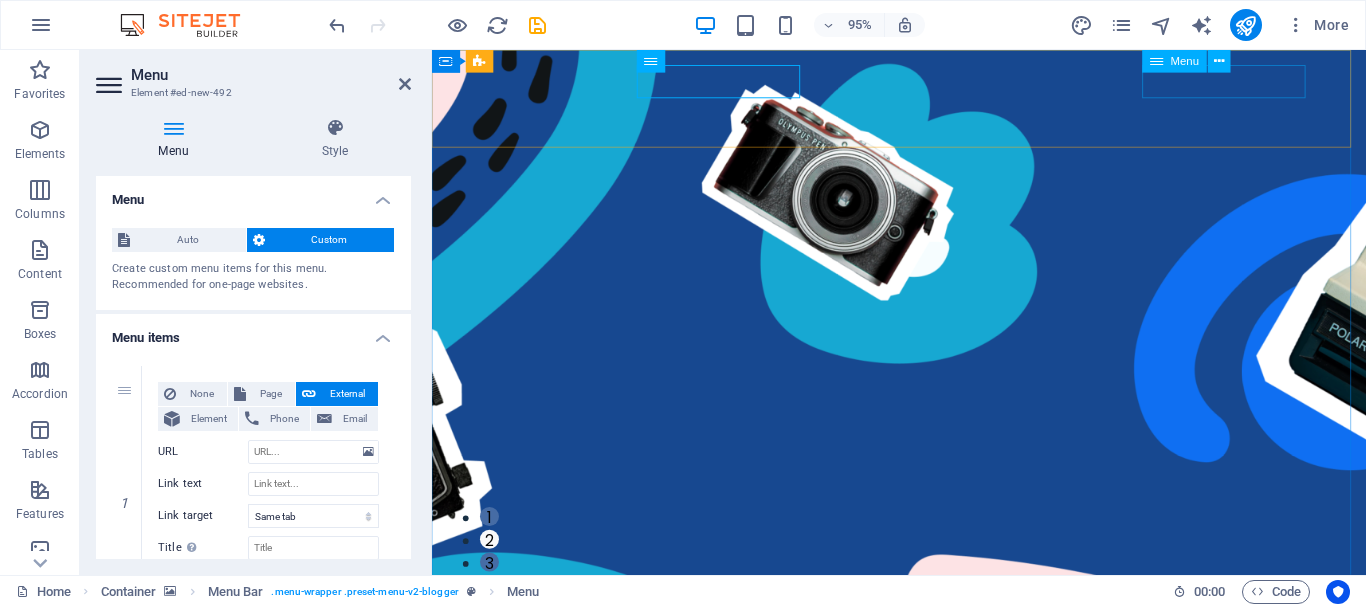 click on "Contact Us" at bounding box center [907, 892] 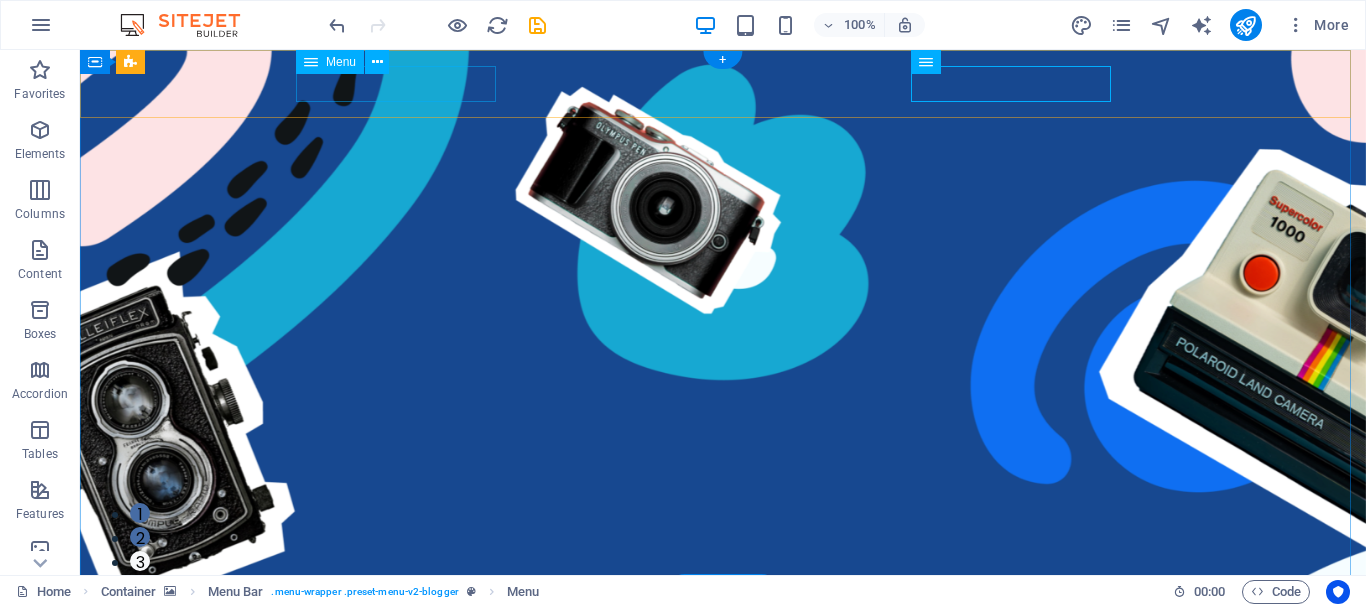 click on "Contact Us" at bounding box center [707, 786] 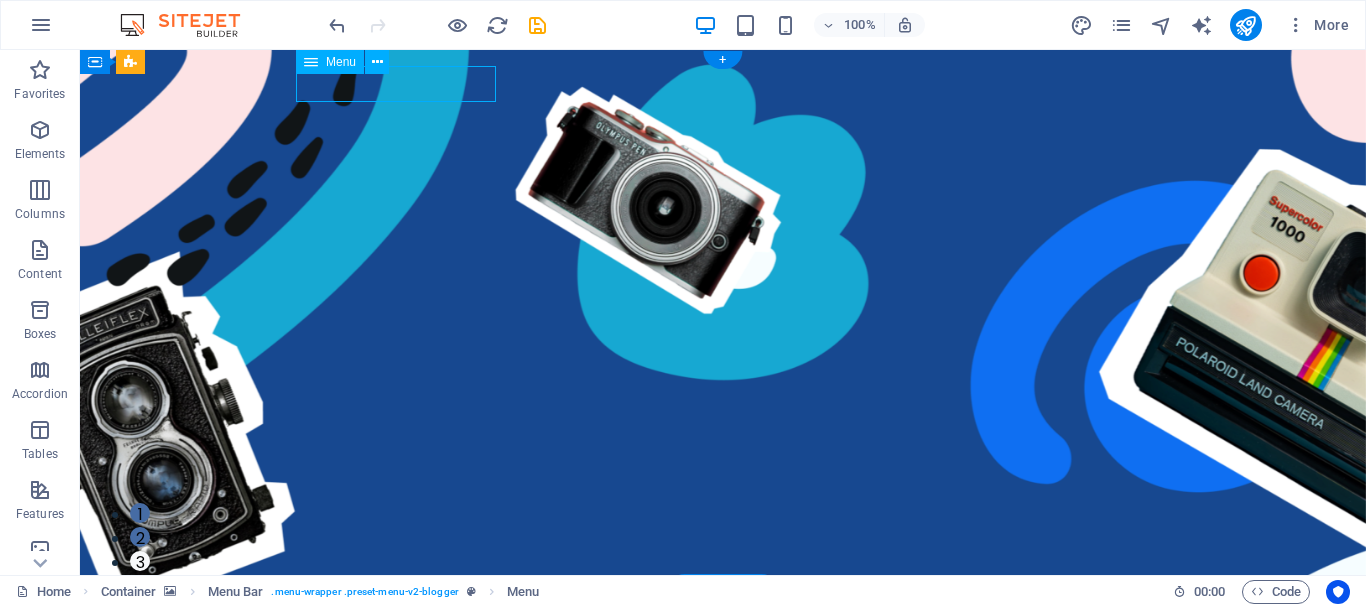 click on "Contact Us" at bounding box center (707, 786) 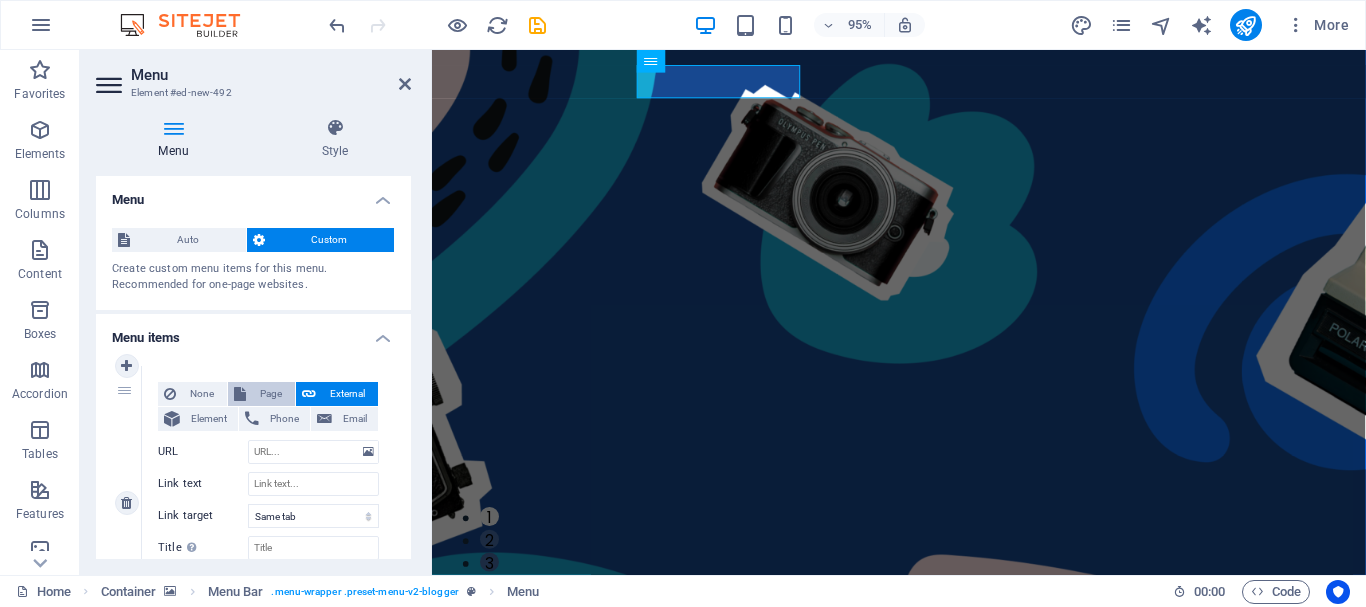 click on "Page" at bounding box center (270, 394) 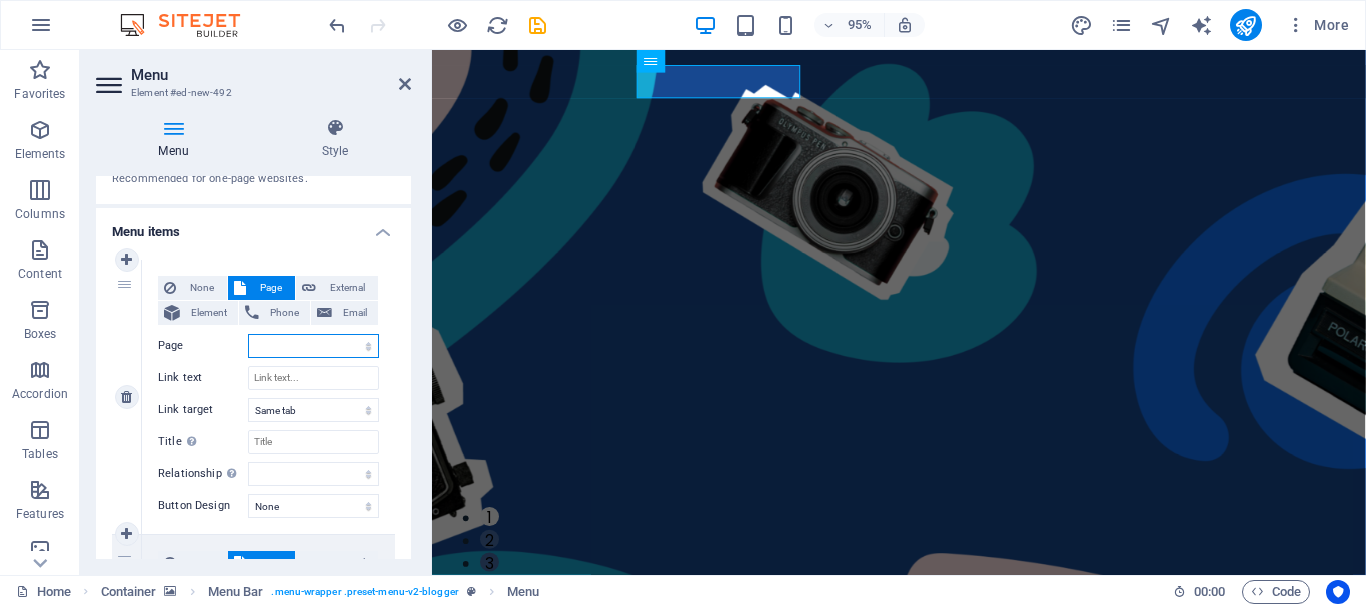 scroll, scrollTop: 108, scrollLeft: 0, axis: vertical 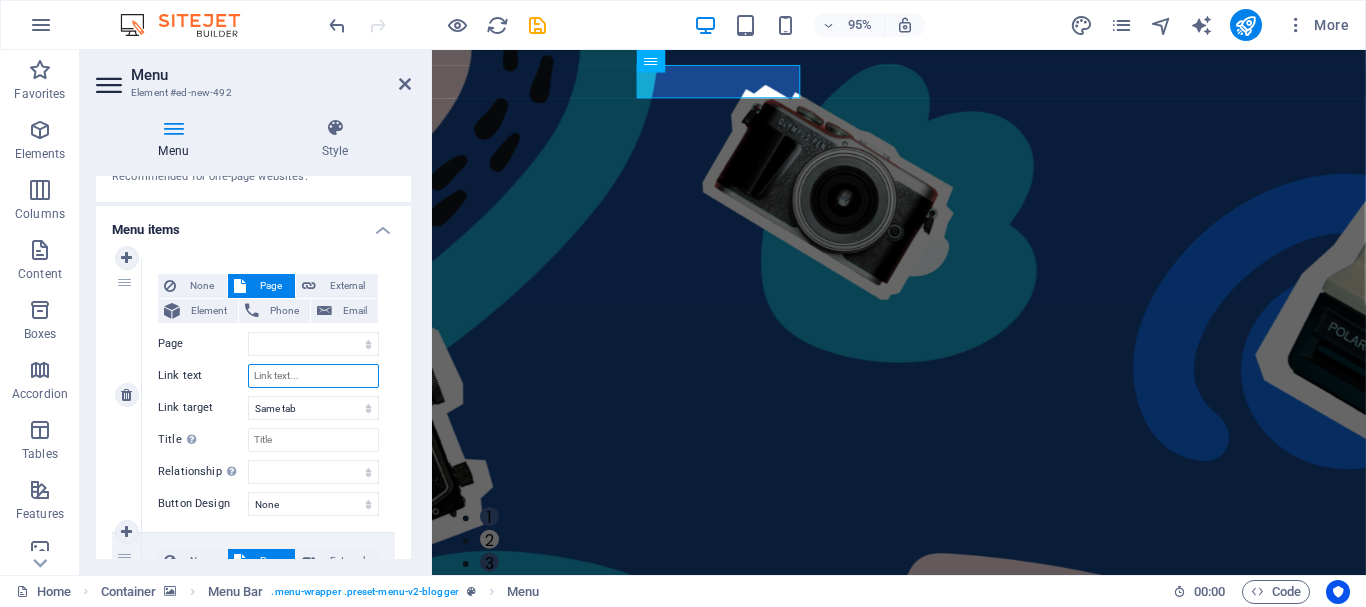 click on "Link text" at bounding box center (313, 376) 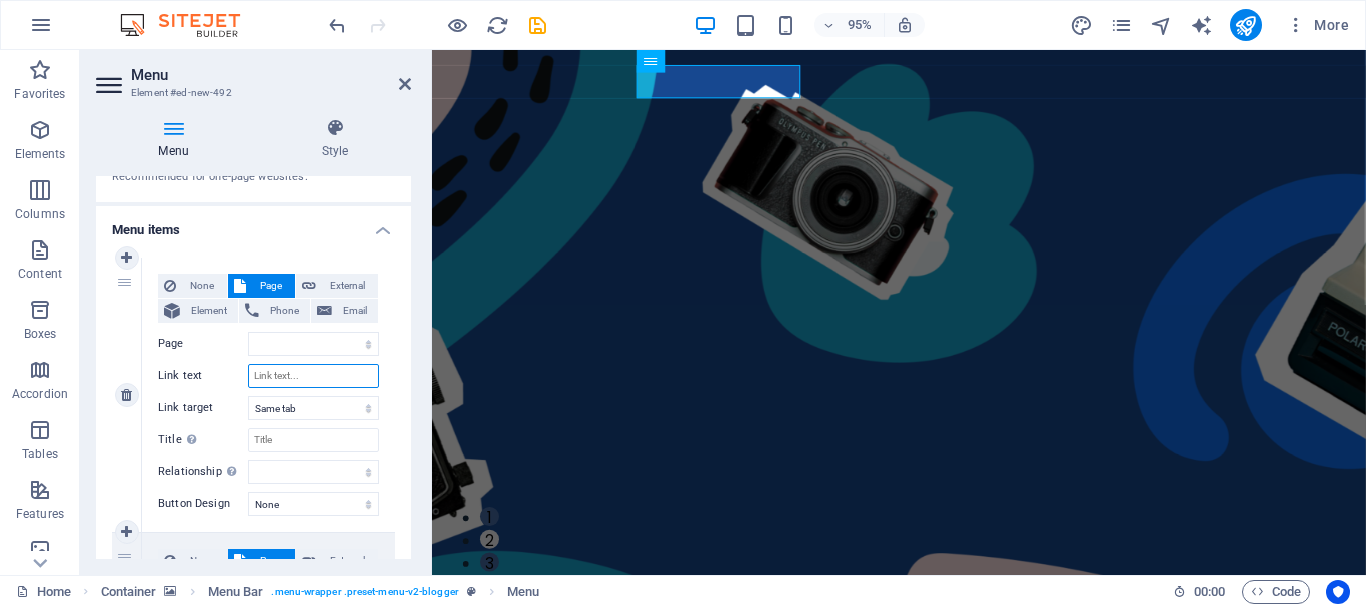 click on "Link text" at bounding box center [313, 376] 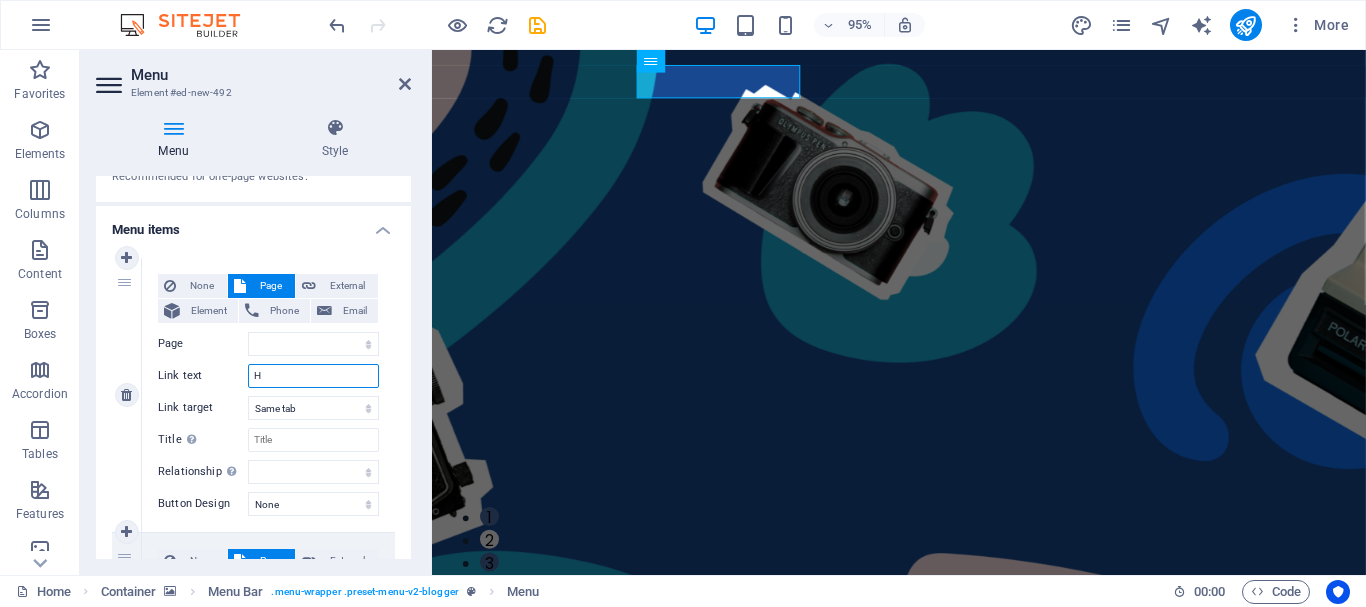 select 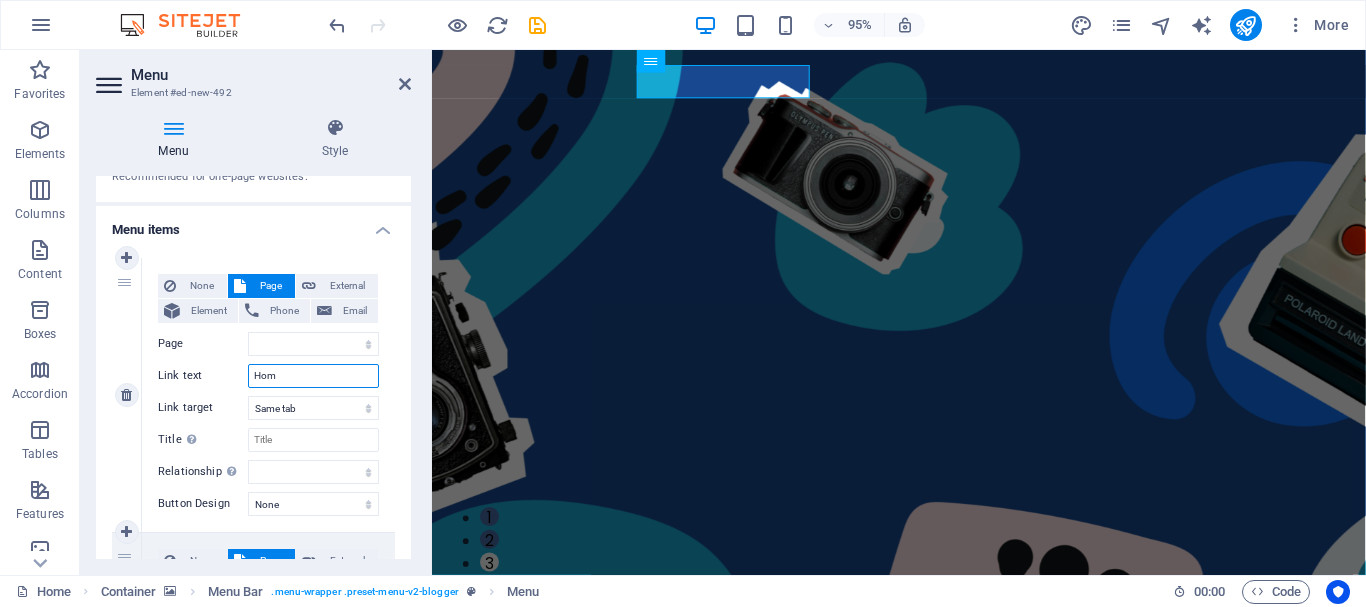 type on "Home" 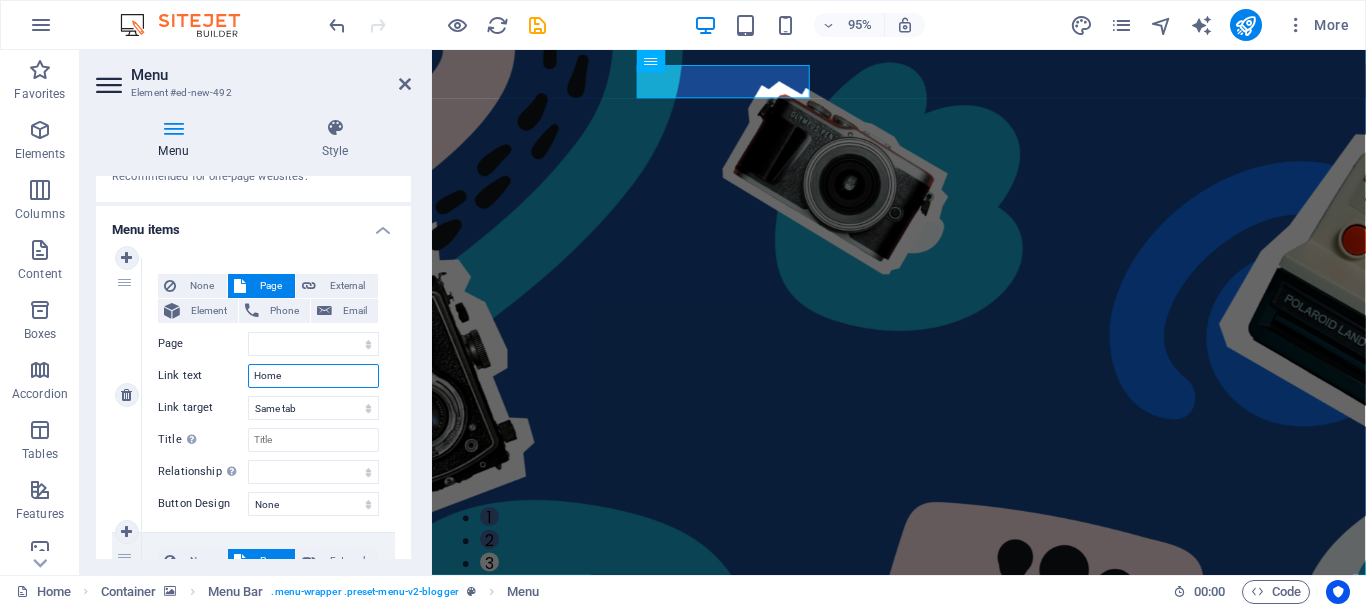 select 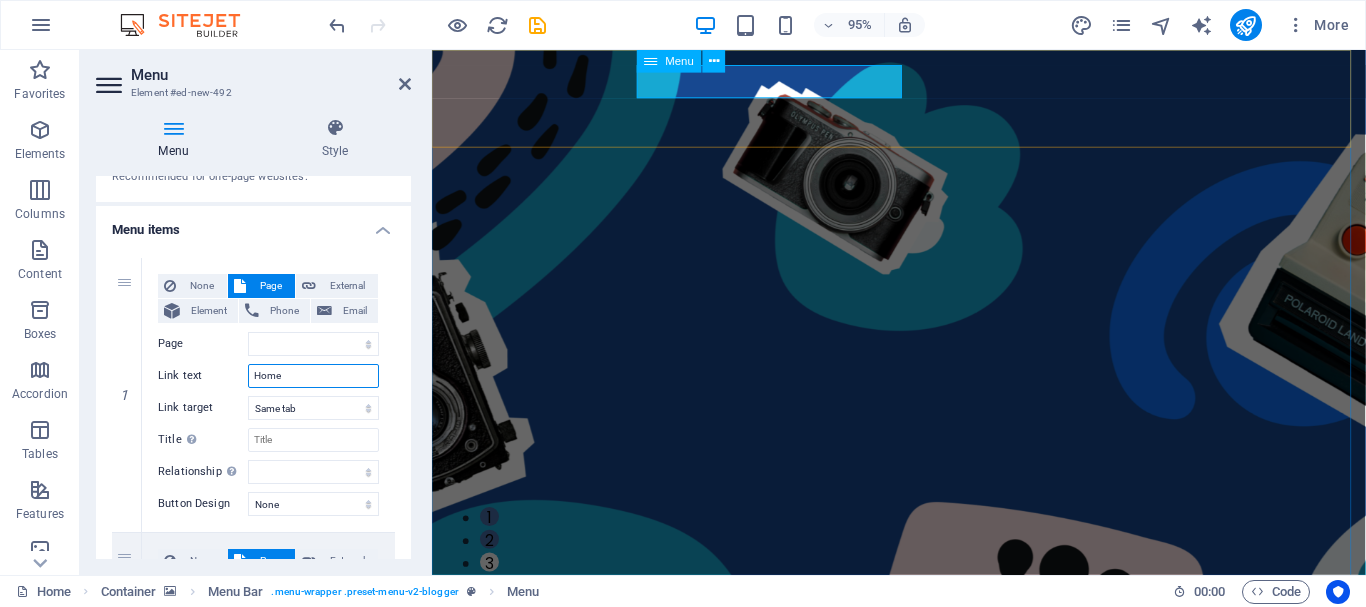 type on "Home" 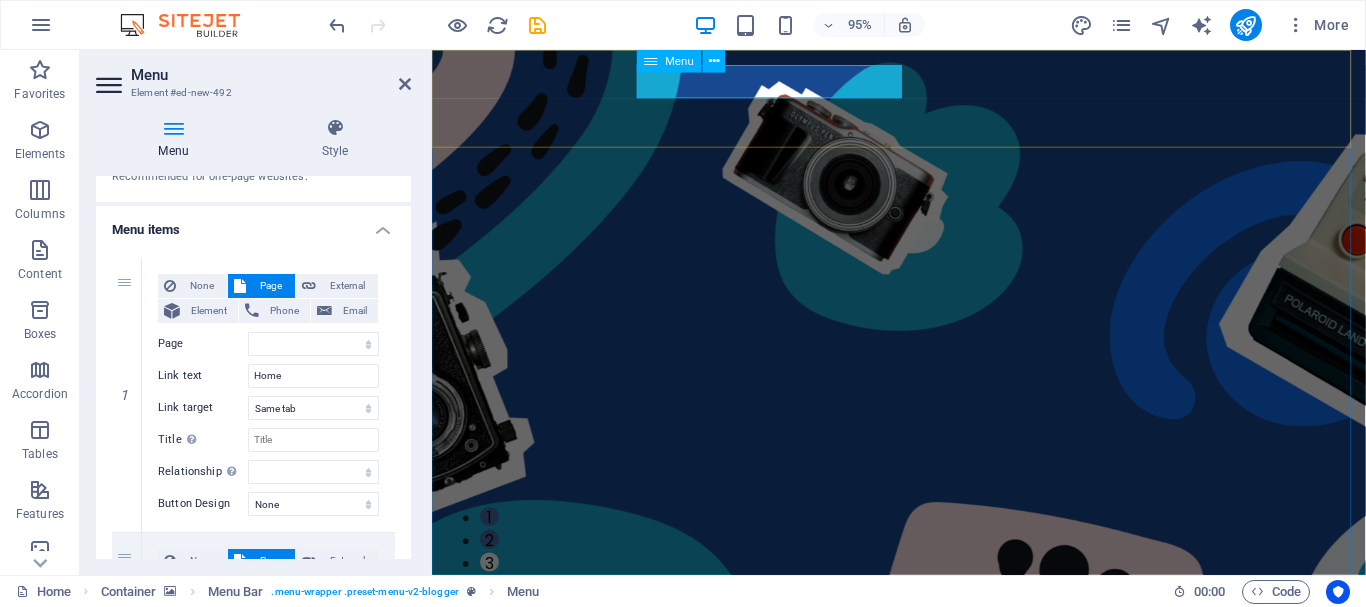 click on "Home Contact Us" at bounding box center [907, 716] 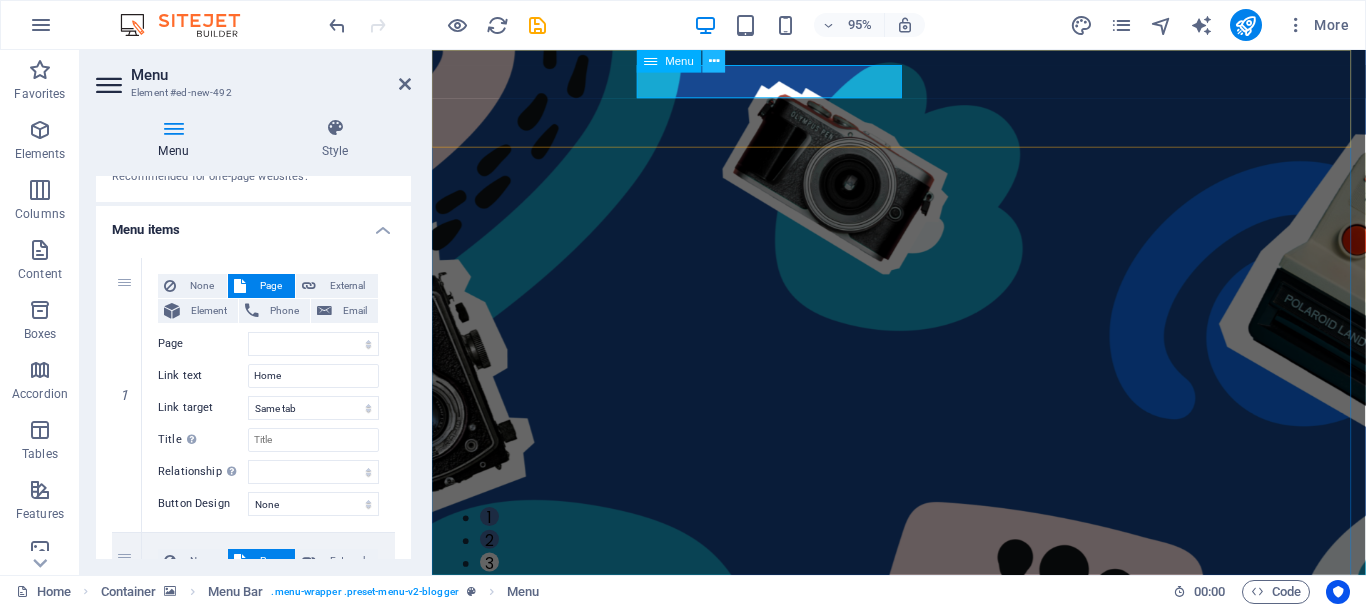 click at bounding box center (714, 61) 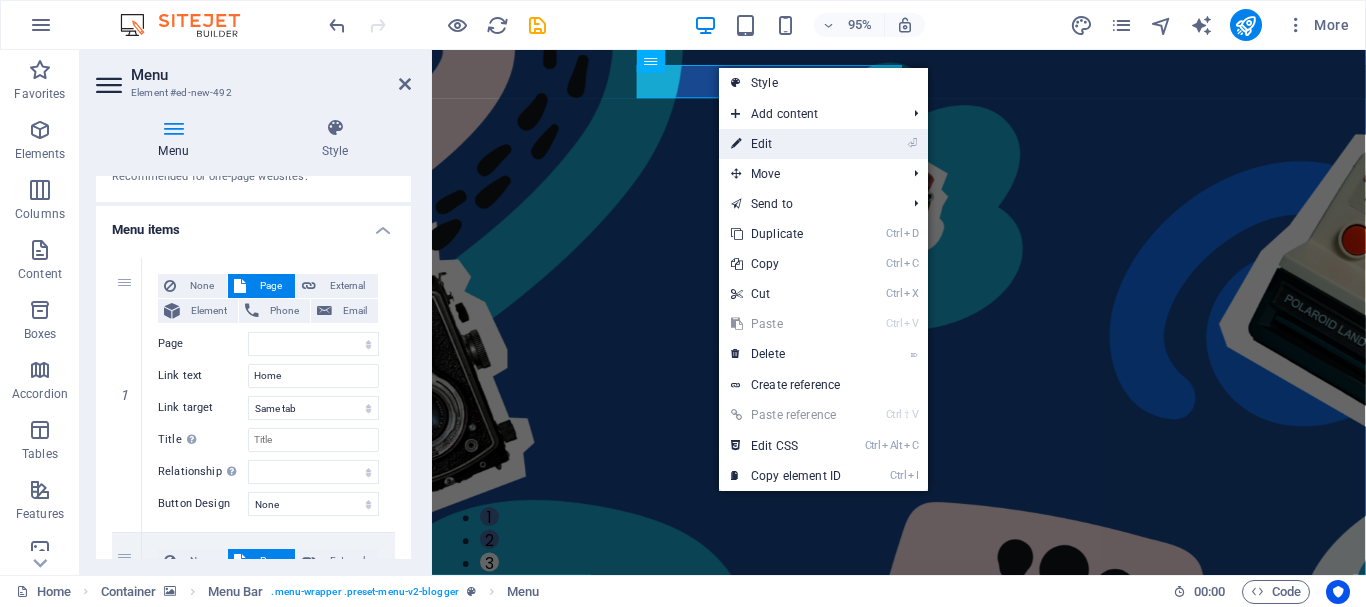 click on "⏎  Edit" at bounding box center [786, 144] 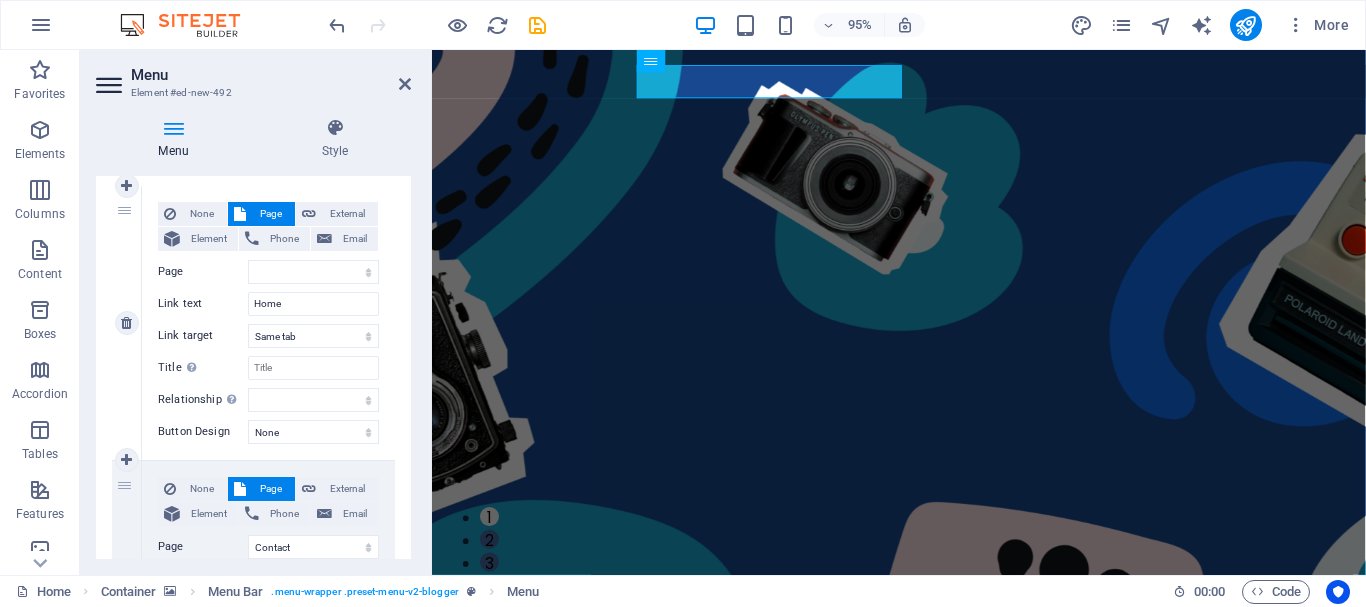 scroll, scrollTop: 180, scrollLeft: 0, axis: vertical 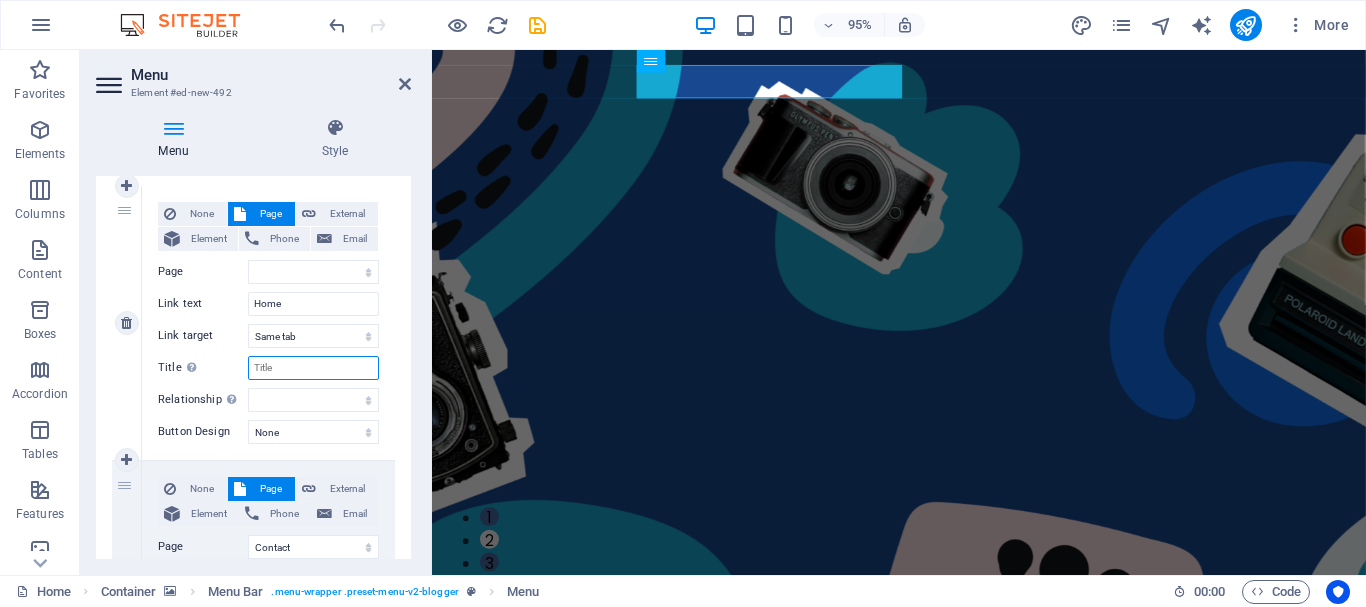 click on "Title Additional link description, should not be the same as the link text. The title is most often shown as a tooltip text when the mouse moves over the element. Leave empty if uncertain." at bounding box center (313, 368) 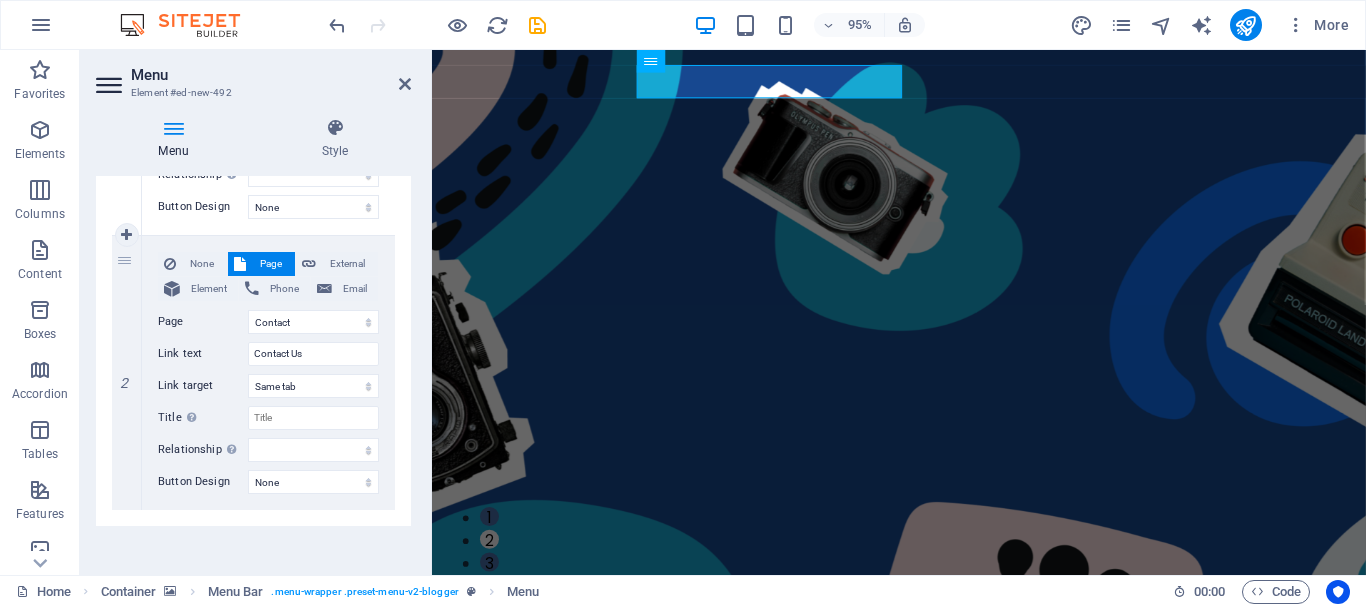 scroll, scrollTop: 412, scrollLeft: 0, axis: vertical 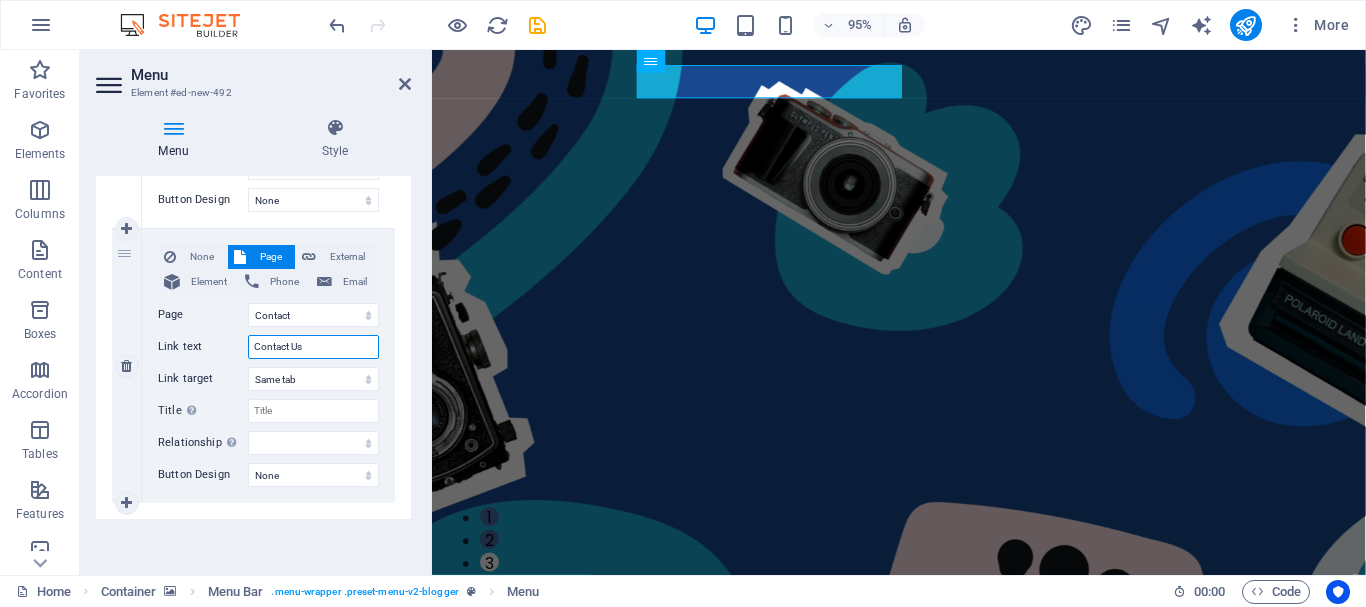 drag, startPoint x: 315, startPoint y: 348, endPoint x: 201, endPoint y: 333, distance: 114.982605 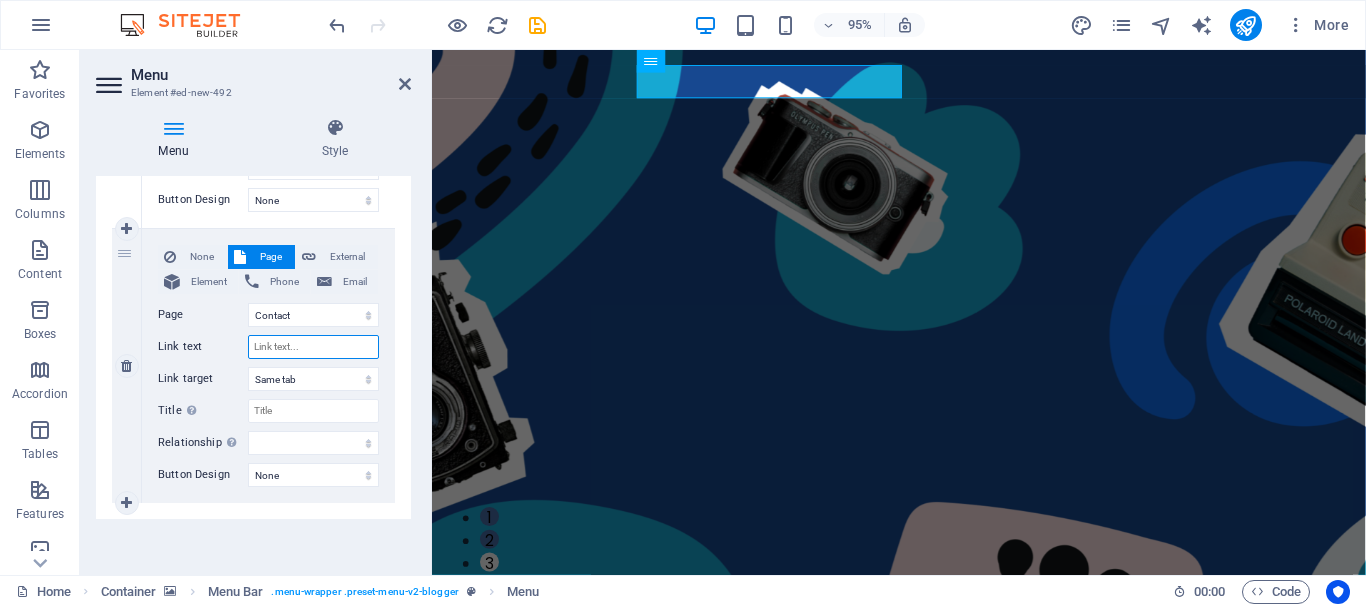 select 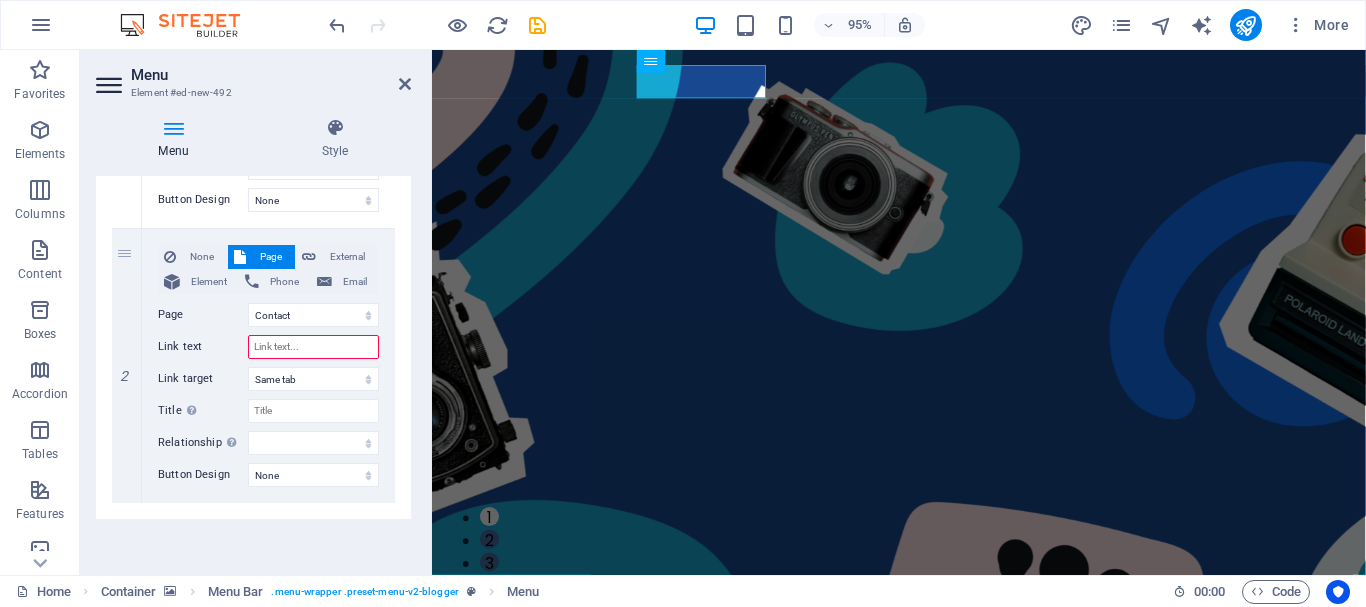 type 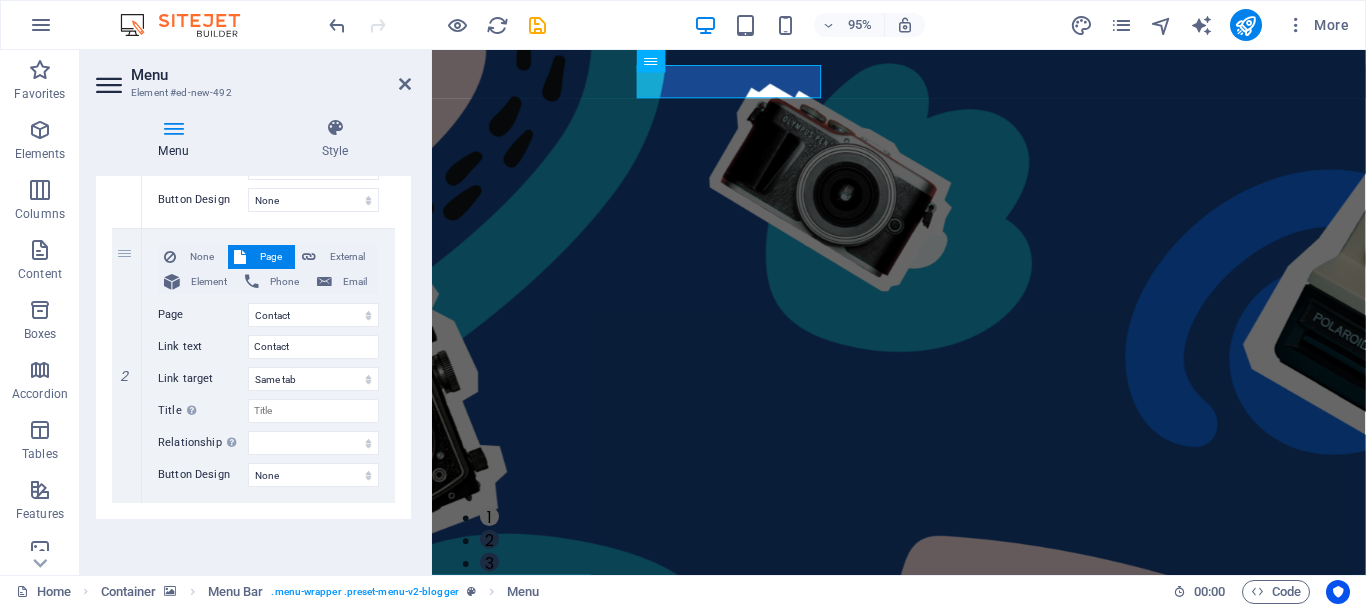 click on "1 None Page External Element Phone Email Page Home About the Author Contact Legal Notice Privacy Element URL Phone Email Link text Home Link target New tab Same tab Overlay Title Additional link description, should not be the same as the link text. The title is most often shown as a tooltip text when the mouse moves over the element. Leave empty if uncertain. Relationship Sets the relationship of this link to the link target alternate author bookmark external help license next nofollow noreferrer noopener prev search tag Button Design None Default Primary Secondary 2 None Page External Element Phone Email Page Home About the Author Contact Legal Notice Privacy Element URL /15836523 Phone Email Link text Contact Link target New tab Same tab Overlay Title Relationship Sets the relationship of this link to the link target alternate author bookmark external help" at bounding box center (253, 228) 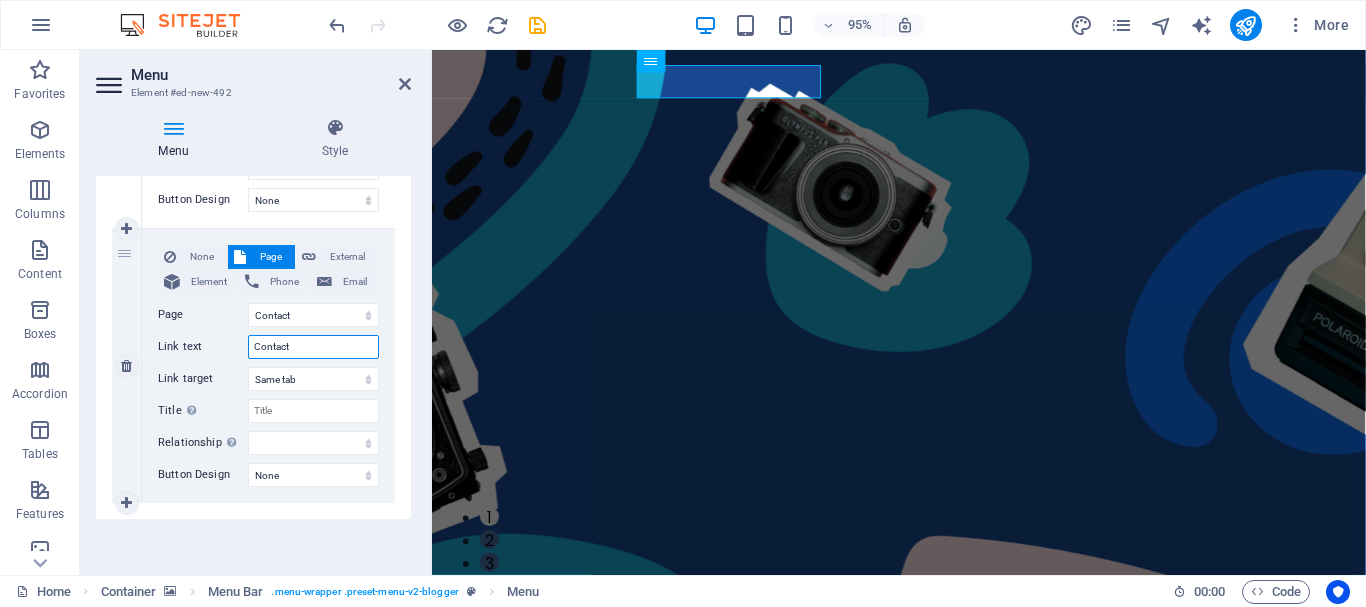 drag, startPoint x: 316, startPoint y: 354, endPoint x: 158, endPoint y: 357, distance: 158.02847 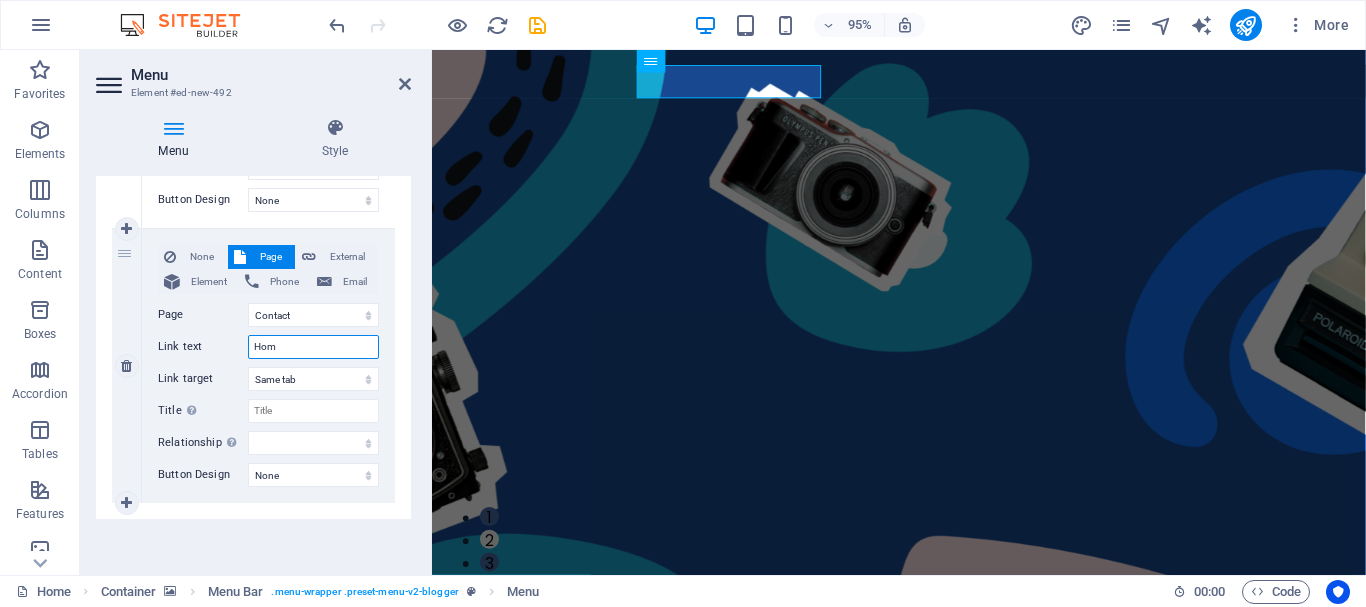 type on "Home" 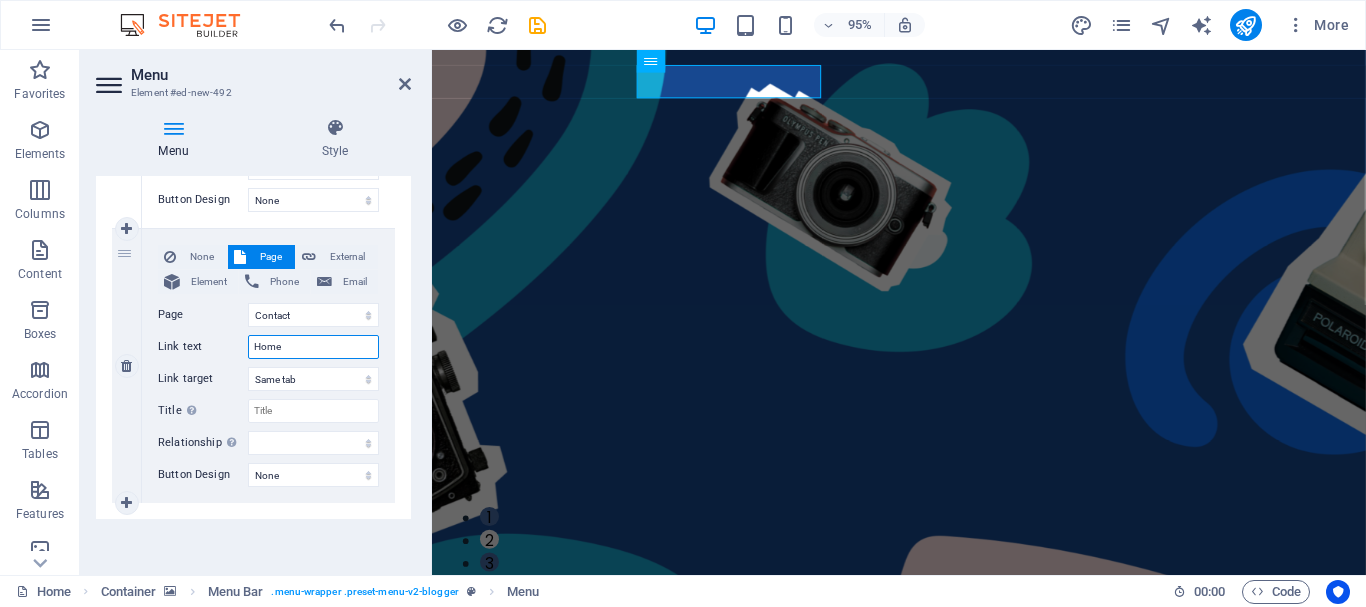 select 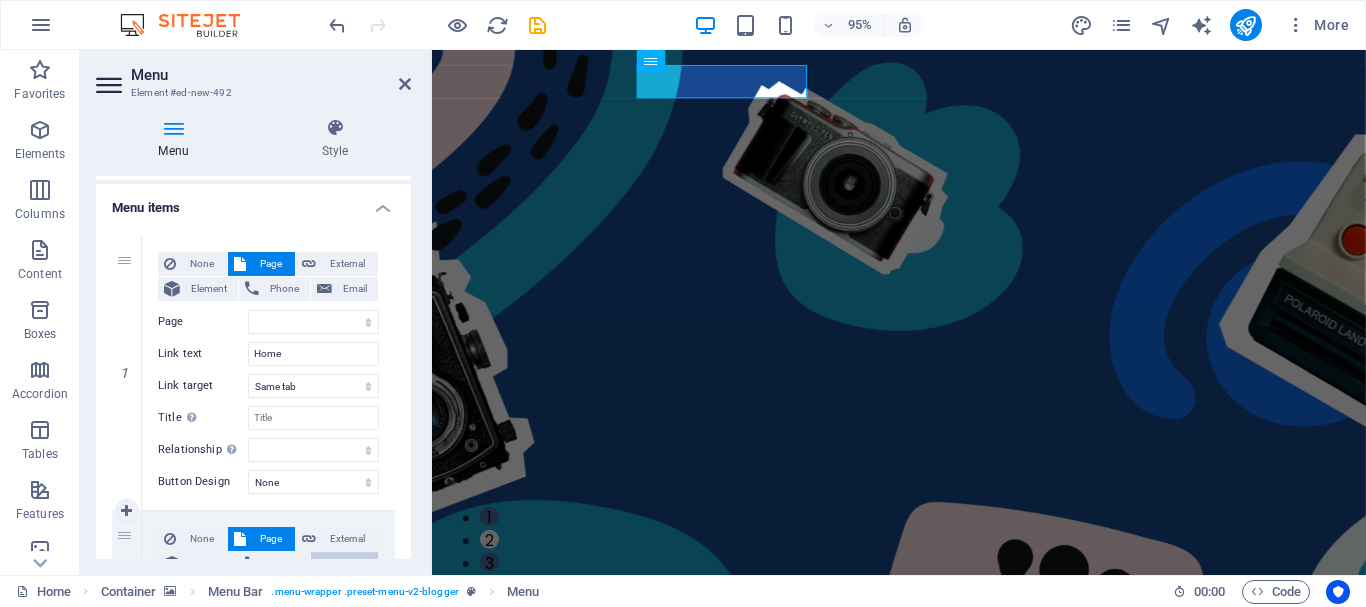 scroll, scrollTop: 128, scrollLeft: 0, axis: vertical 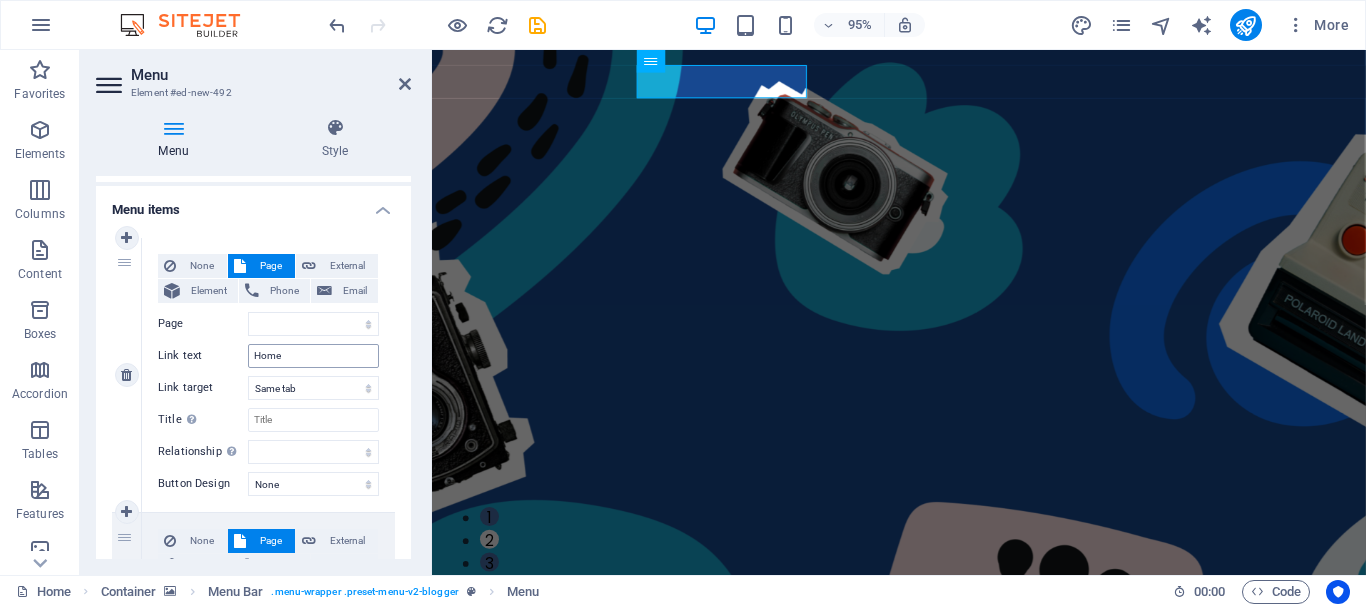 type on "Home" 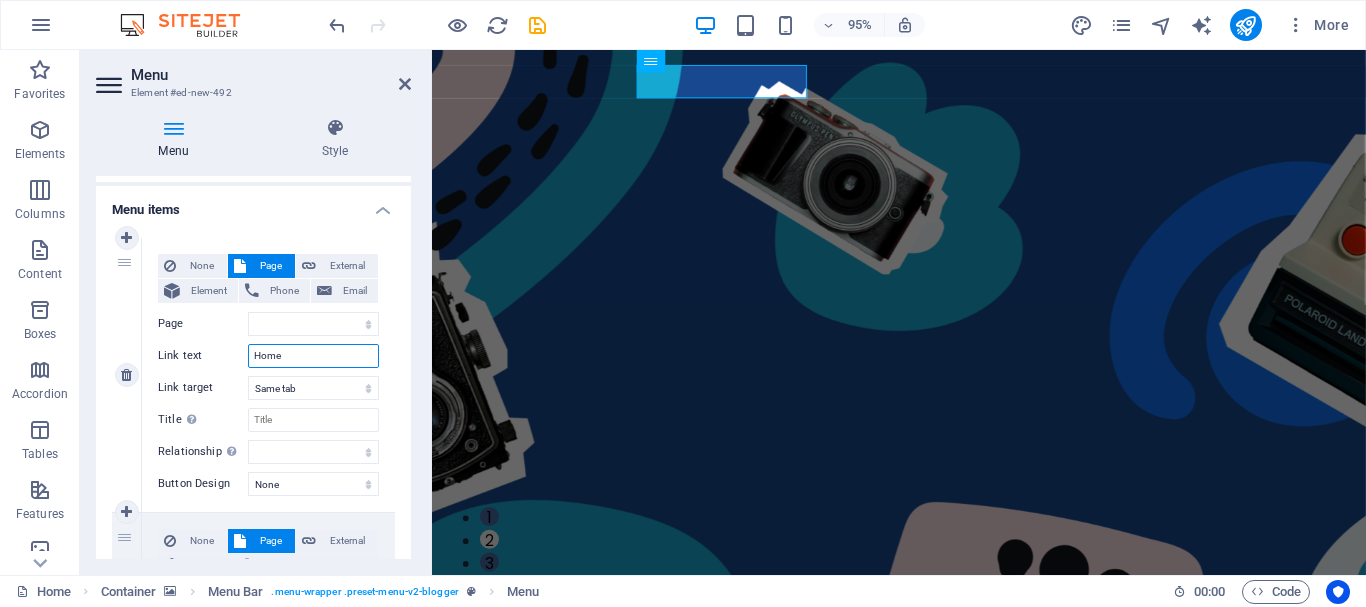 drag, startPoint x: 297, startPoint y: 360, endPoint x: 223, endPoint y: 363, distance: 74.06078 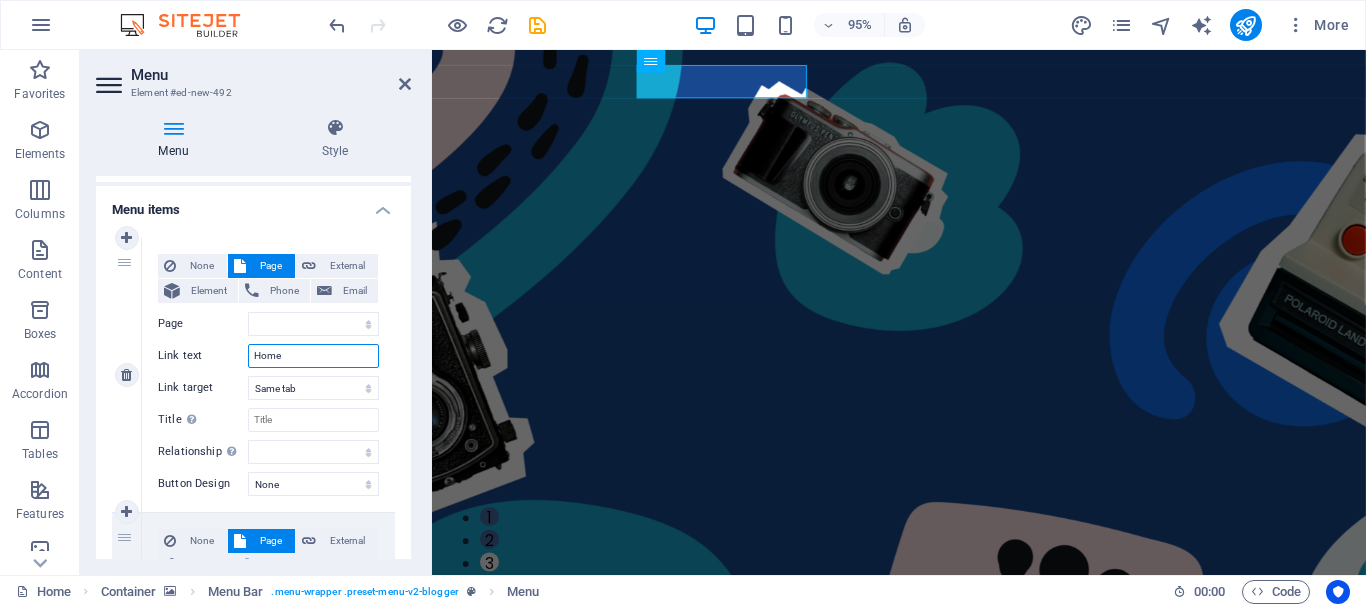 type 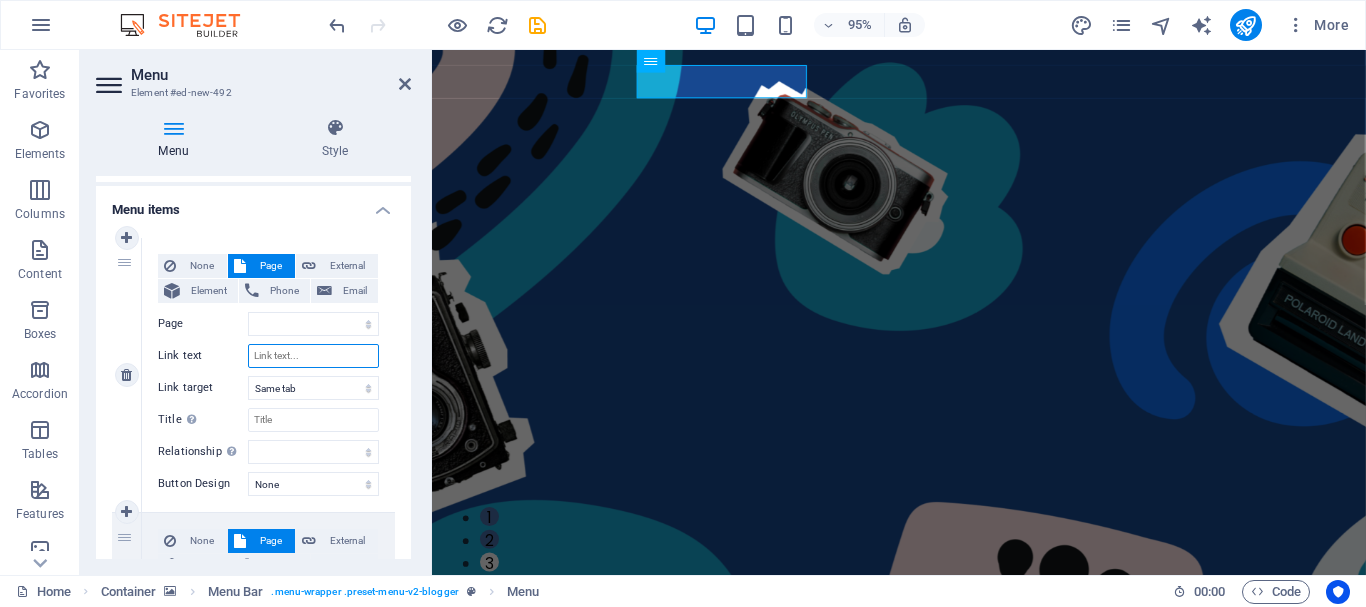 select 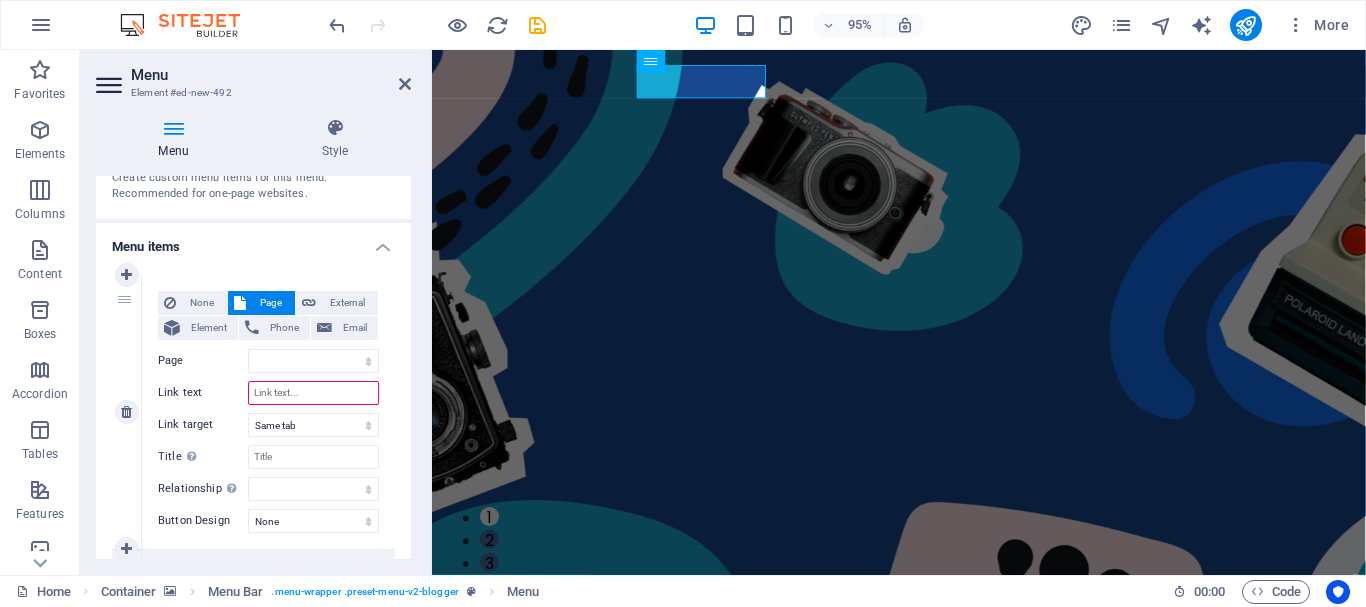 scroll, scrollTop: 0, scrollLeft: 0, axis: both 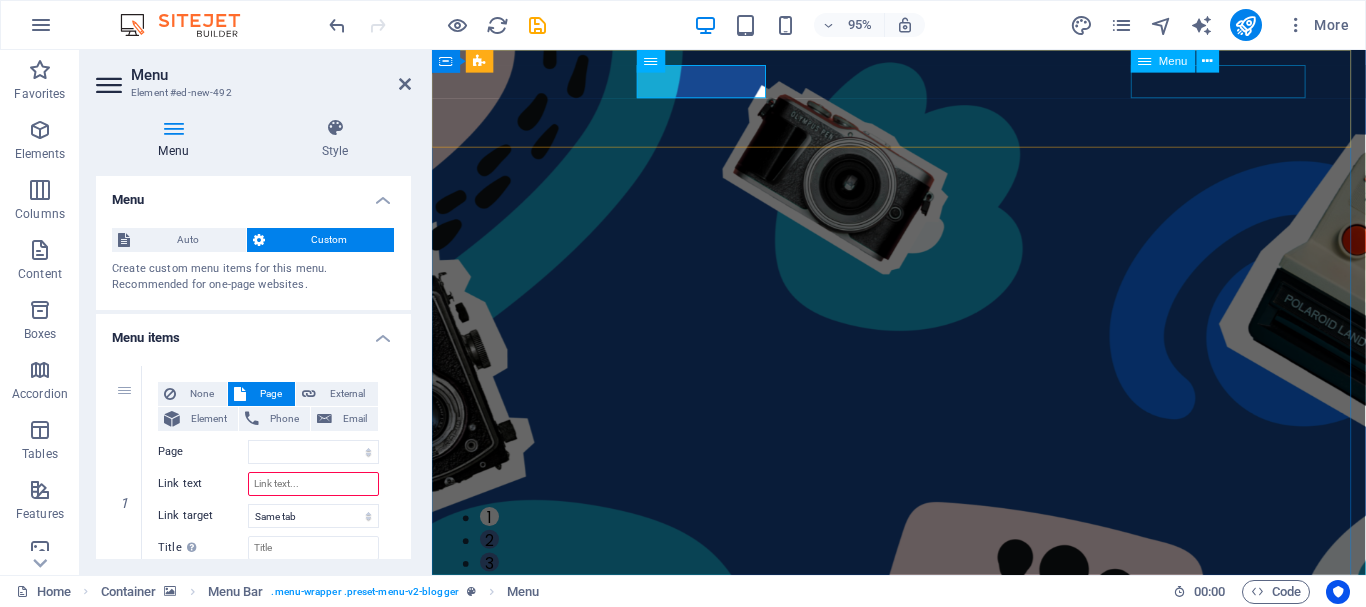 type 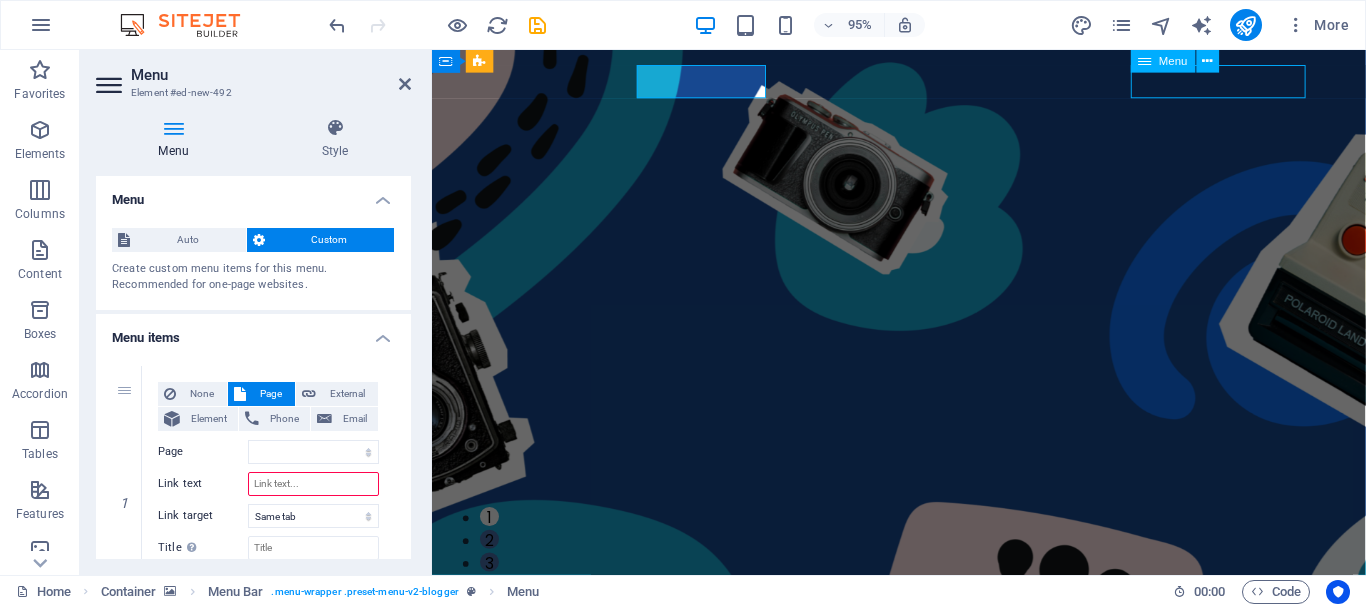 click on "Contact Us" at bounding box center [907, 822] 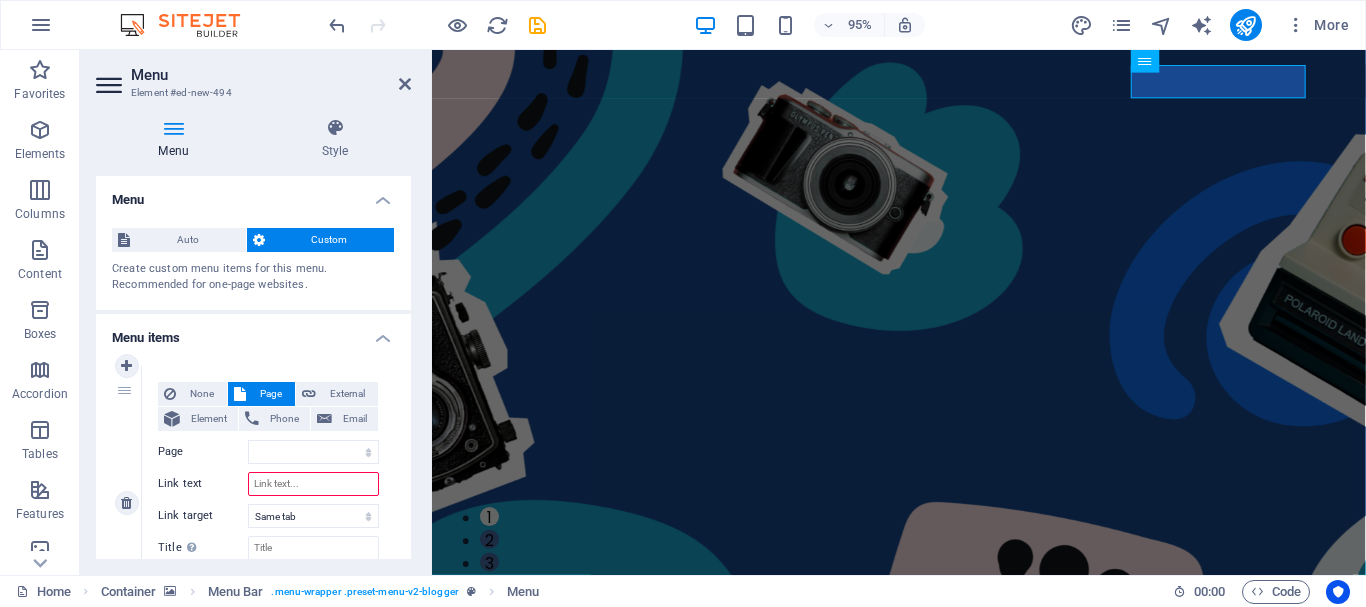 scroll, scrollTop: 412, scrollLeft: 0, axis: vertical 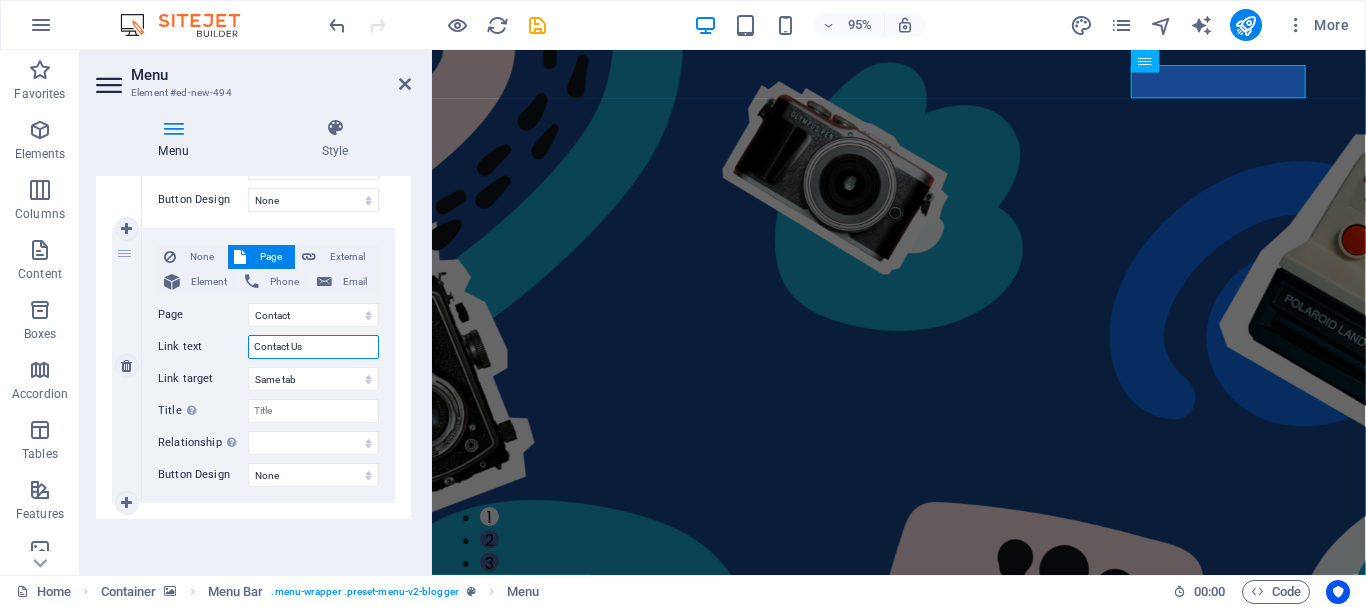 click on "Contact Us" at bounding box center [313, 347] 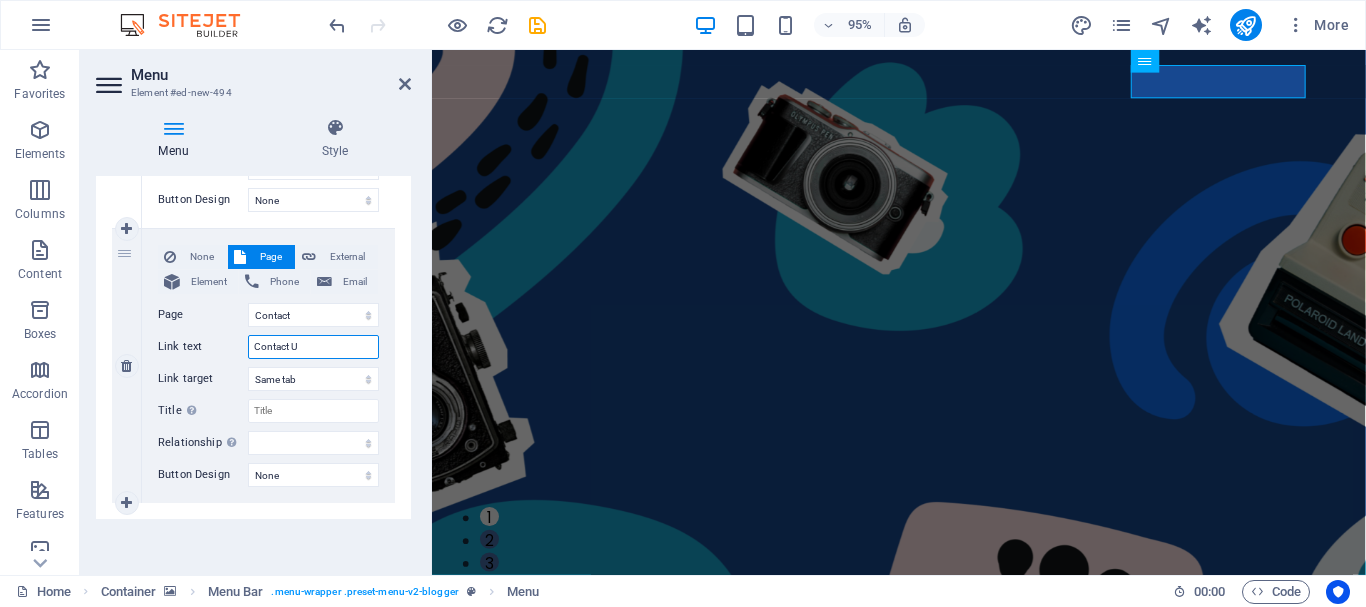type on "Contact" 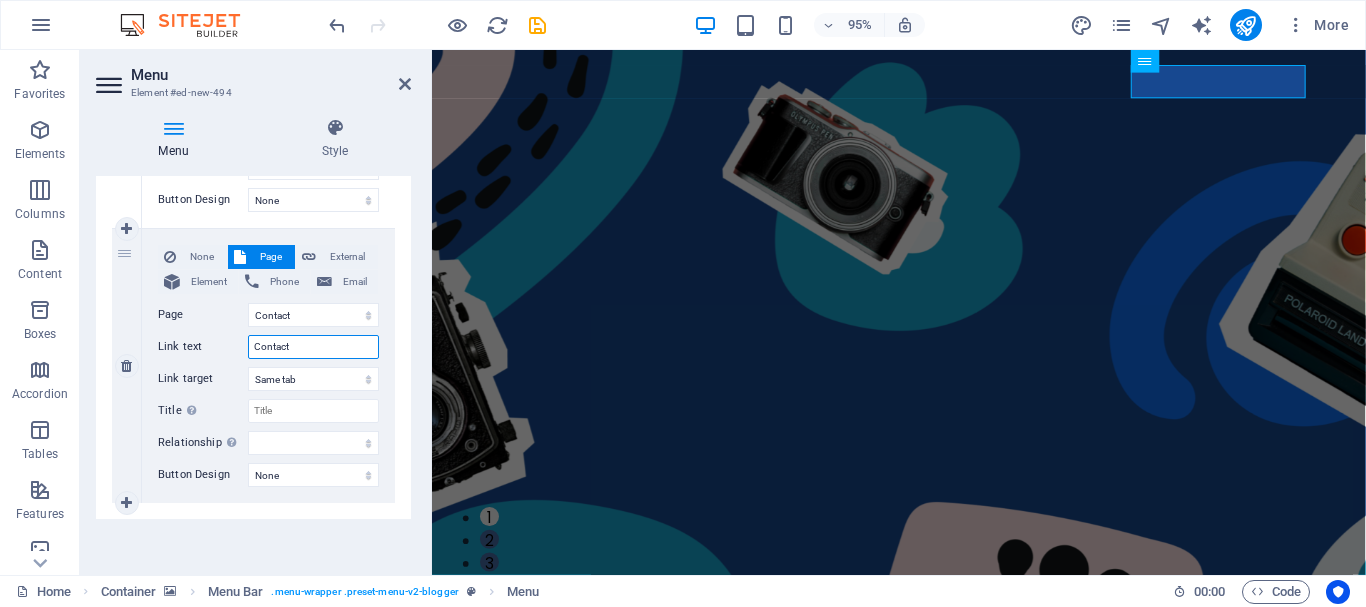 select 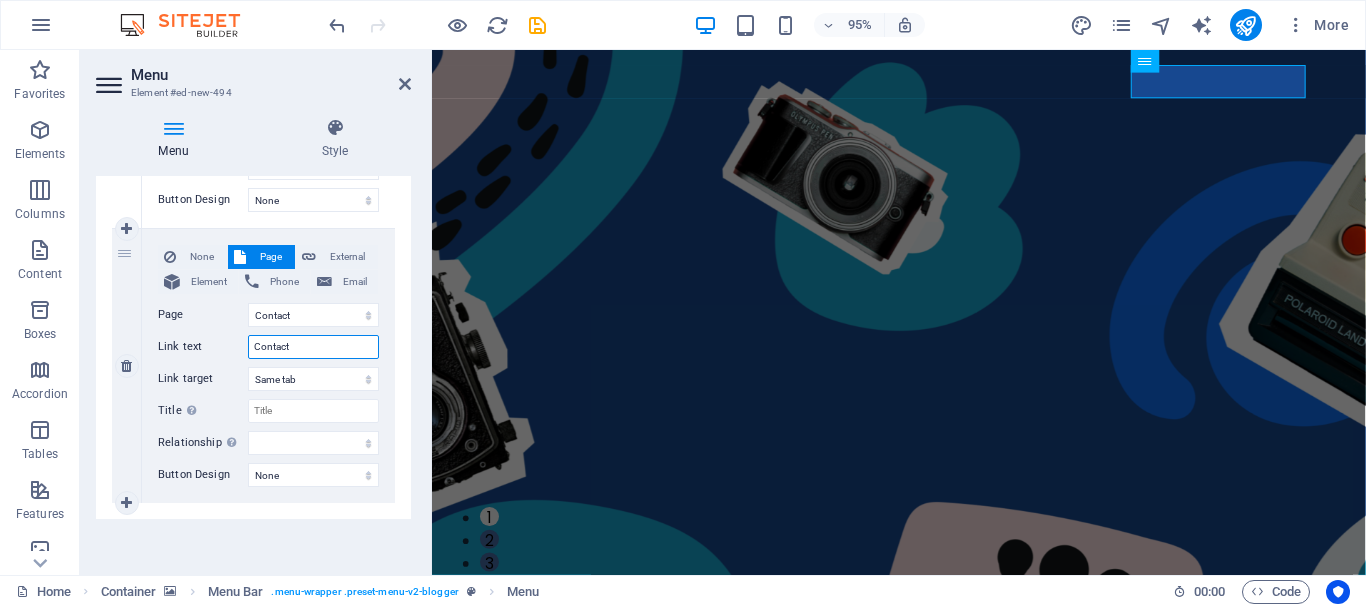 select 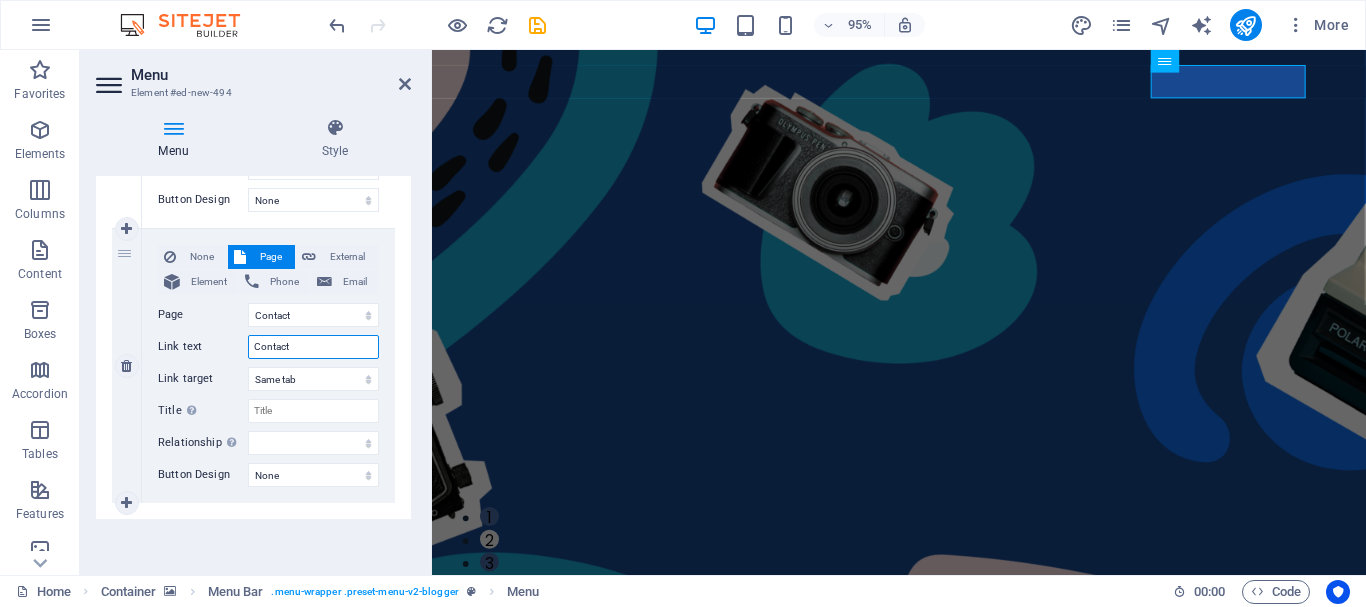 type on "Contact" 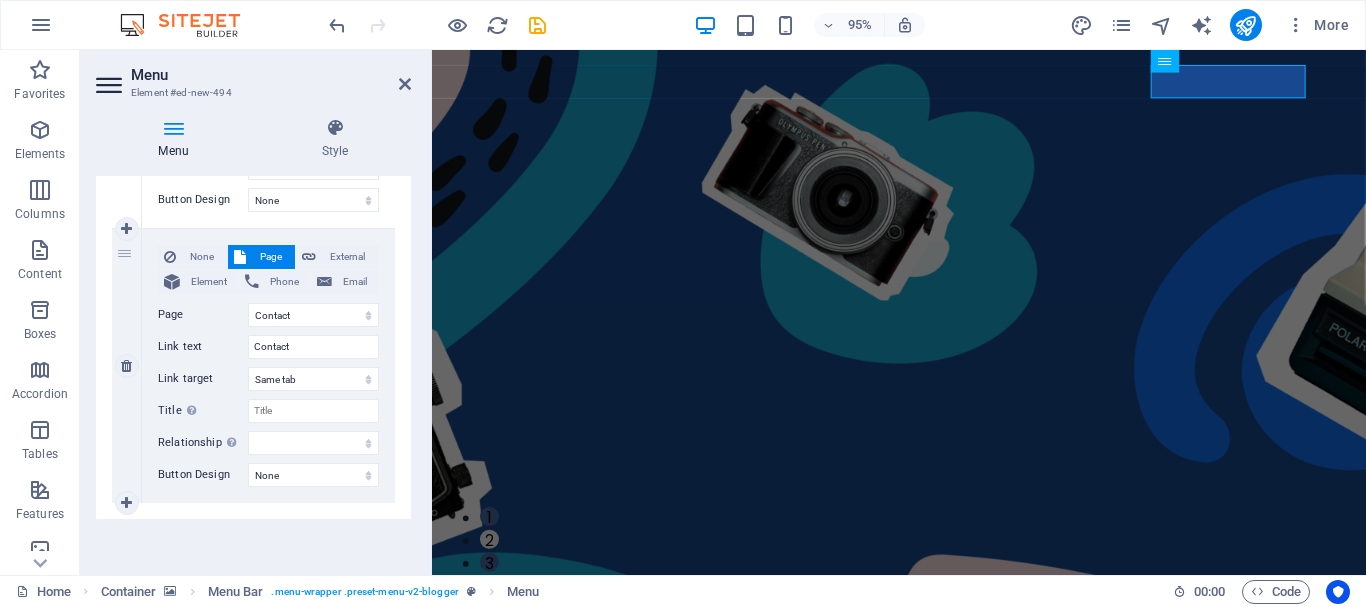 click on "None Page External Element Phone Email Page Home About the Author Contact Legal Notice Privacy Element URL /15836523 Phone Email Link text Contact Link target New tab Same tab Overlay Title Additional link description, should not be the same as the link text. The title is most often shown as a tooltip text when the mouse moves over the element. Leave empty if uncertain. Relationship Sets the relationship of this link to the link target . For example, the value "nofollow" instructs search engines not to follow the link. Can be left empty. alternate author bookmark external help license next nofollow noreferrer noopener prev search tag Button Design None Default Primary Secondary" at bounding box center [268, 366] 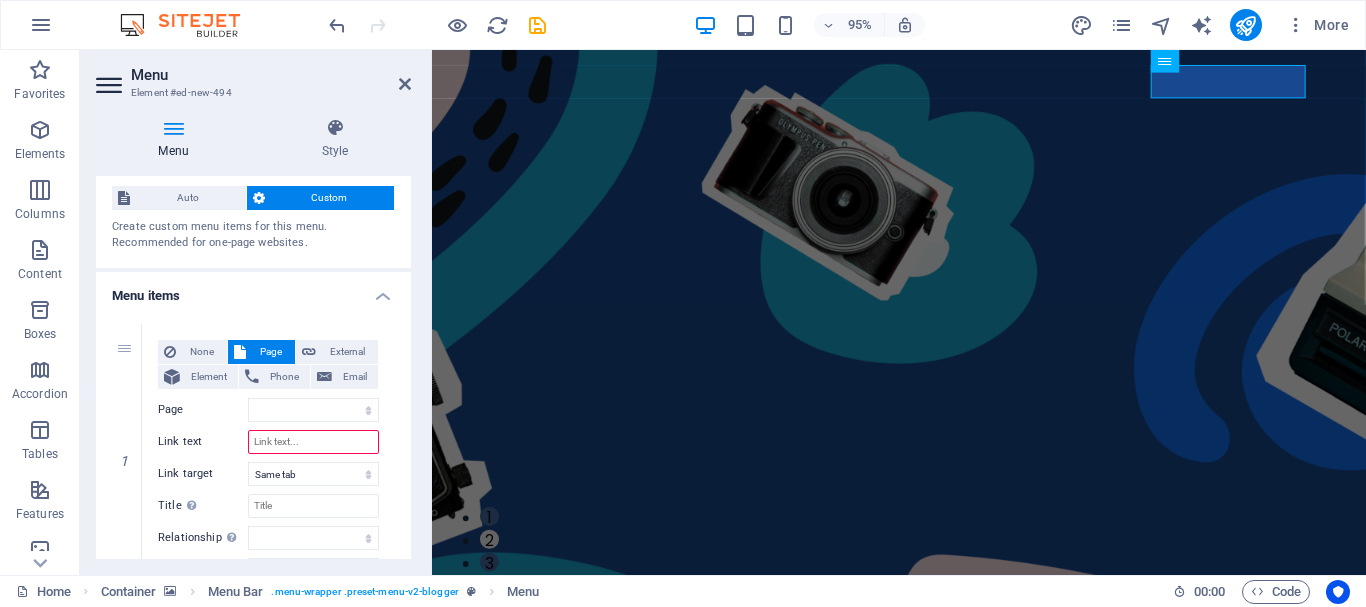 scroll, scrollTop: 0, scrollLeft: 0, axis: both 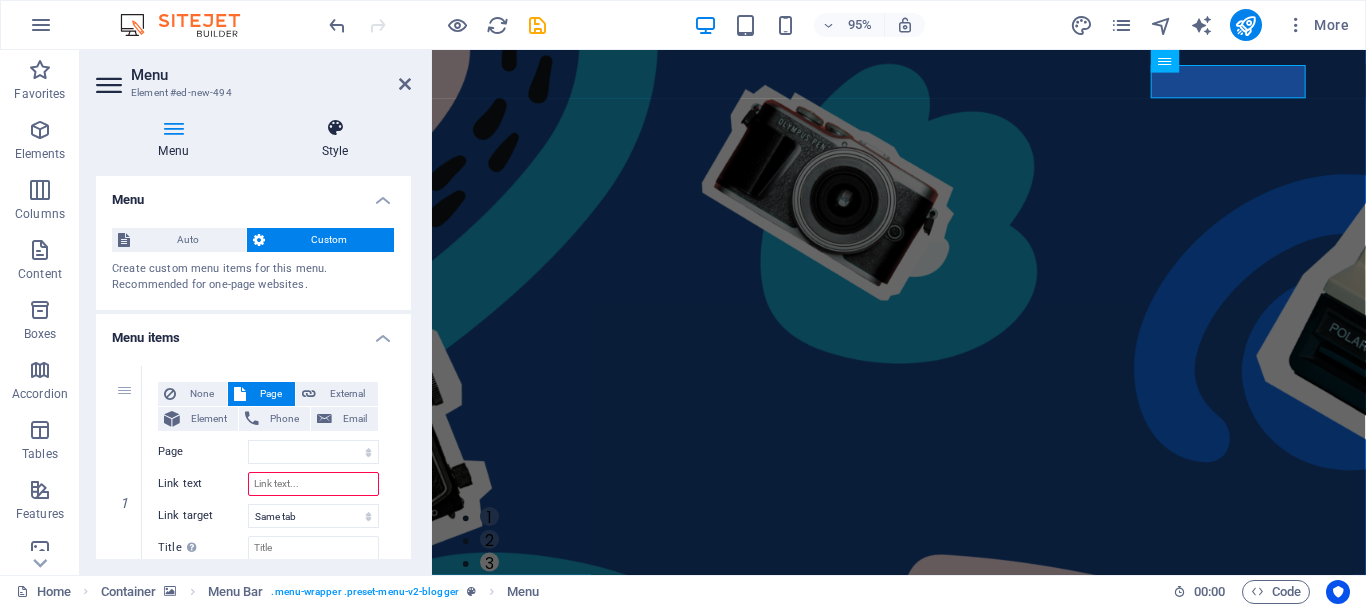 click at bounding box center (335, 128) 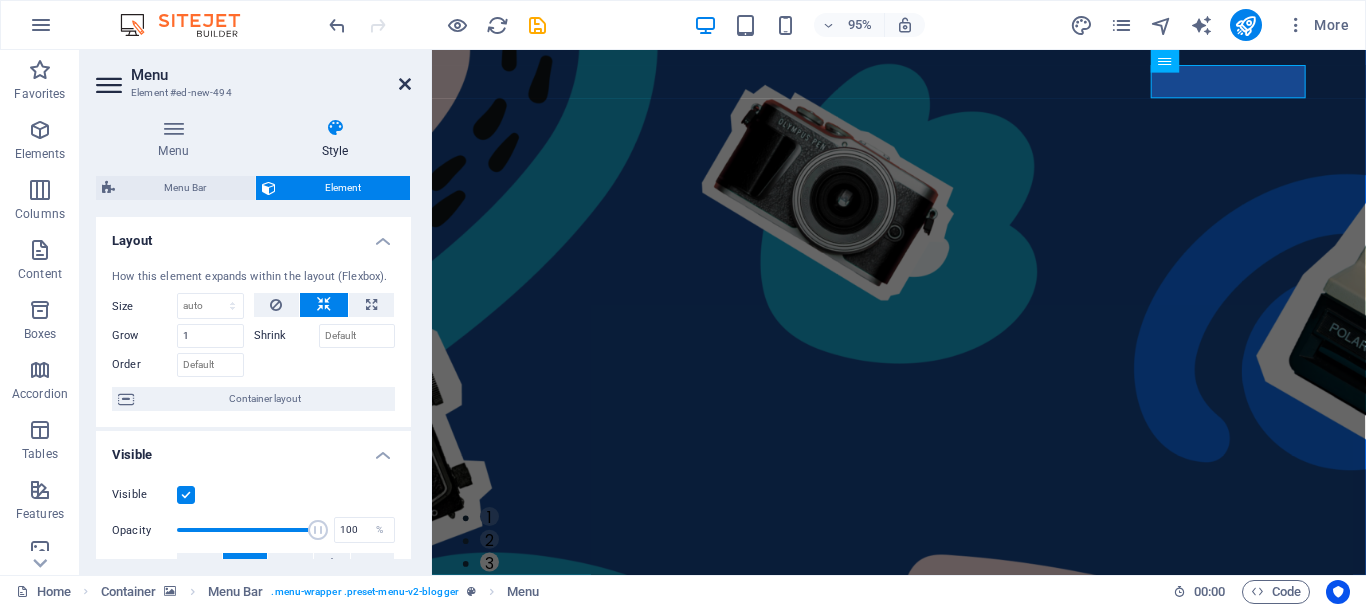 click at bounding box center [405, 84] 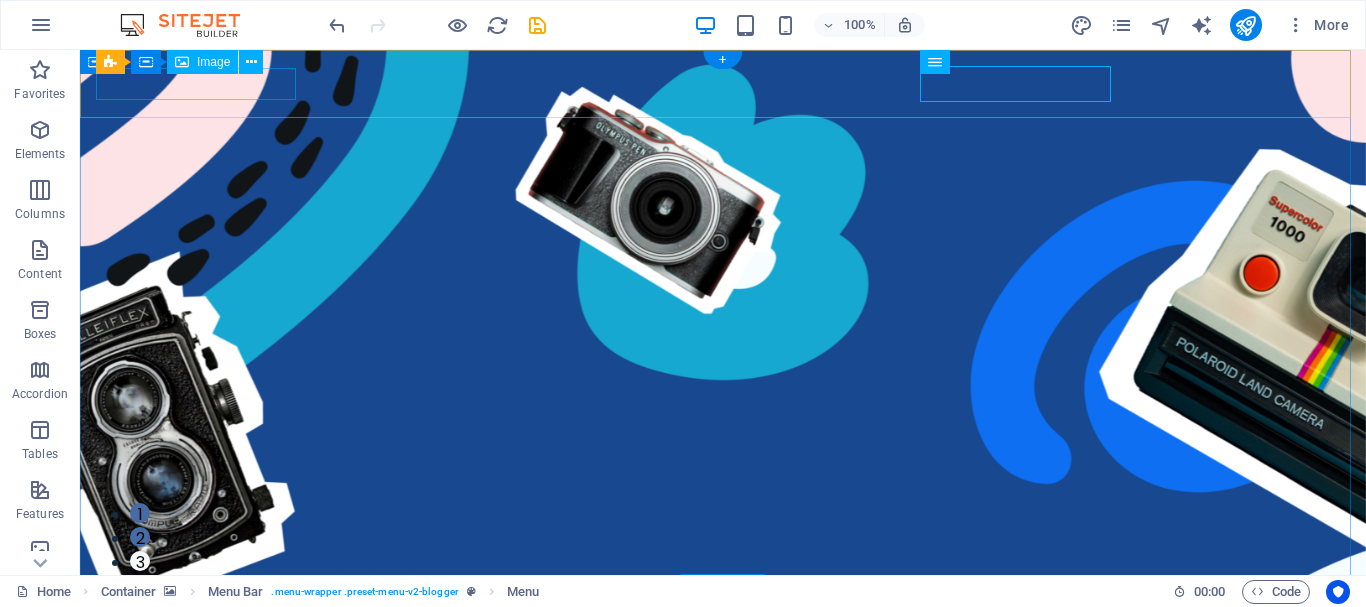 click at bounding box center (723, 753) 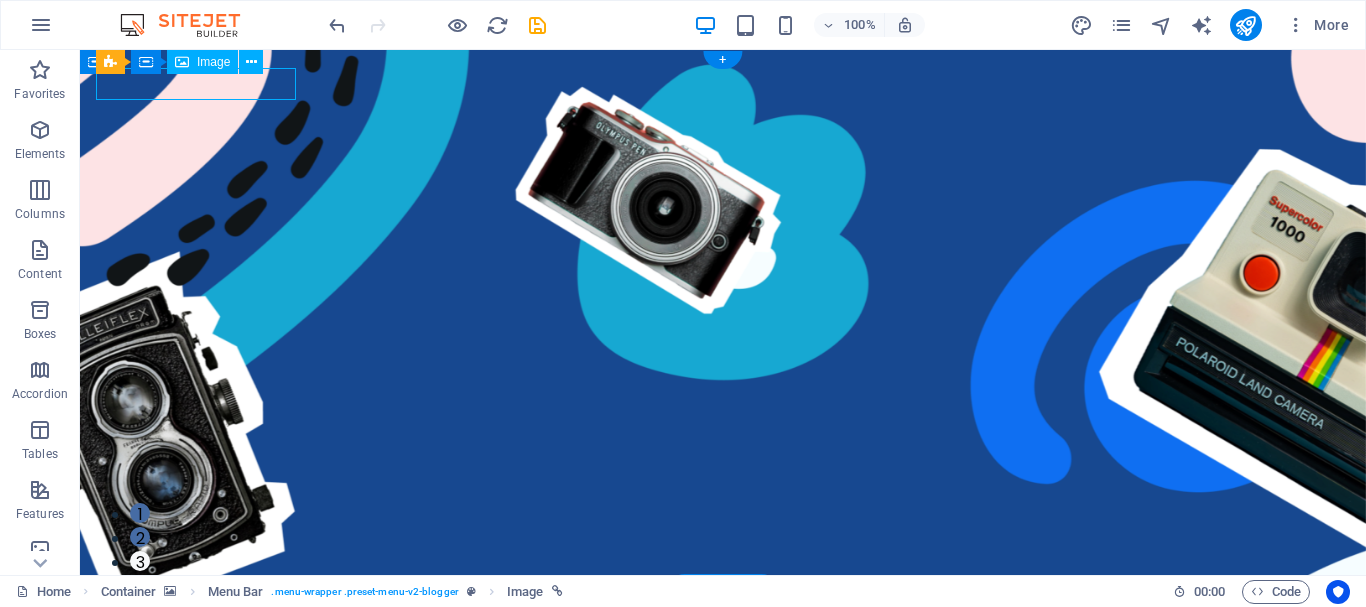 click at bounding box center (723, 753) 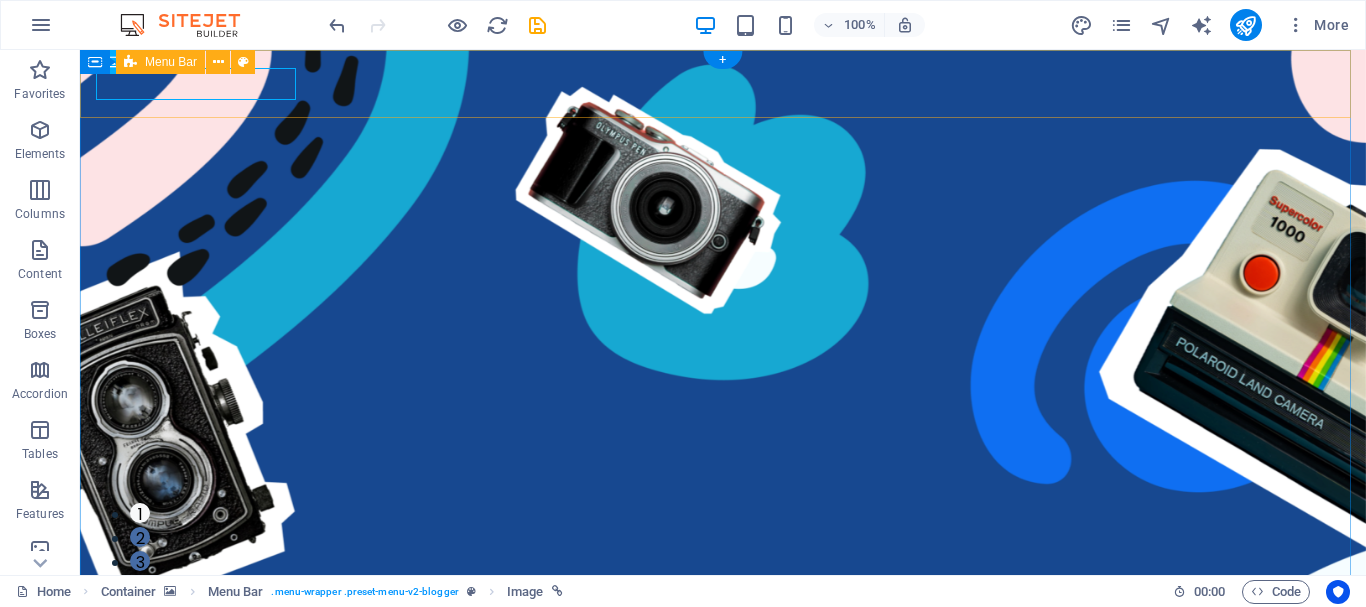 click on "Home Services Blogs Contact" at bounding box center [723, 907] 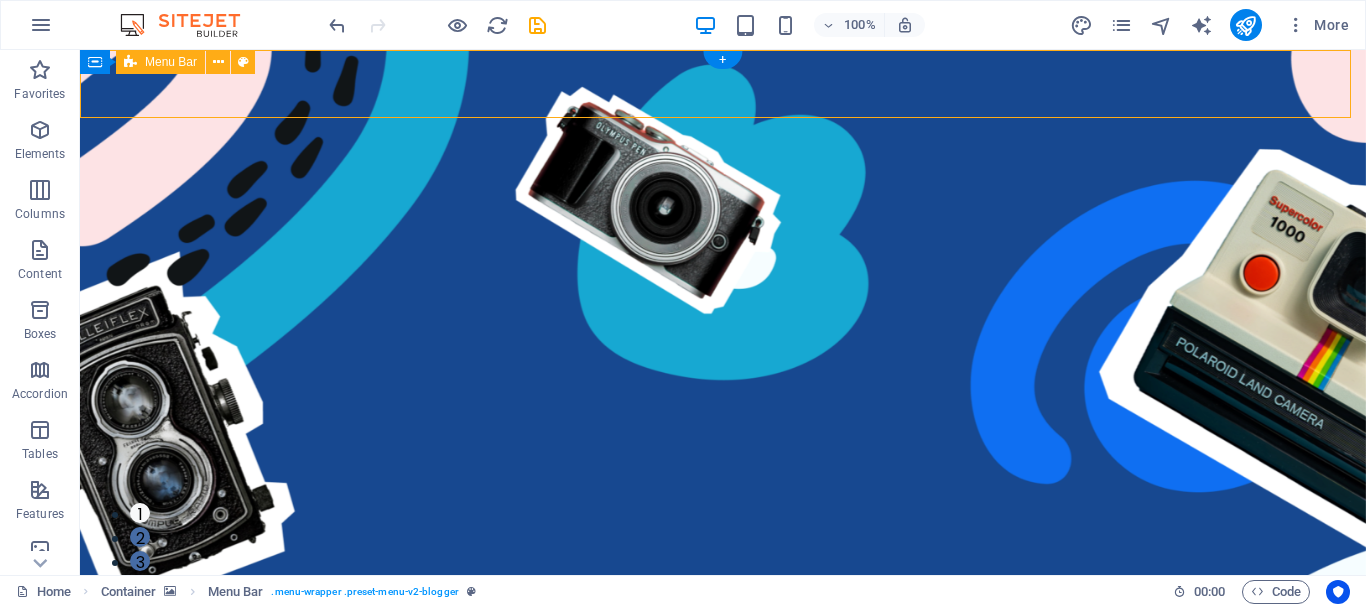 click on "Home Services Blogs Contact" at bounding box center (723, 907) 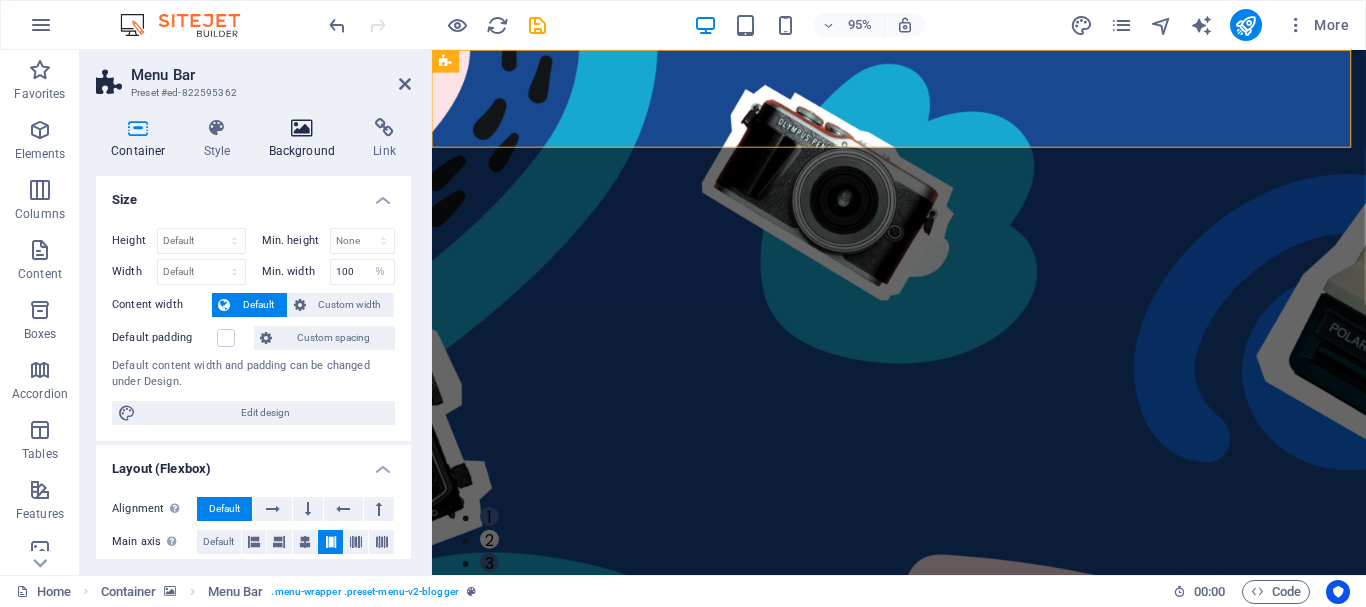 click on "Background" at bounding box center [306, 139] 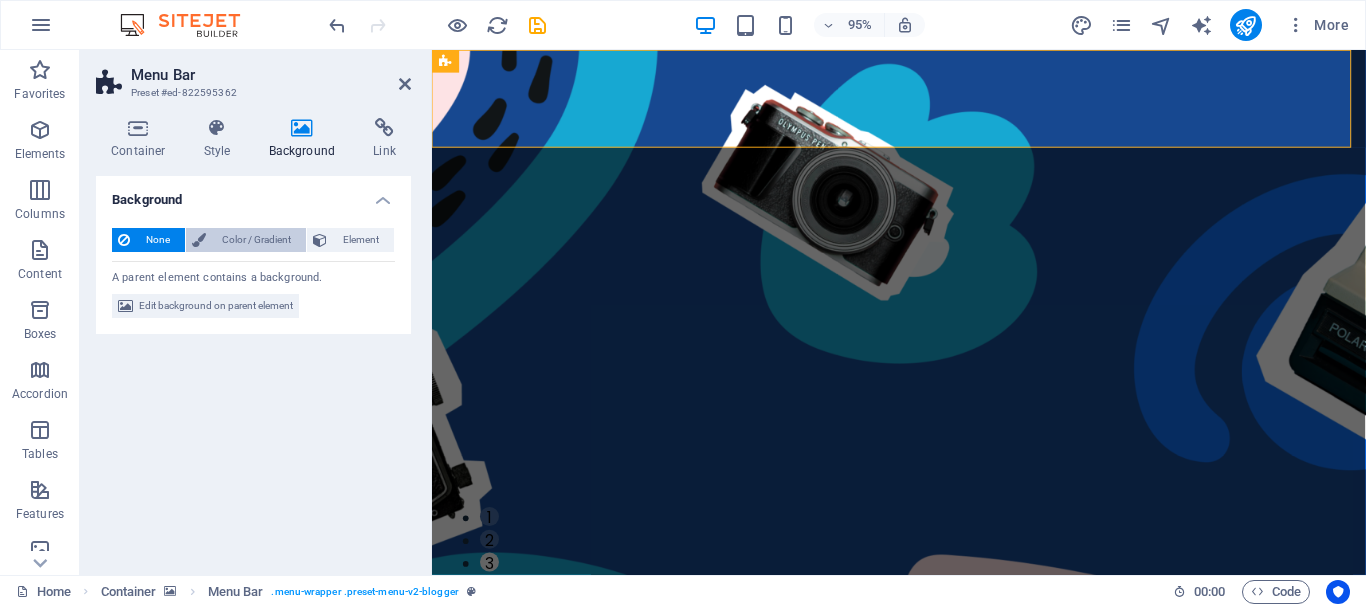 click on "Color / Gradient" at bounding box center (256, 240) 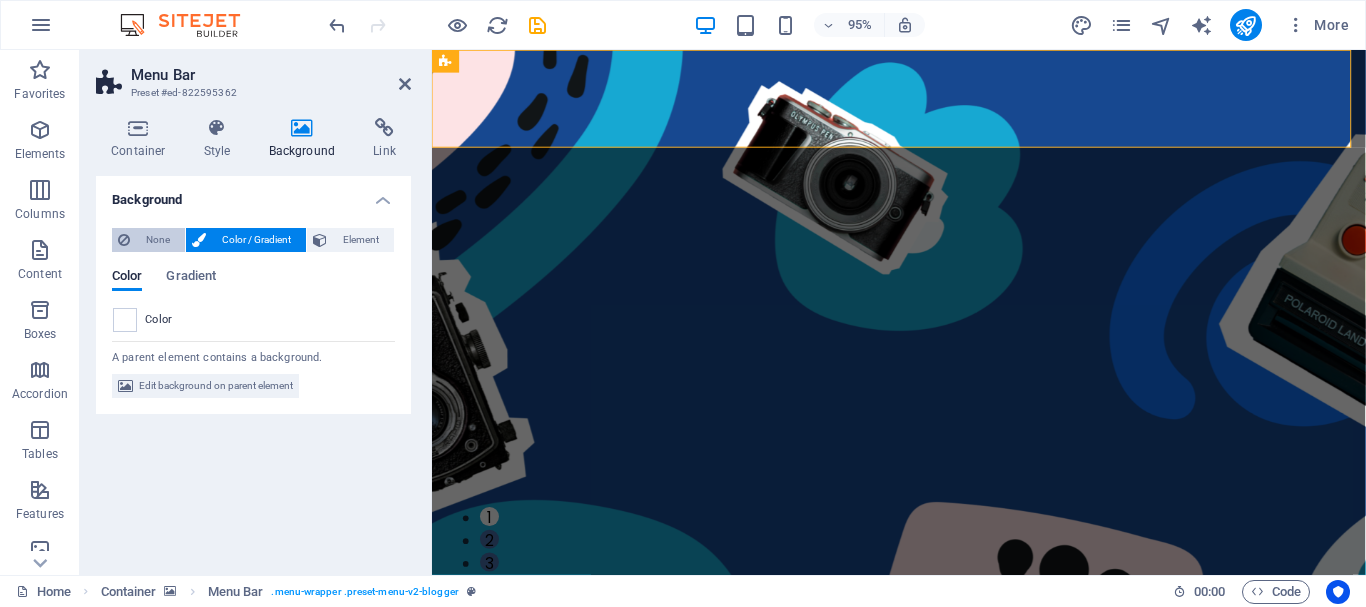 click on "None" at bounding box center (157, 240) 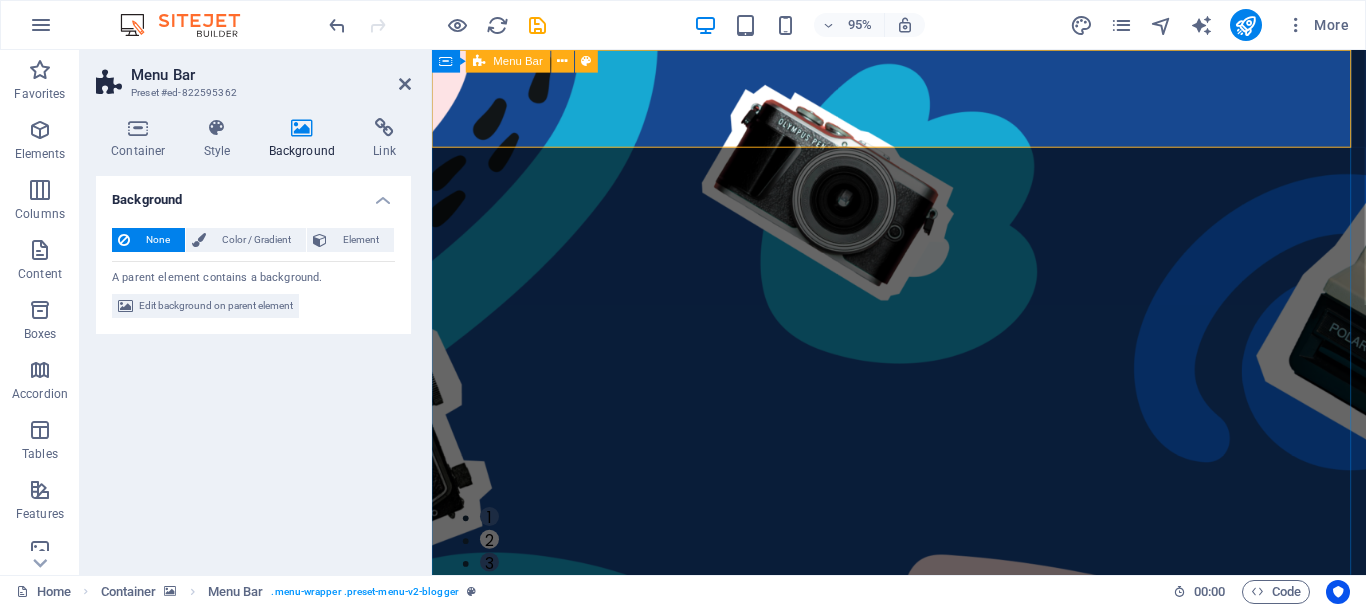 click on "Home Services Blogs Contact" at bounding box center (923, 907) 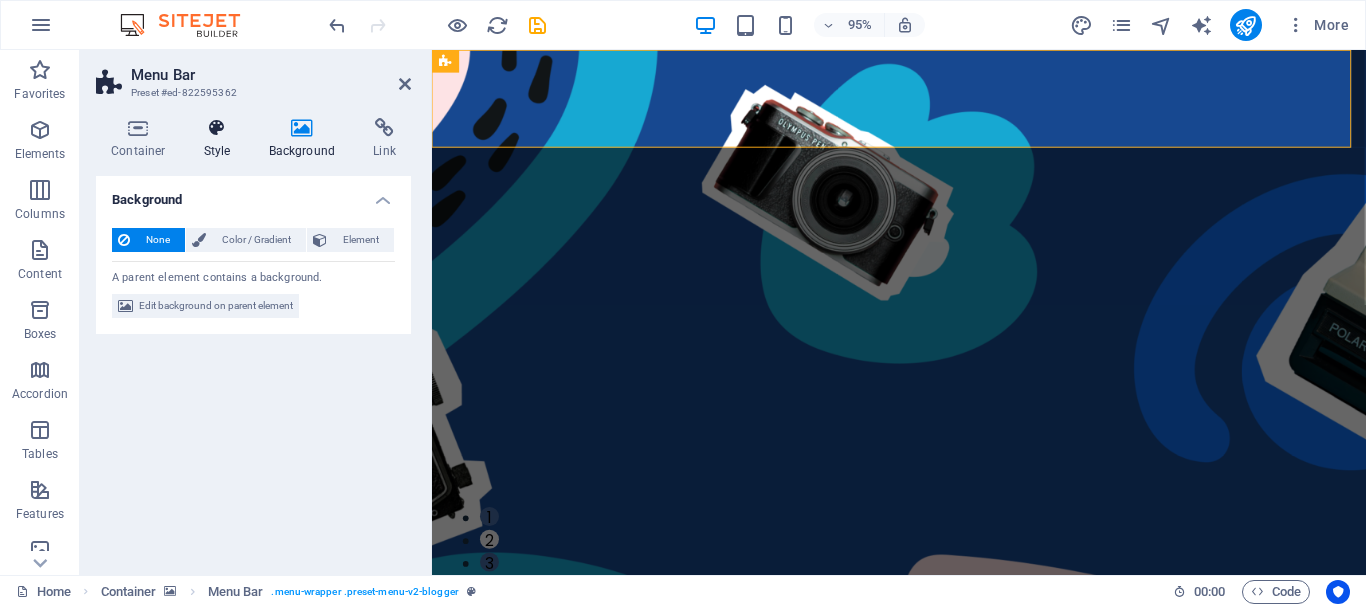 click at bounding box center [217, 128] 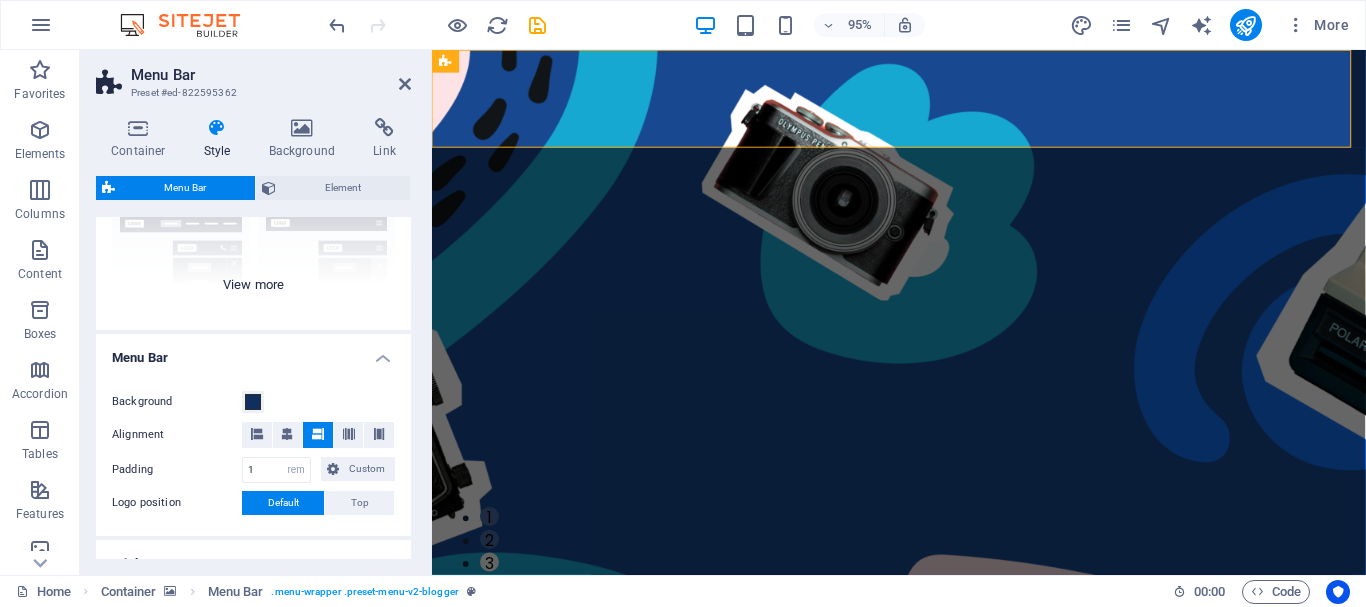 scroll, scrollTop: 223, scrollLeft: 0, axis: vertical 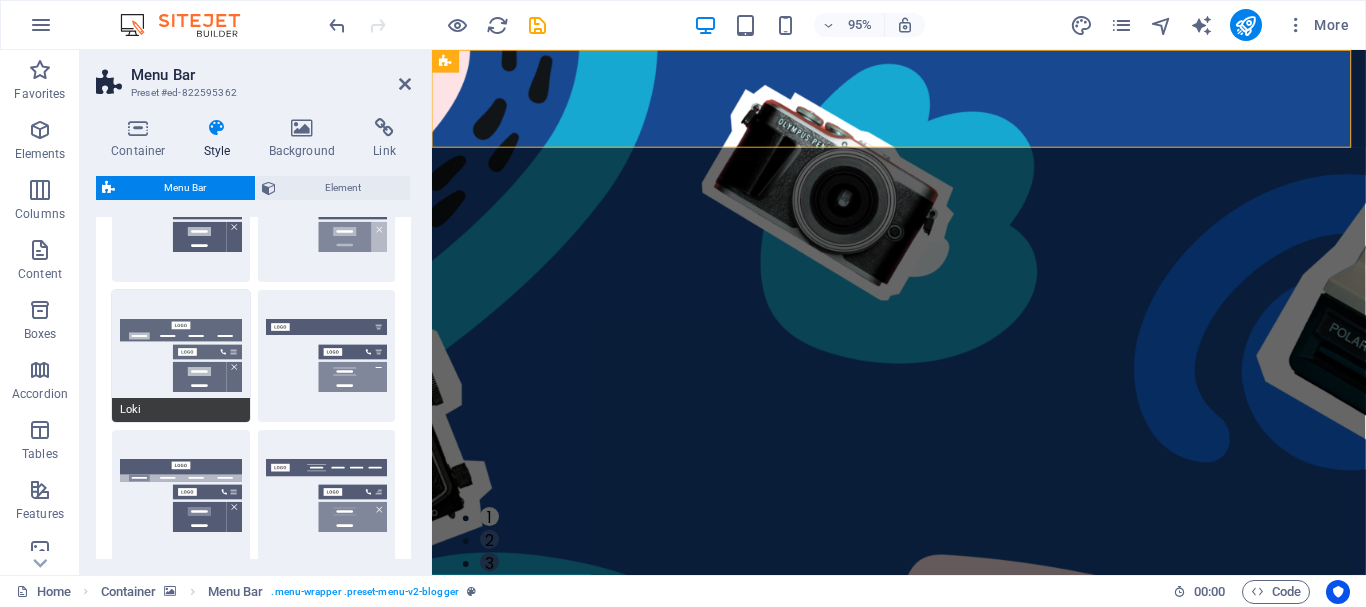 click on "Loki" at bounding box center [181, 356] 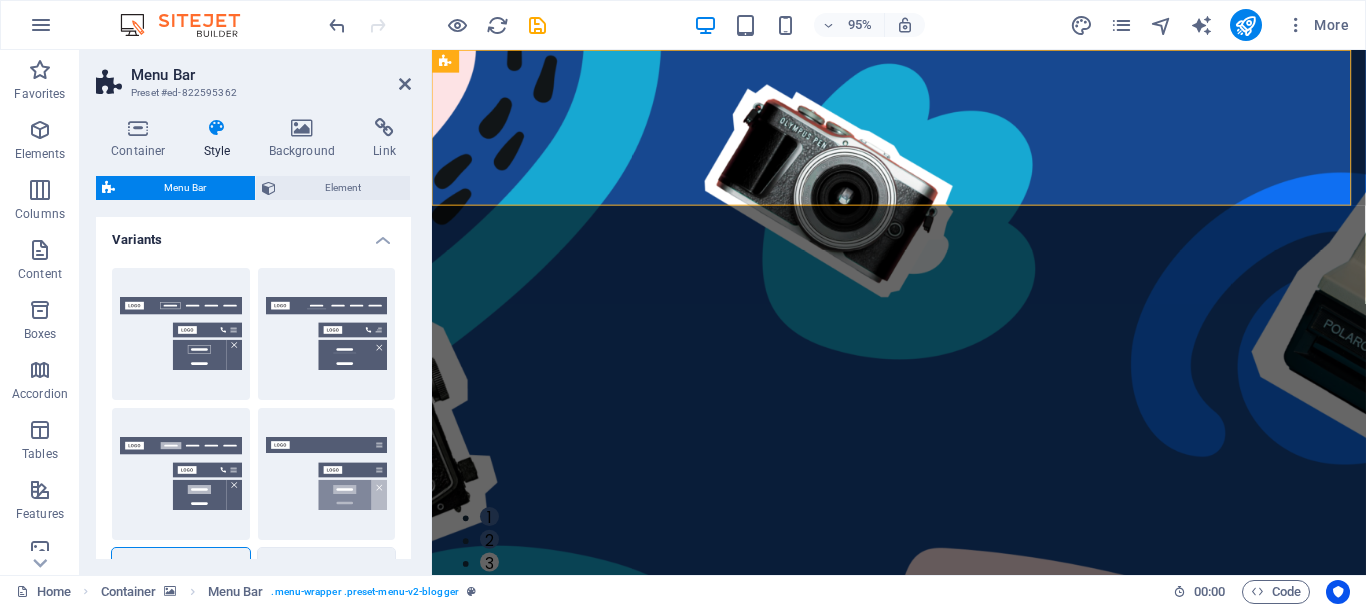 scroll, scrollTop: 1, scrollLeft: 0, axis: vertical 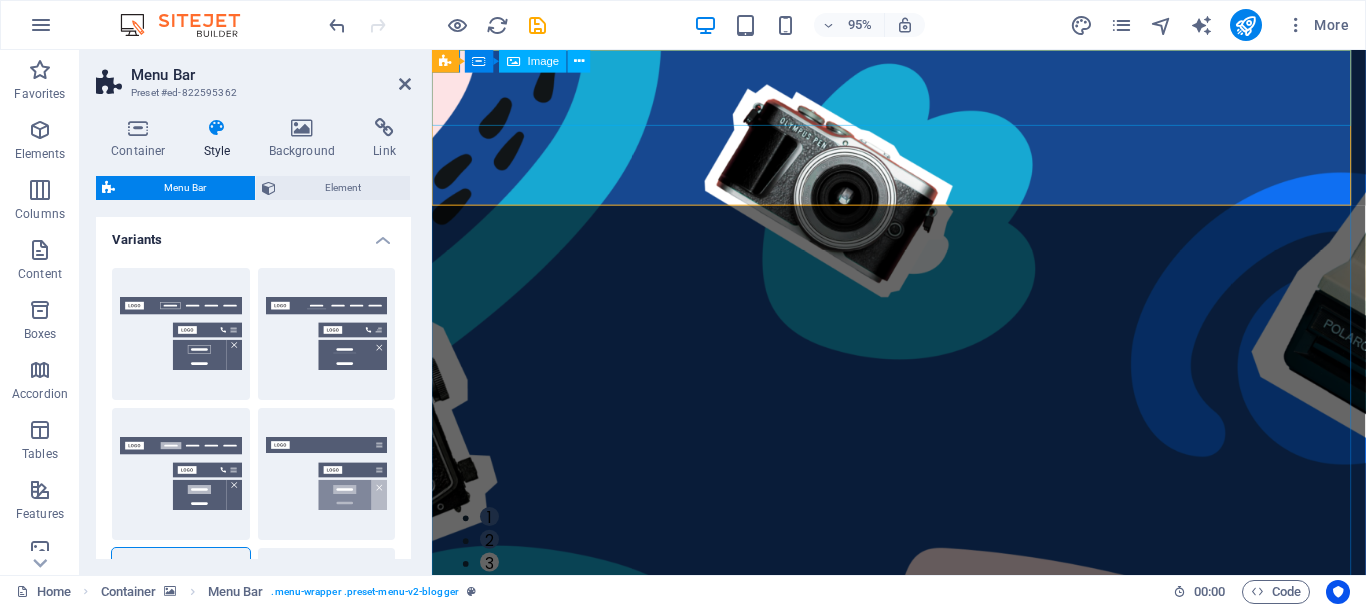 click at bounding box center [923, 752] 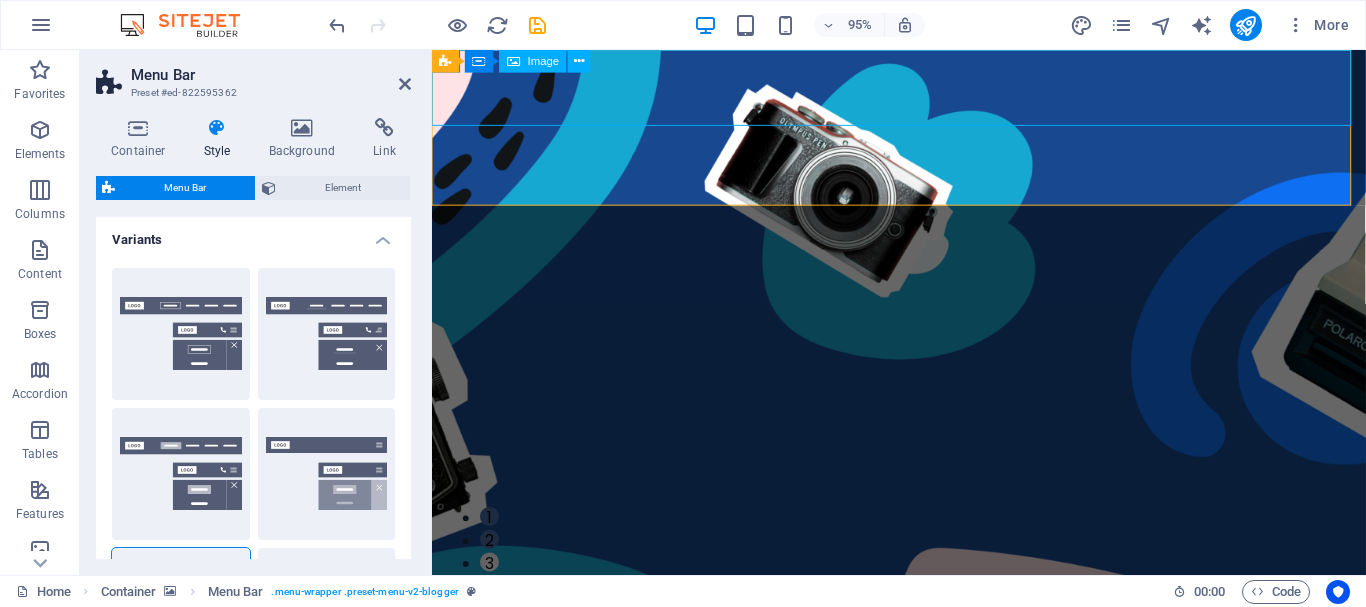 click at bounding box center [923, 752] 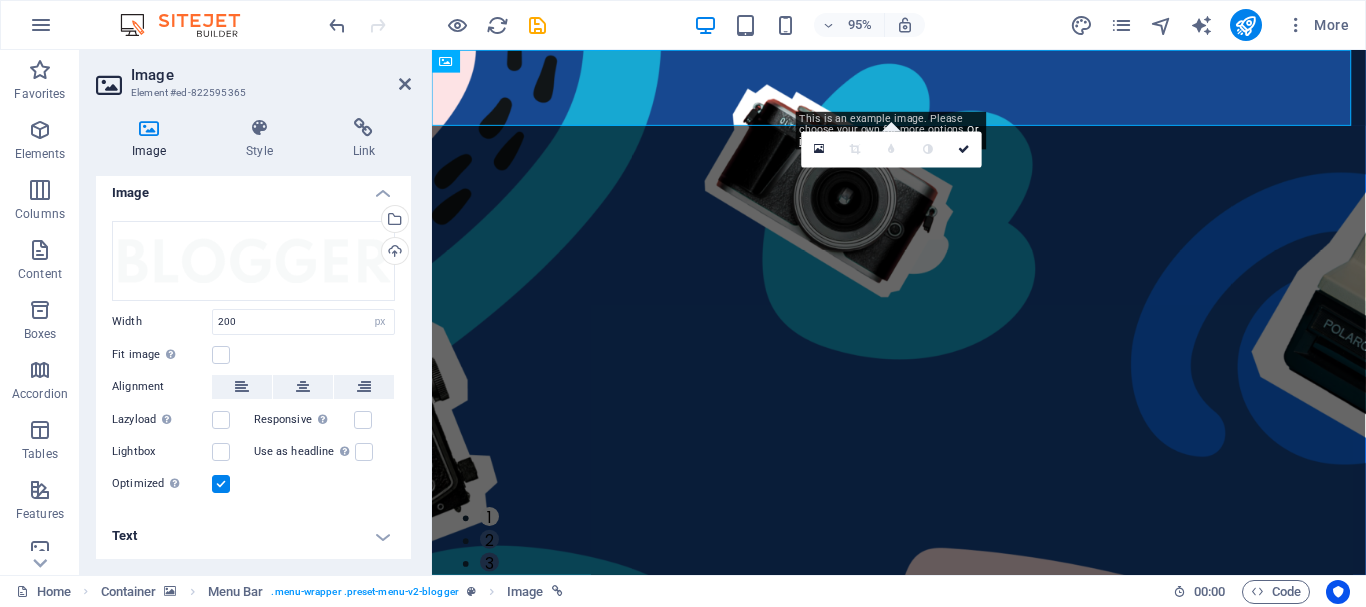 scroll, scrollTop: 8, scrollLeft: 0, axis: vertical 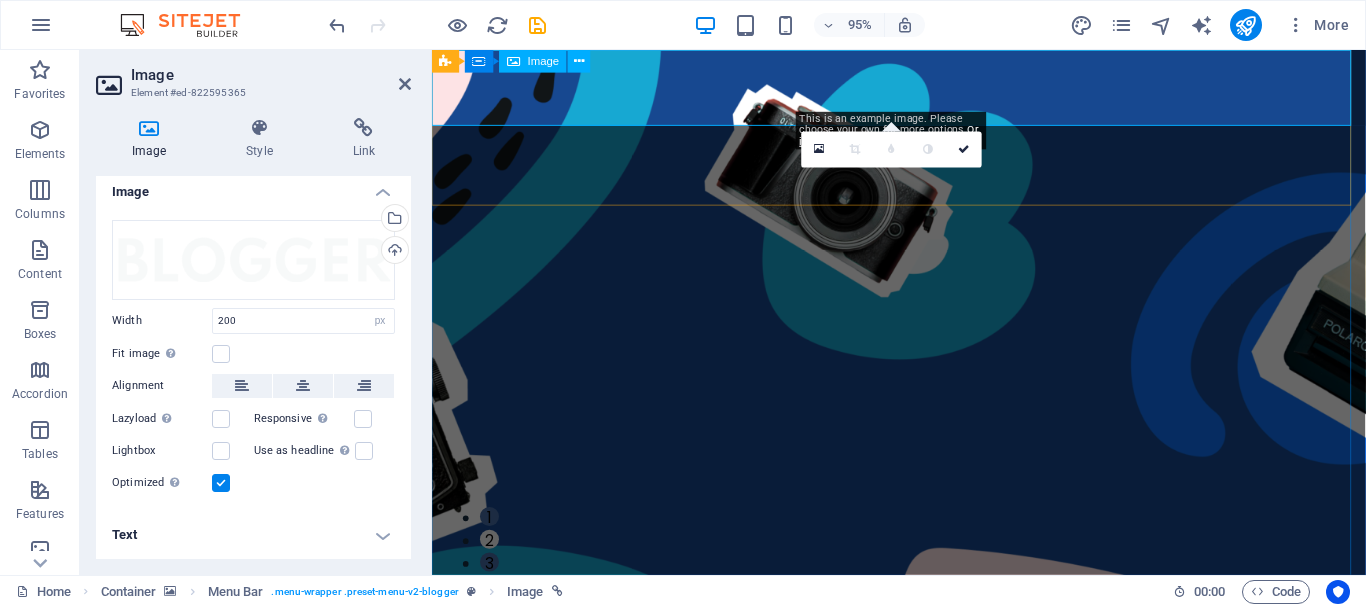 click at bounding box center (923, 752) 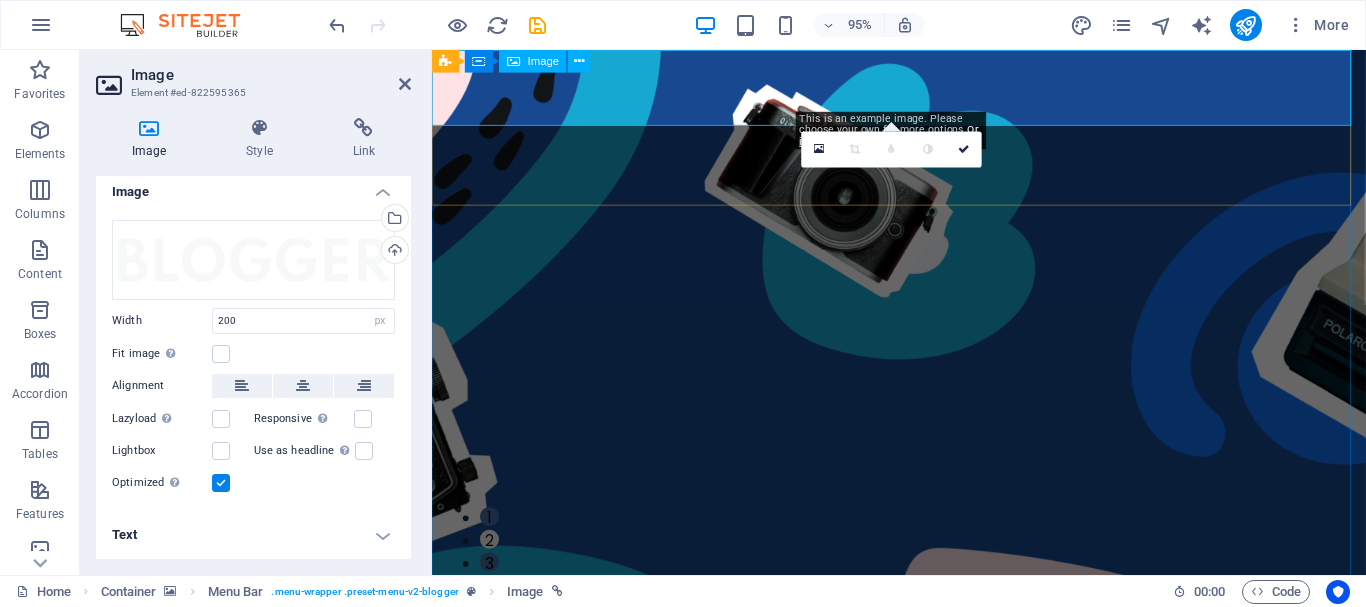 click at bounding box center (923, 752) 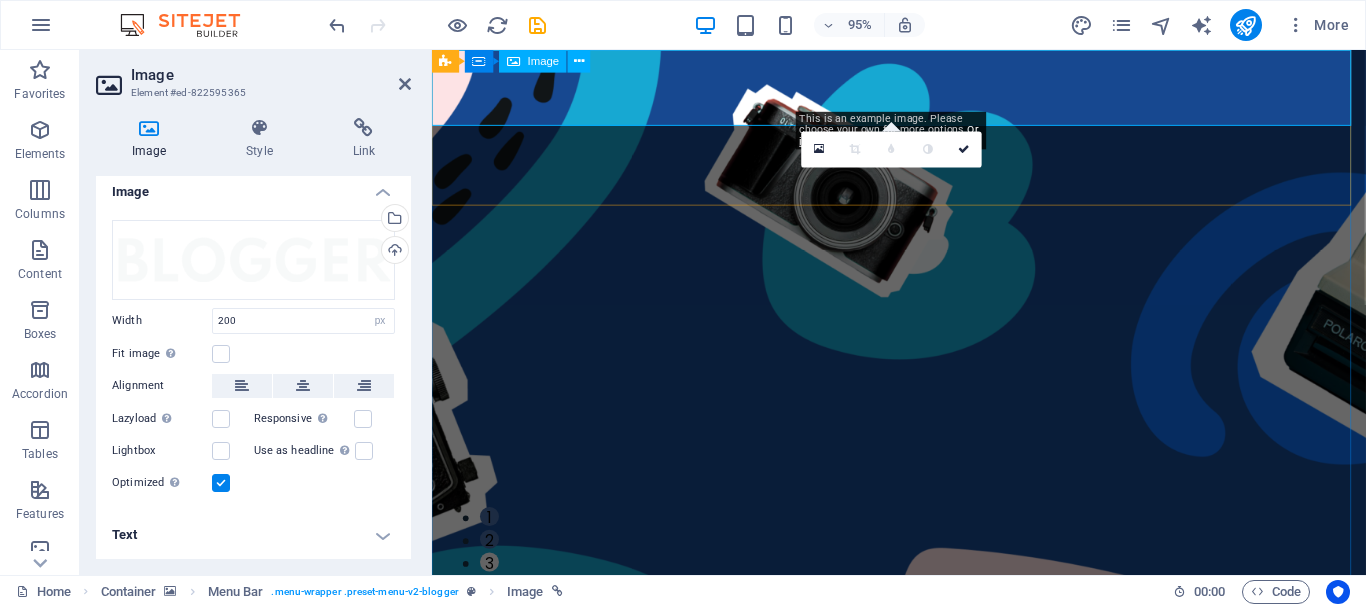 click at bounding box center (923, 752) 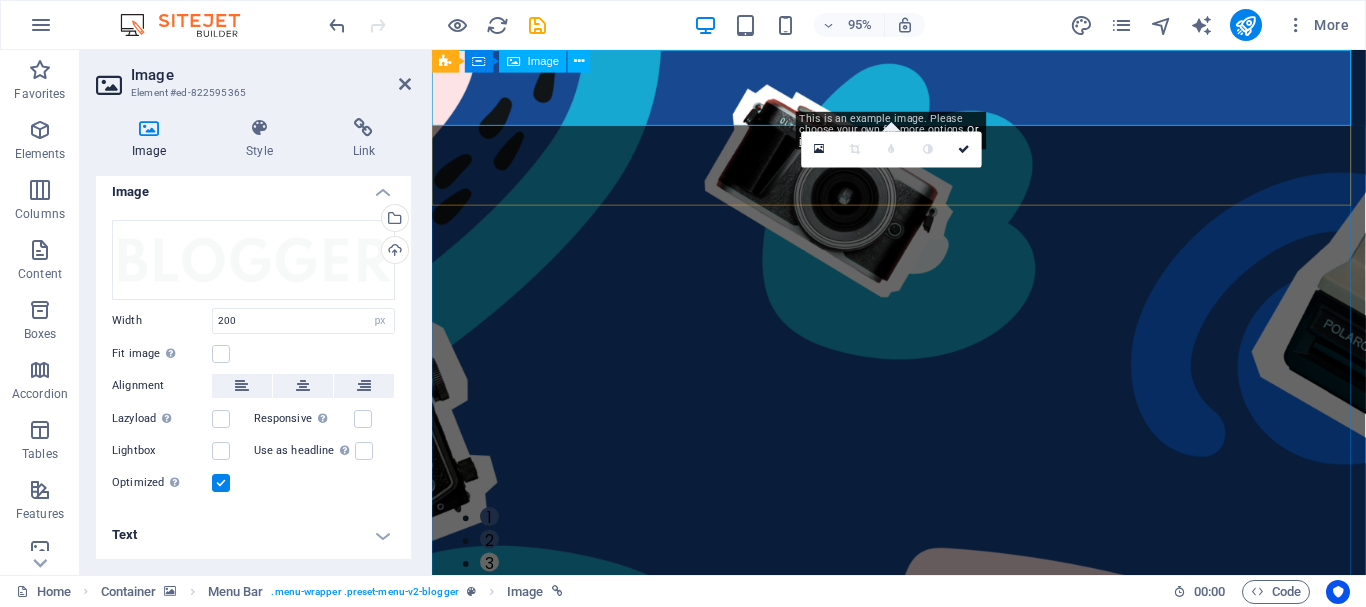 click at bounding box center [923, 752] 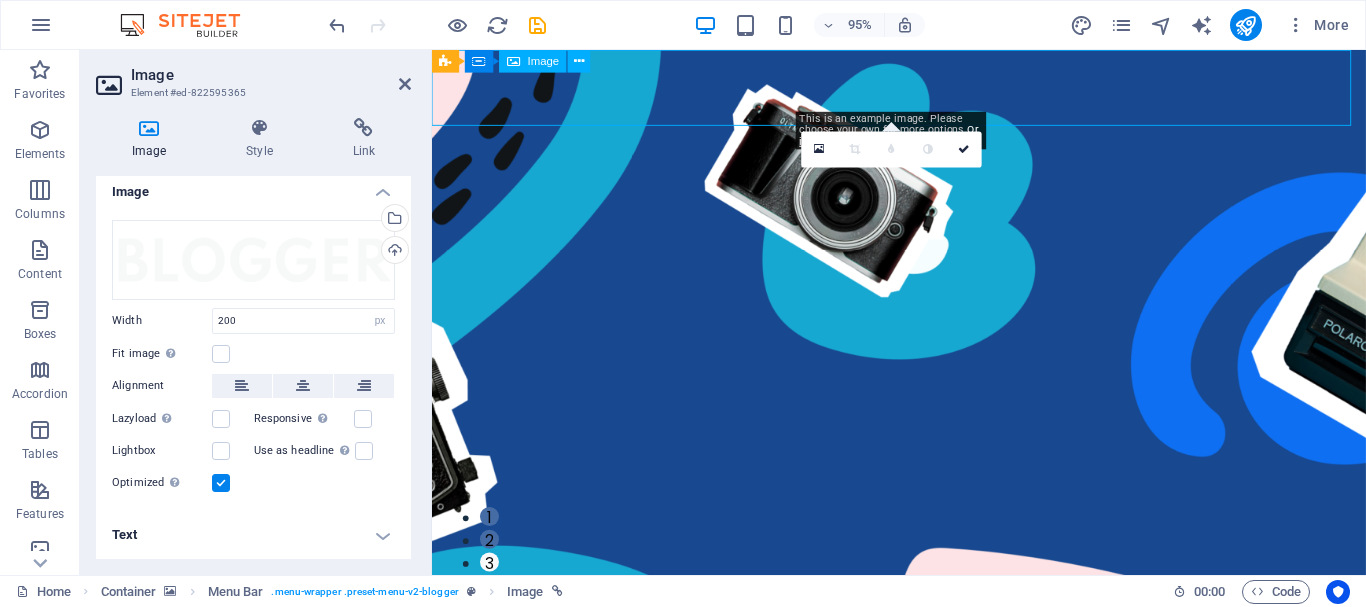drag, startPoint x: 918, startPoint y: 98, endPoint x: 908, endPoint y: 56, distance: 43.174065 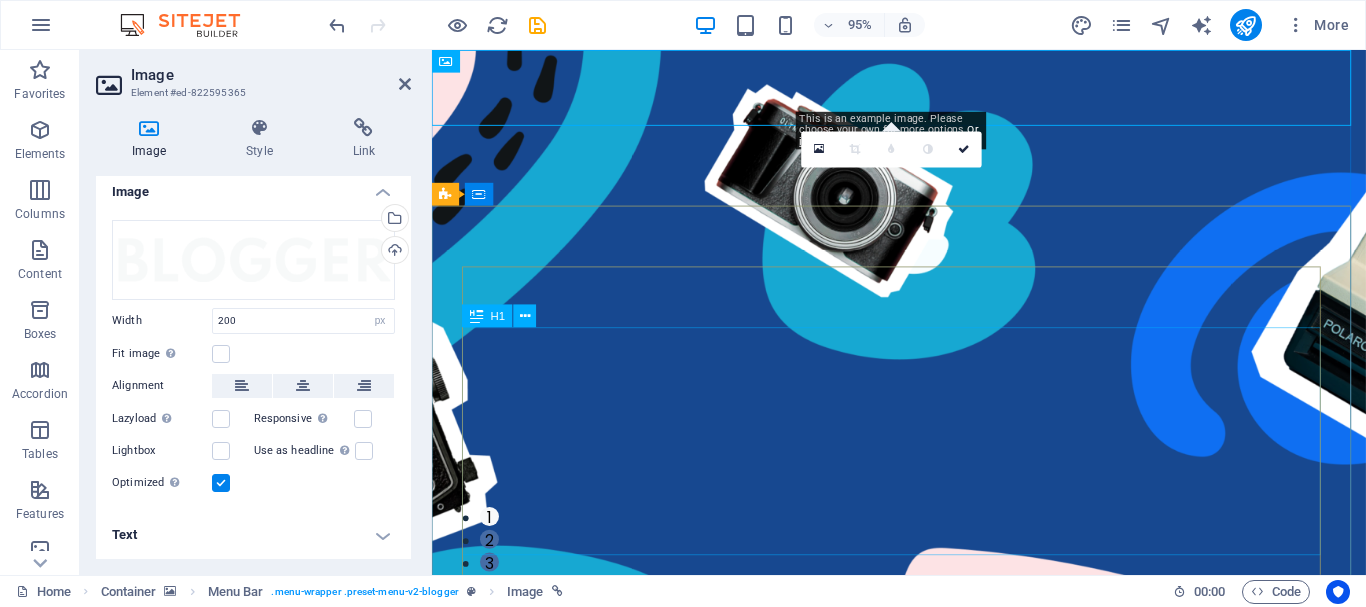 click at bounding box center (525, 316) 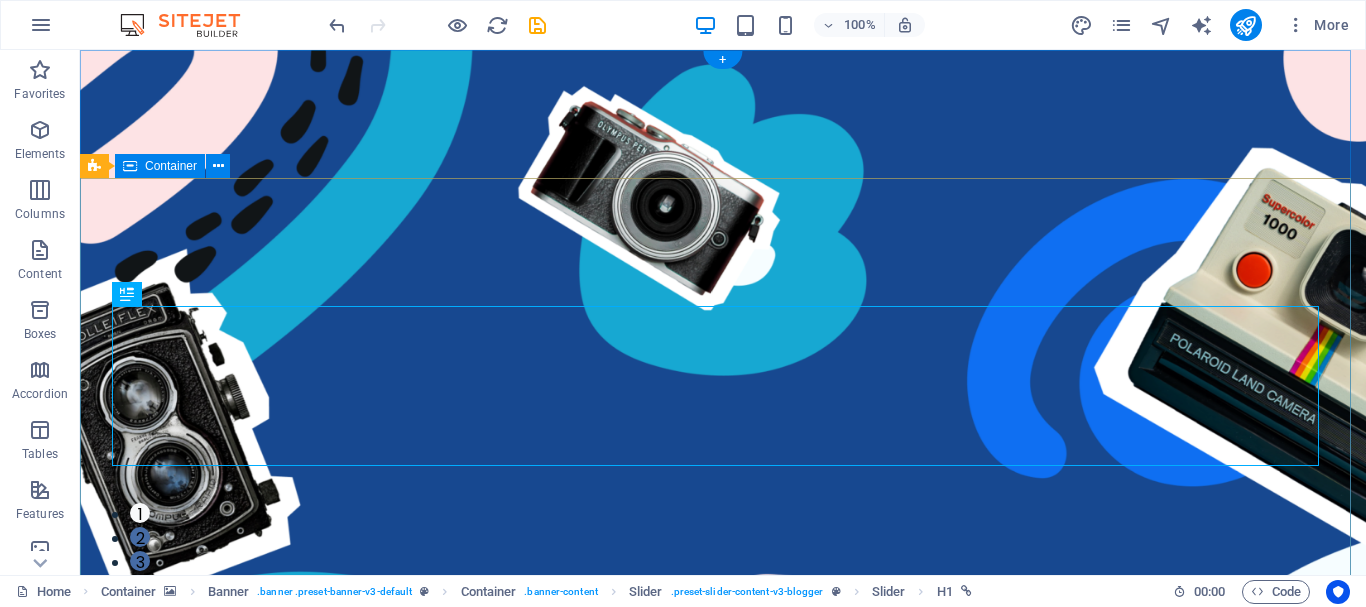 click on "TECHNOLOGY Use Technology to Live Healthier How today's technology can improve your quality of life and when to be careful of technology usage ADVENTURE How to Find Sanctuary in Times of Chaos Proven methods to find breaks and quiet moments to recharge your batteries  in today's stressful life. TRAVEL Ice Cream  Across the World A comprehensive - yet uncomplete - guide about the different types of ice cream that the world has to offer and where to find the best ice cream TECHNOLOGY Use Technology to Live Healthier How today's technology can improve your quality of life and when to be careful of technology usage ADVENTURE How to Find Sanctuary in Times of Chaos Proven methods to find breaks and quiet moments to recharge your batteries  in today's stressful life. 1 2 3" at bounding box center (723, 1396) 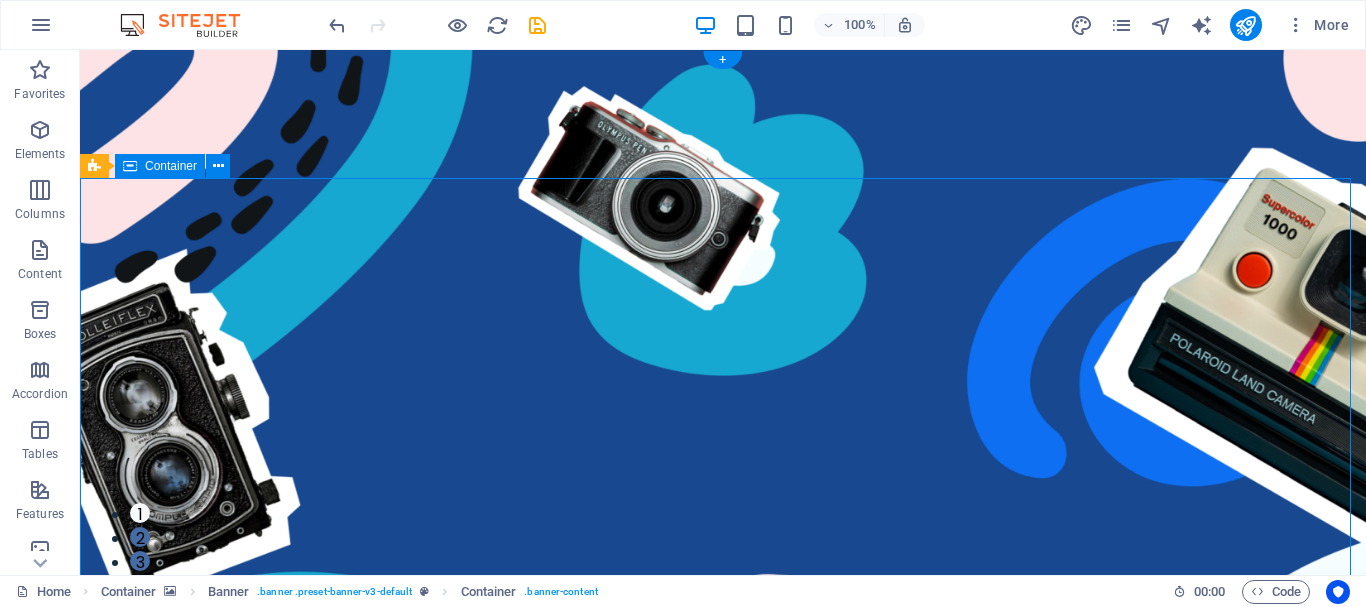 click on "TECHNOLOGY Use Technology to Live Healthier How today's technology can improve your quality of life and when to be careful of technology usage ADVENTURE How to Find Sanctuary in Times of Chaos Proven methods to find breaks and quiet moments to recharge your batteries  in today's stressful life. TRAVEL Ice Cream  Across the World A comprehensive - yet uncomplete - guide about the different types of ice cream that the world has to offer and where to find the best ice cream TECHNOLOGY Use Technology to Live Healthier How today's technology can improve your quality of life and when to be careful of technology usage ADVENTURE How to Find Sanctuary in Times of Chaos Proven methods to find breaks and quiet moments to recharge your batteries  in today's stressful life. 1 2 3" at bounding box center (723, 1396) 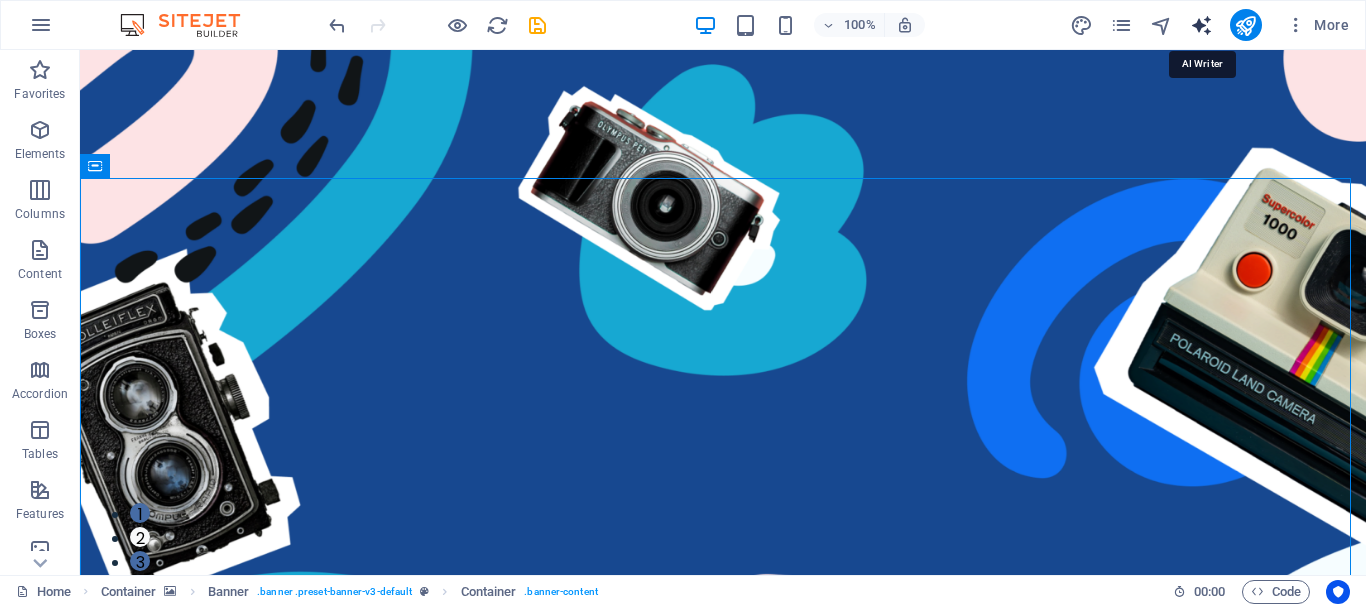 click at bounding box center (1201, 25) 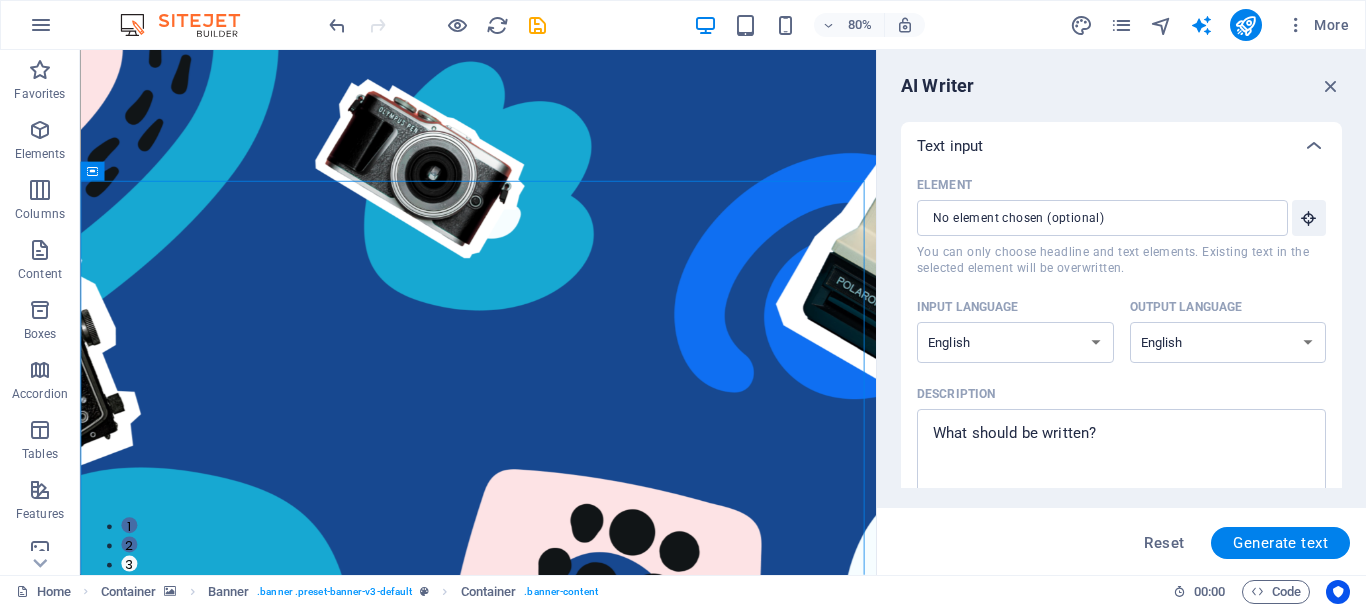 scroll, scrollTop: 0, scrollLeft: 0, axis: both 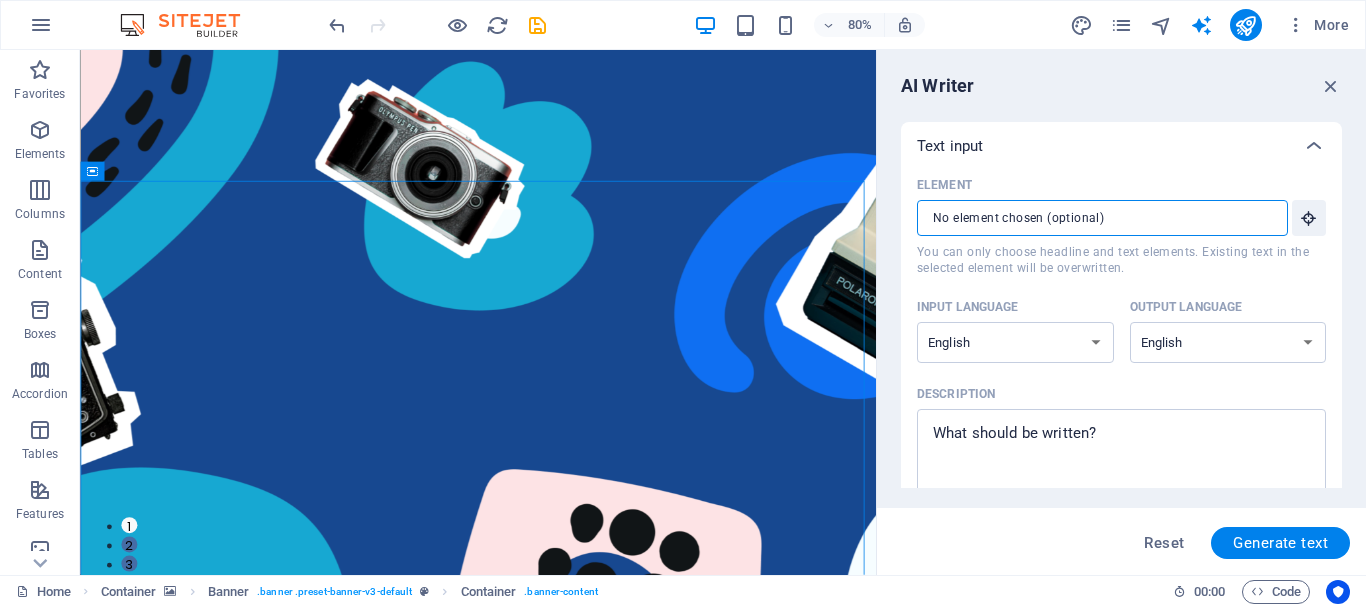 click on "Element ​ You can only choose headline and text elements. Existing text in the selected element will be overwritten." at bounding box center (1095, 218) 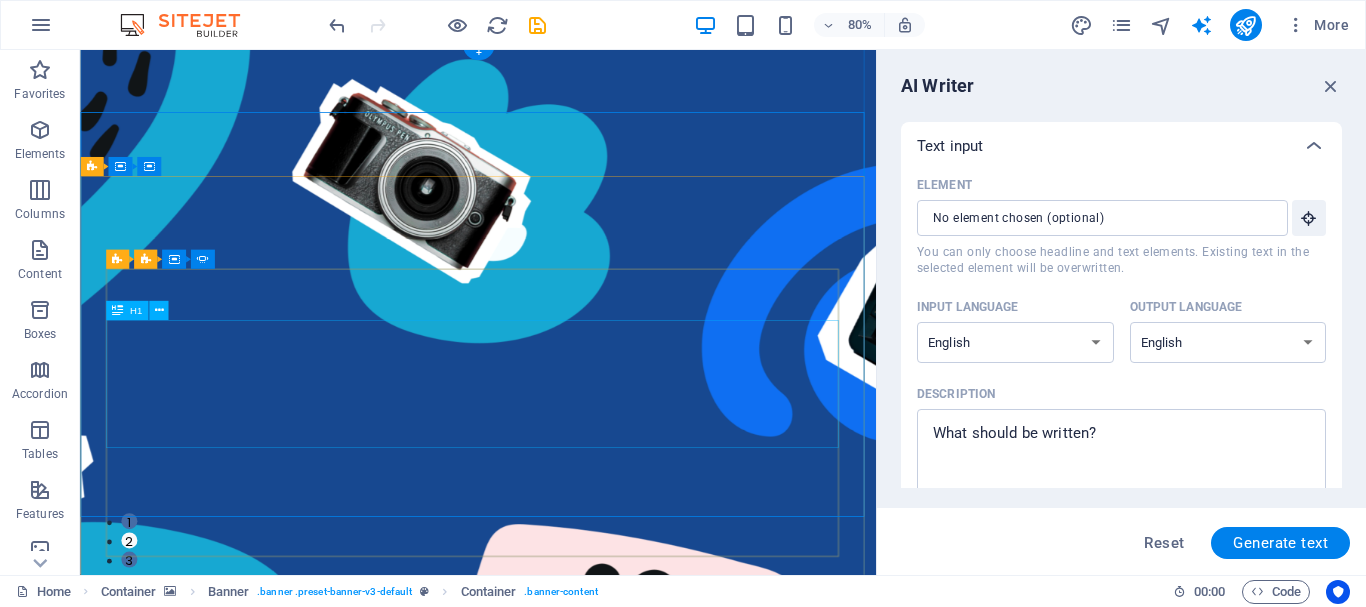 scroll, scrollTop: 4, scrollLeft: 0, axis: vertical 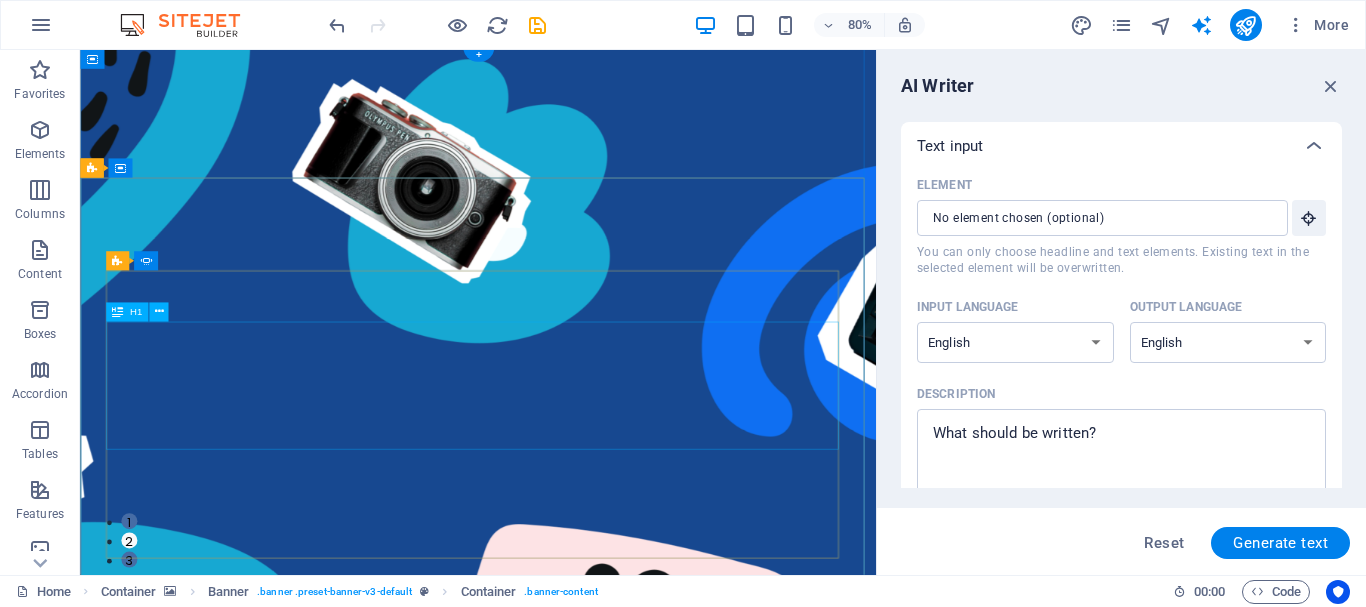 click on "Ice Cream  Across the World" at bounding box center [-1262, 2249] 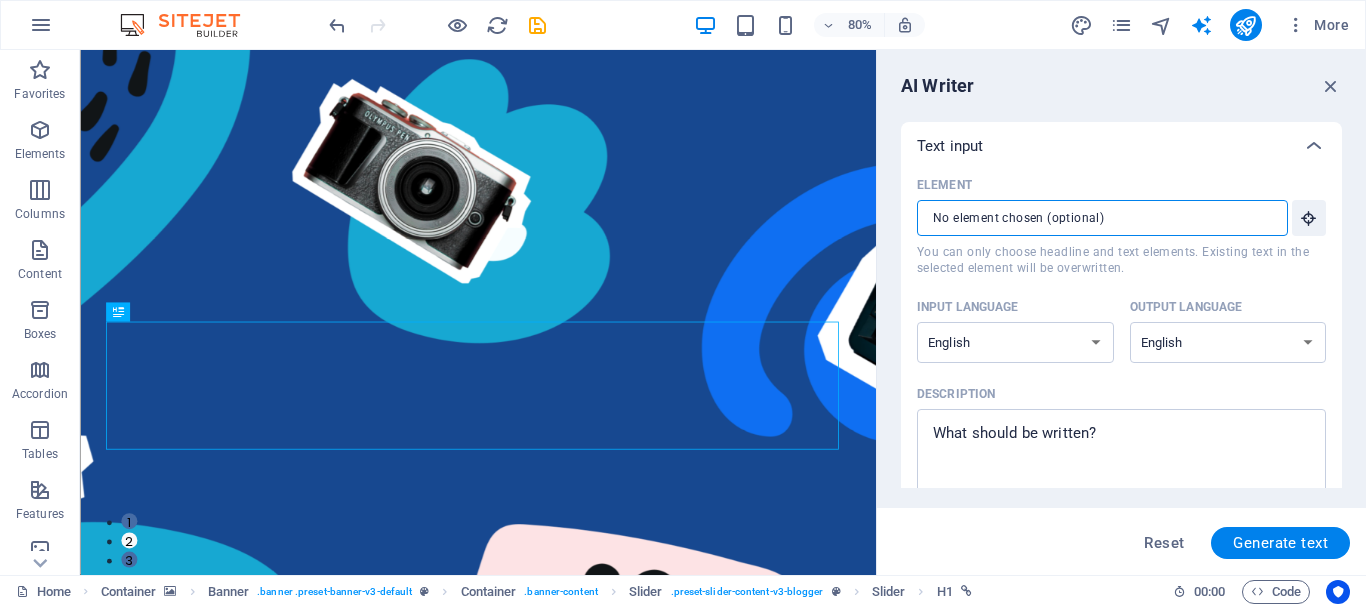 click on "Element ​ You can only choose headline and text elements. Existing text in the selected element will be overwritten." at bounding box center (1095, 218) 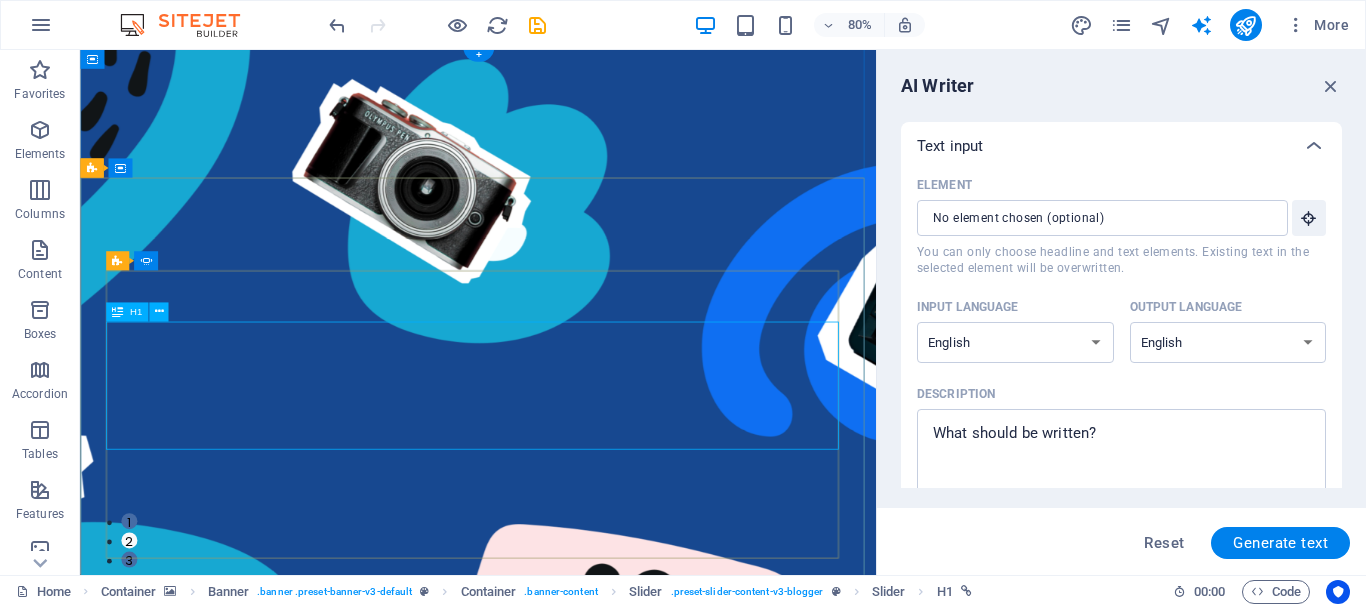 click on "Ice Cream  Across the World" at bounding box center [-1262, 2249] 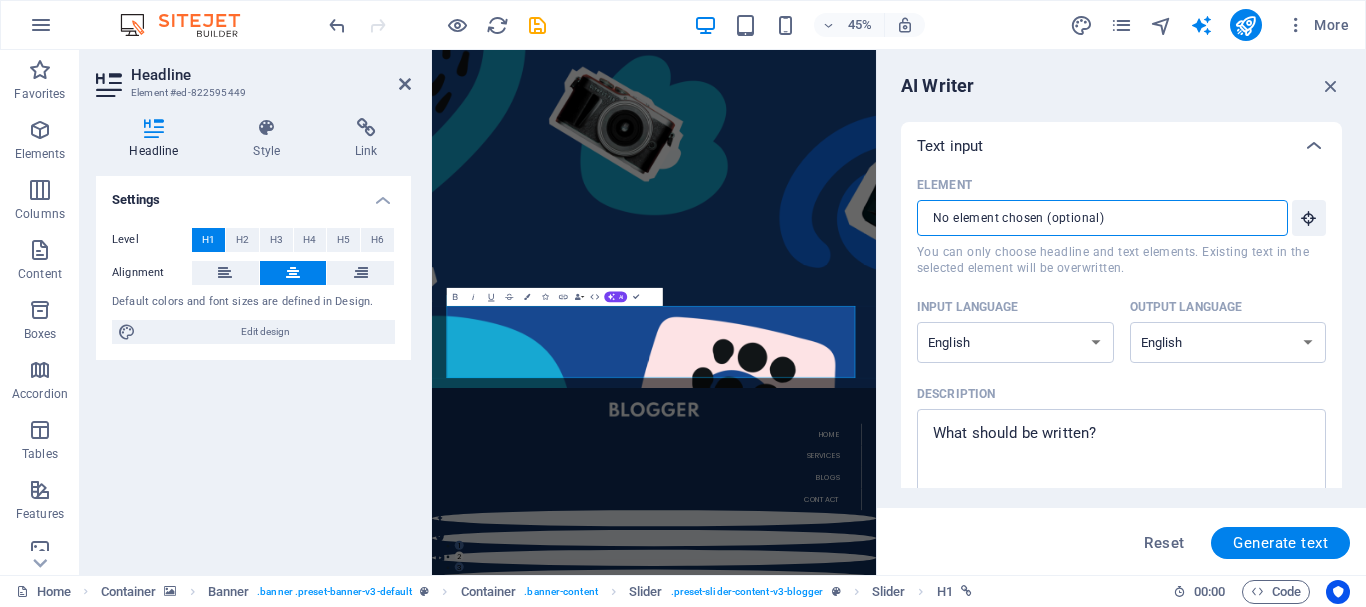 click on "Element ​ You can only choose headline and text elements. Existing text in the selected element will be overwritten." at bounding box center [1095, 218] 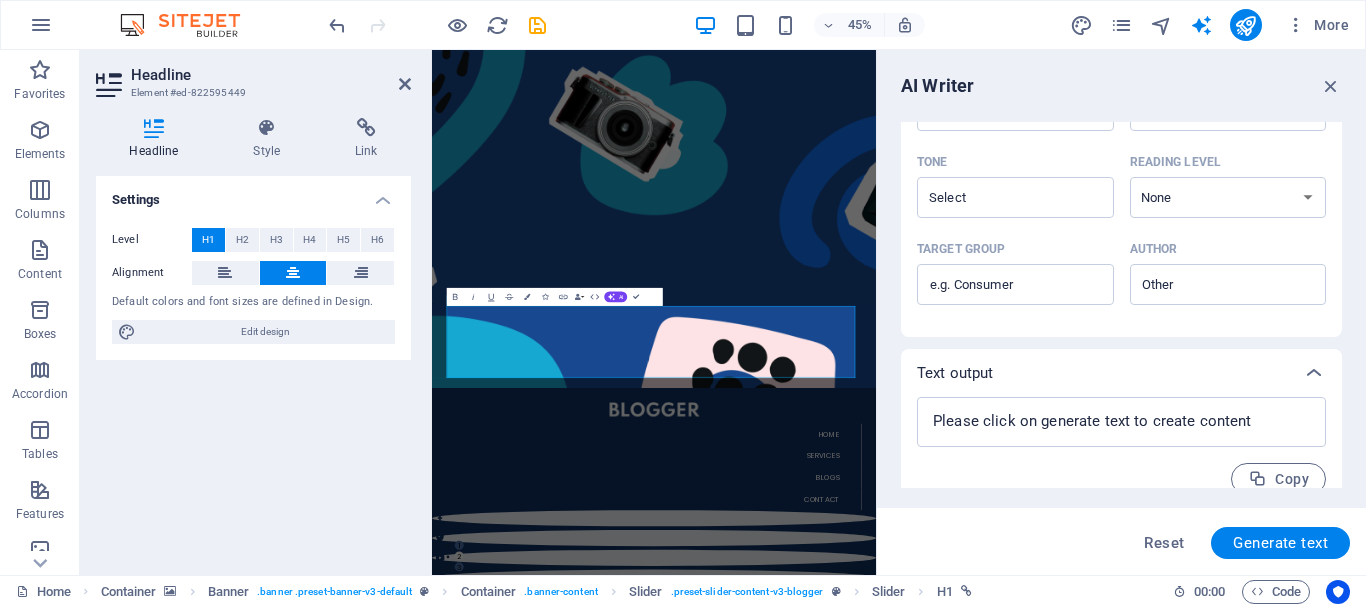 scroll, scrollTop: 549, scrollLeft: 0, axis: vertical 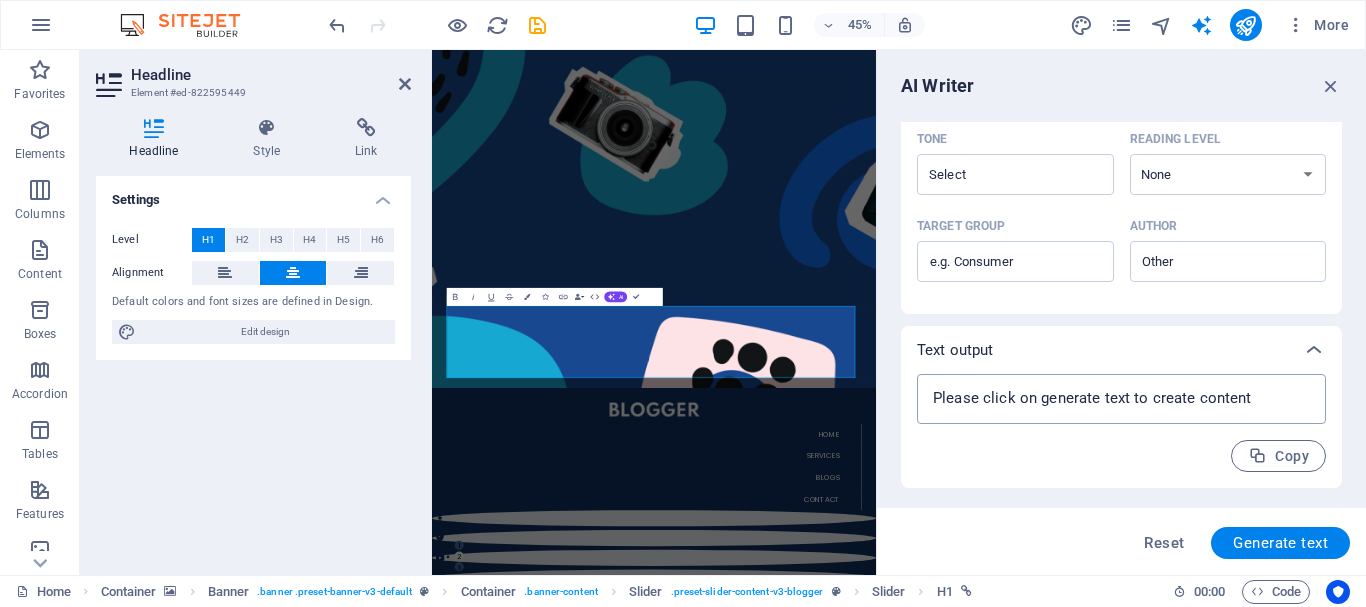 type on "x" 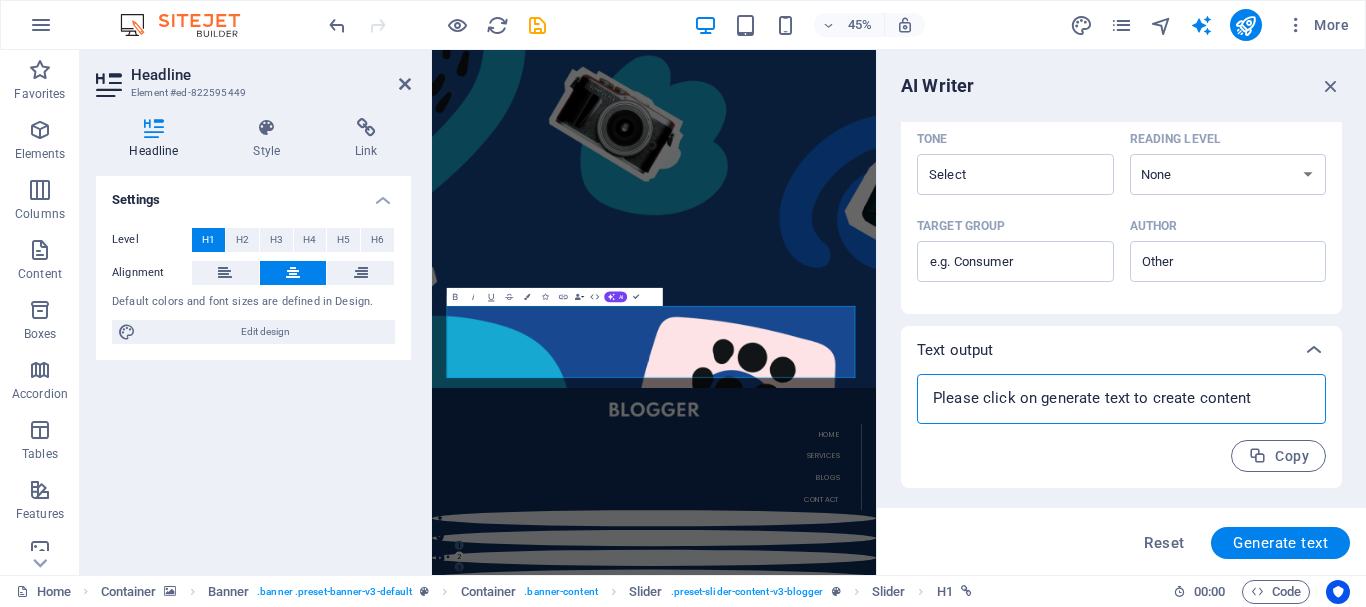 click at bounding box center (1121, 399) 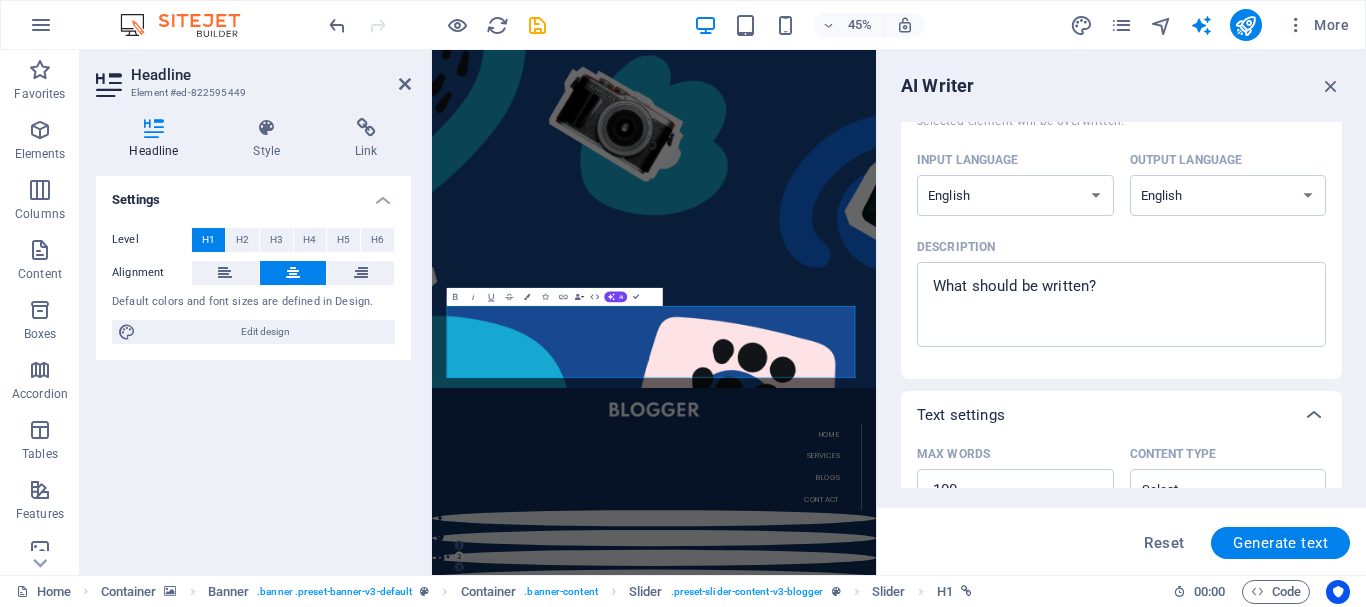 scroll, scrollTop: 147, scrollLeft: 0, axis: vertical 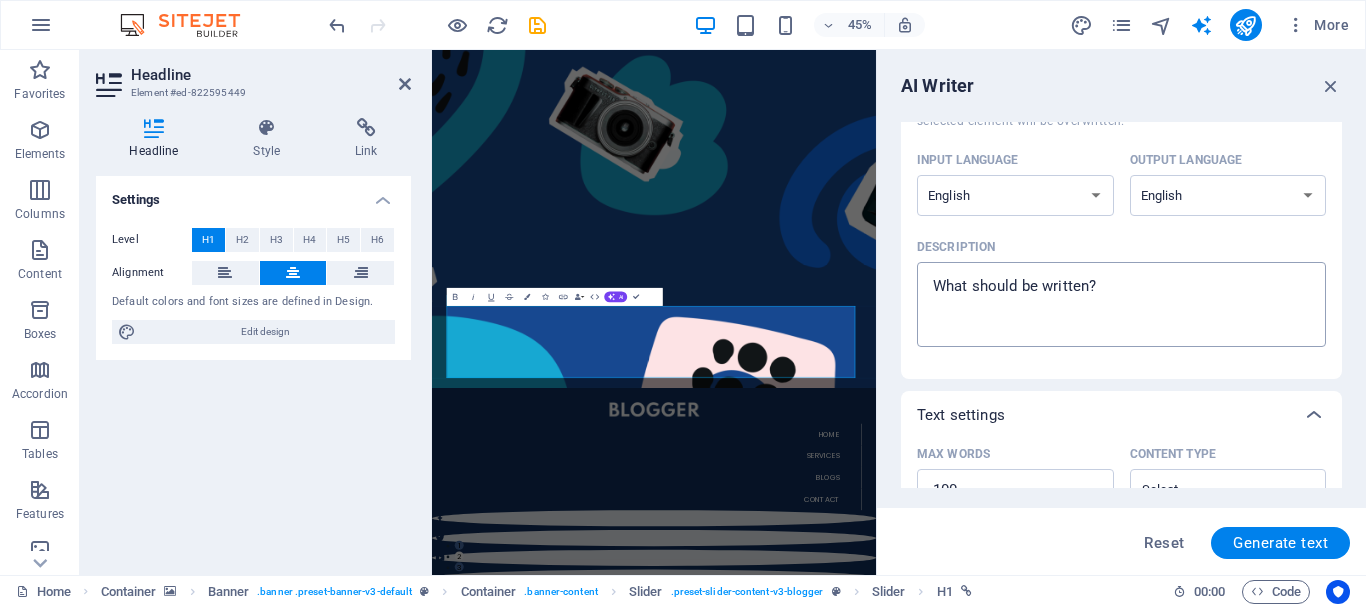 type on "x" 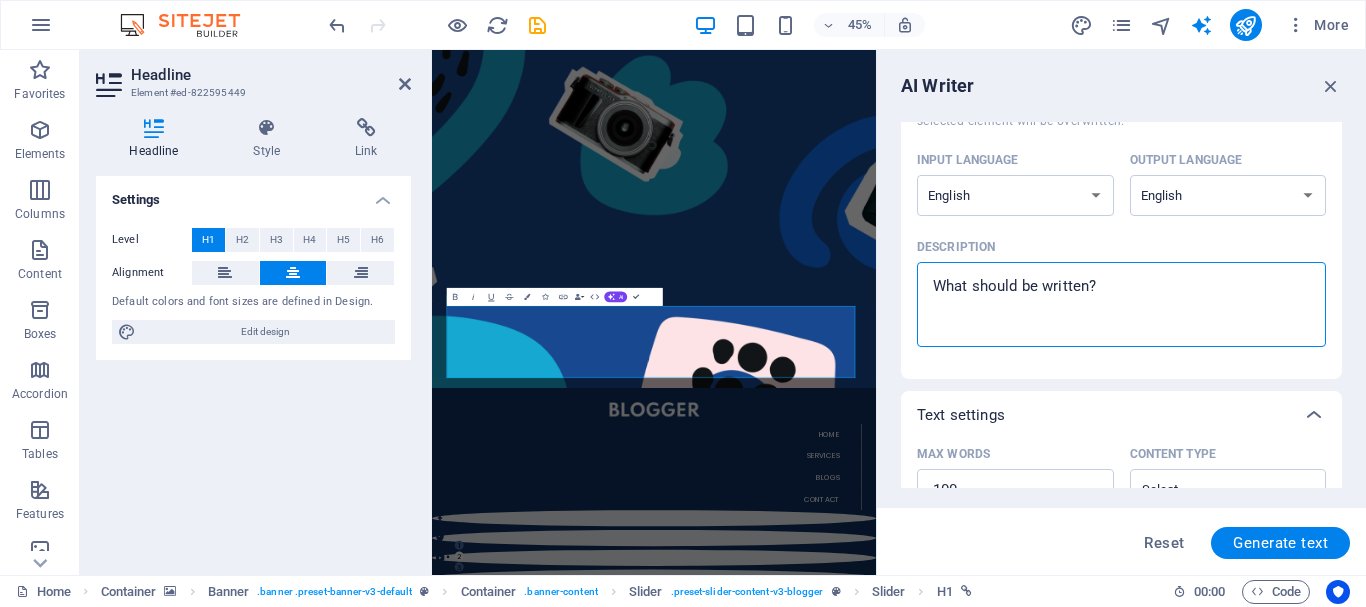 click on "Description x ​" at bounding box center (1121, 304) 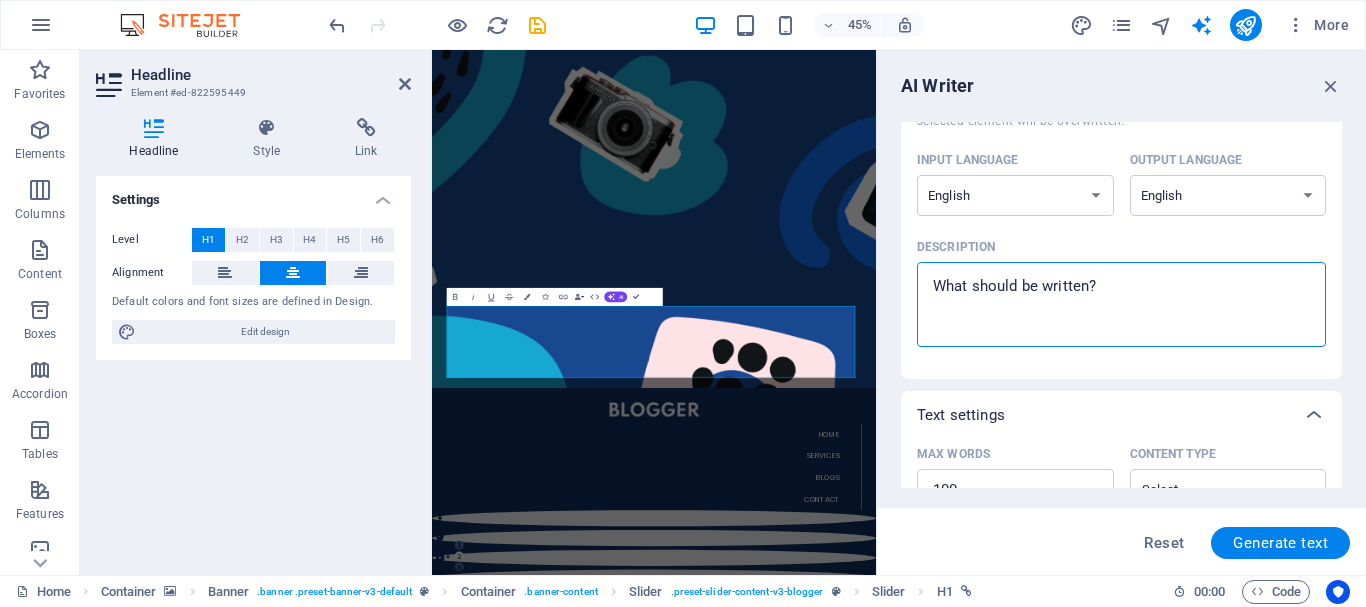 type on "A" 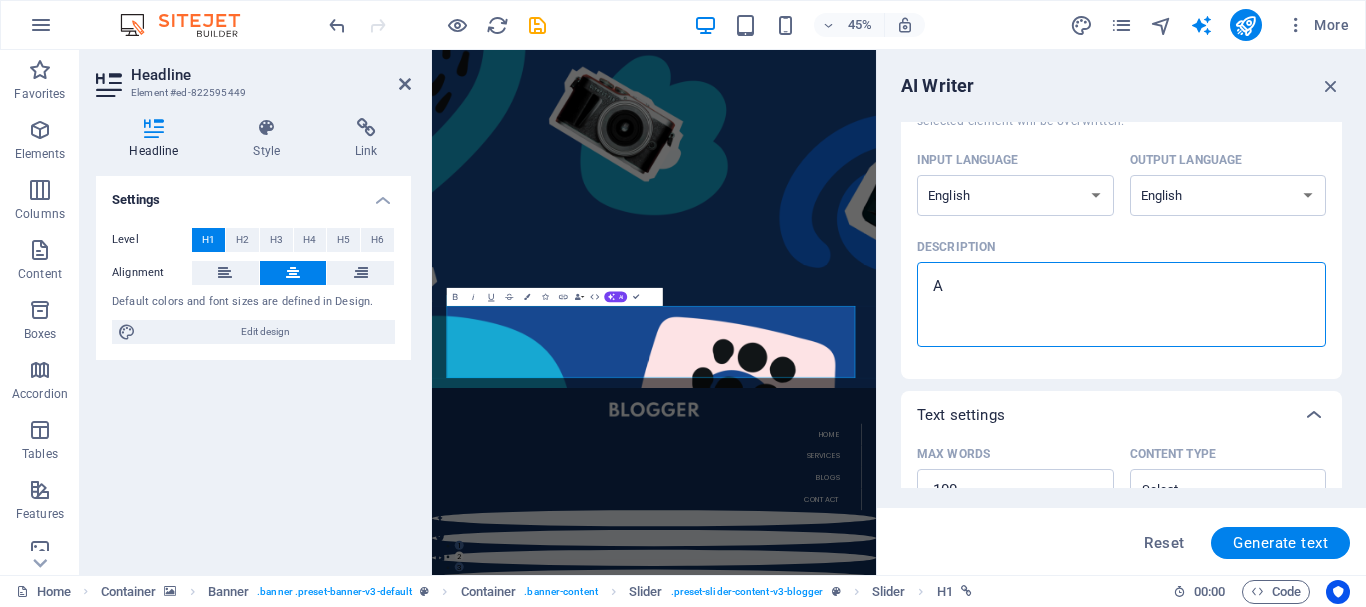 type on "Ab" 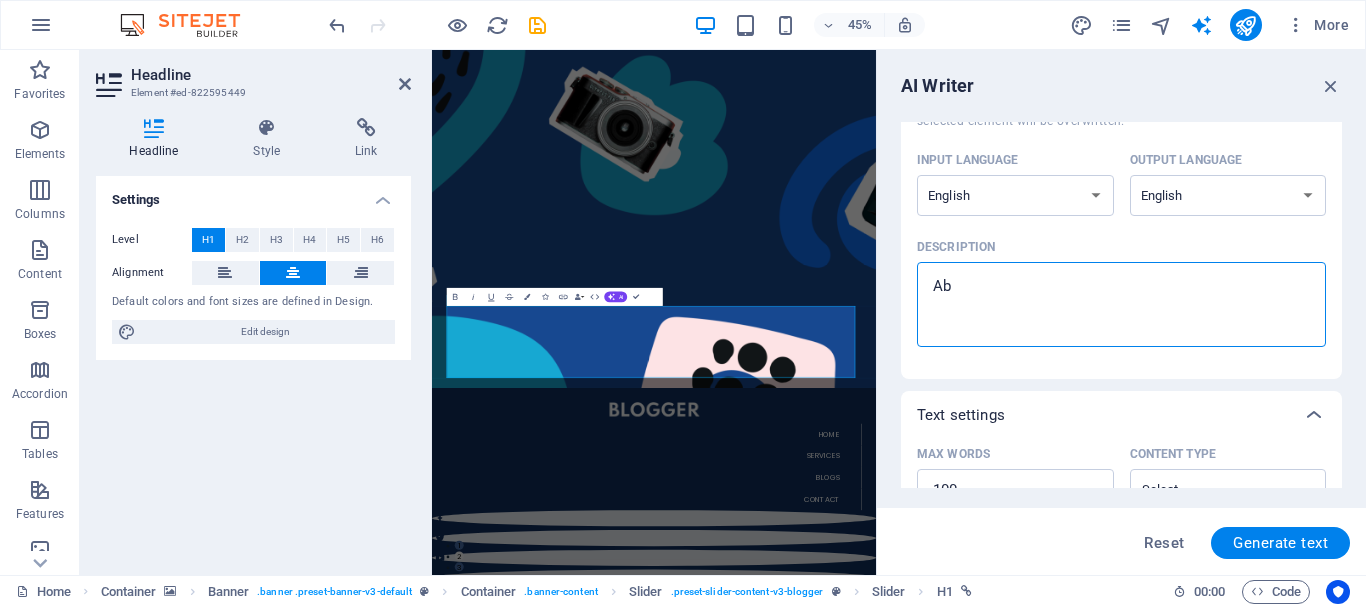 type on "Abo" 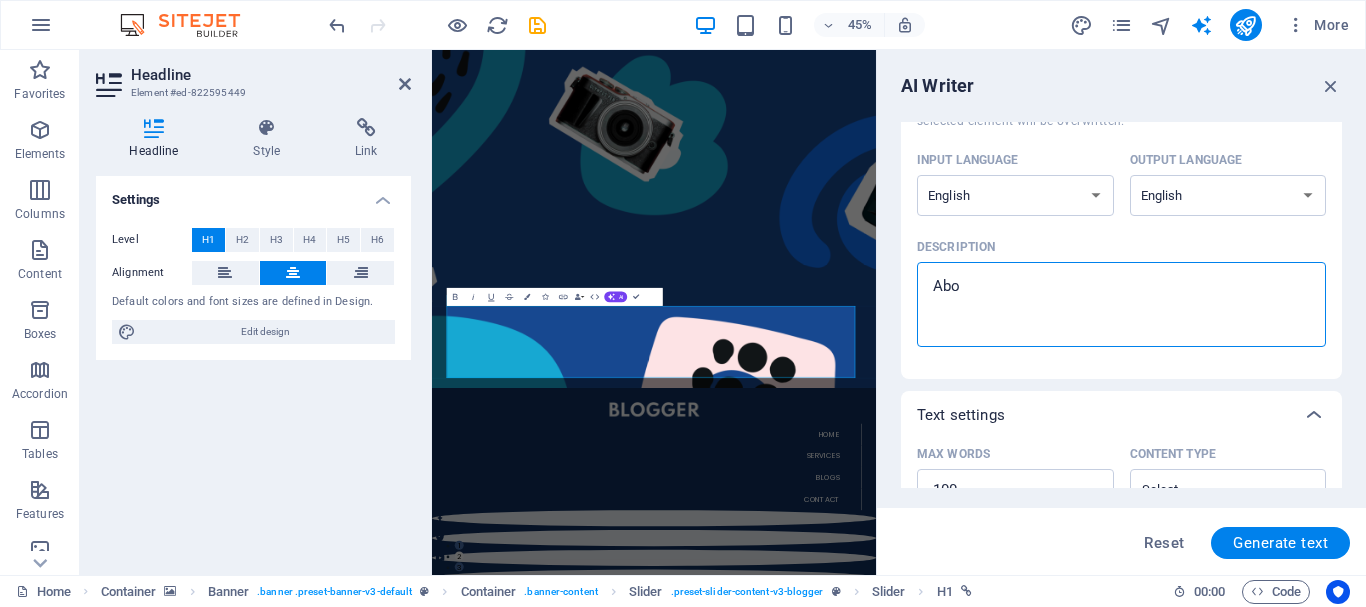 type on "Abou" 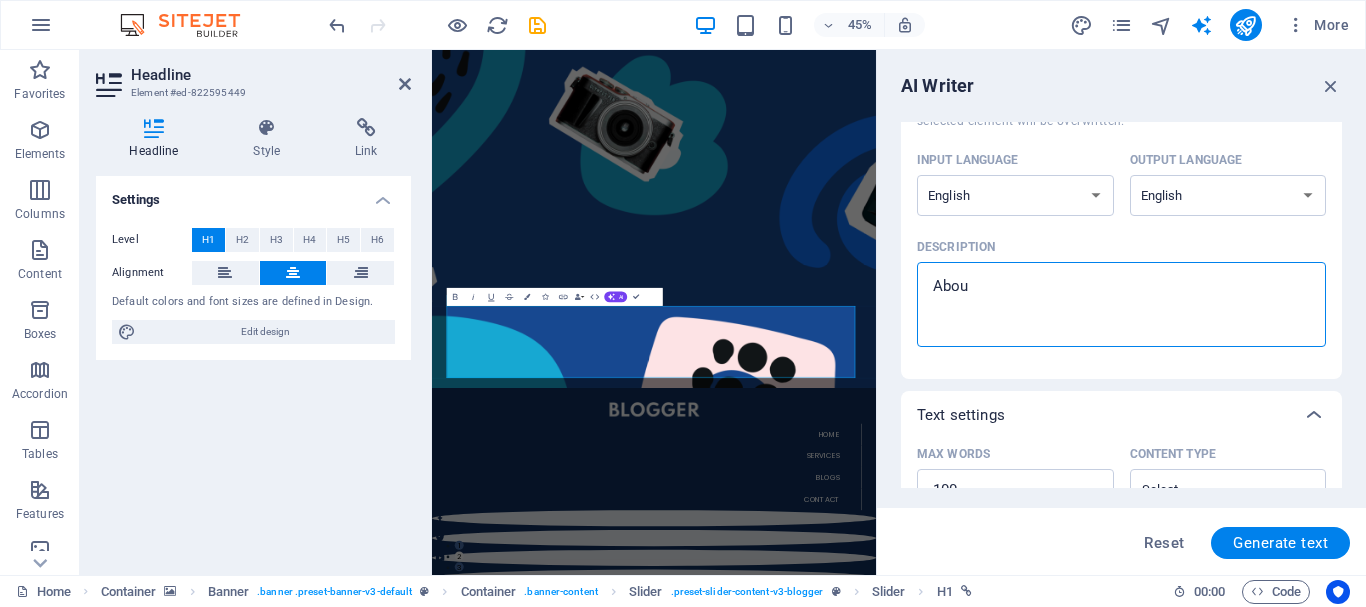 type on "About" 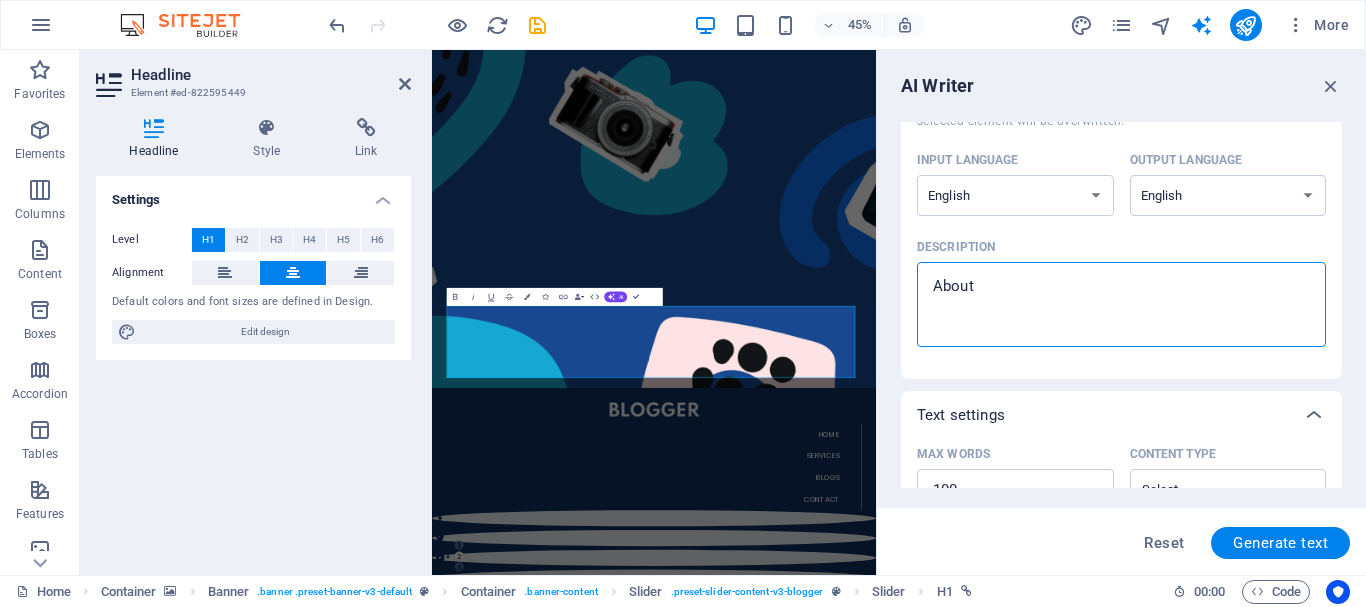 type on "About" 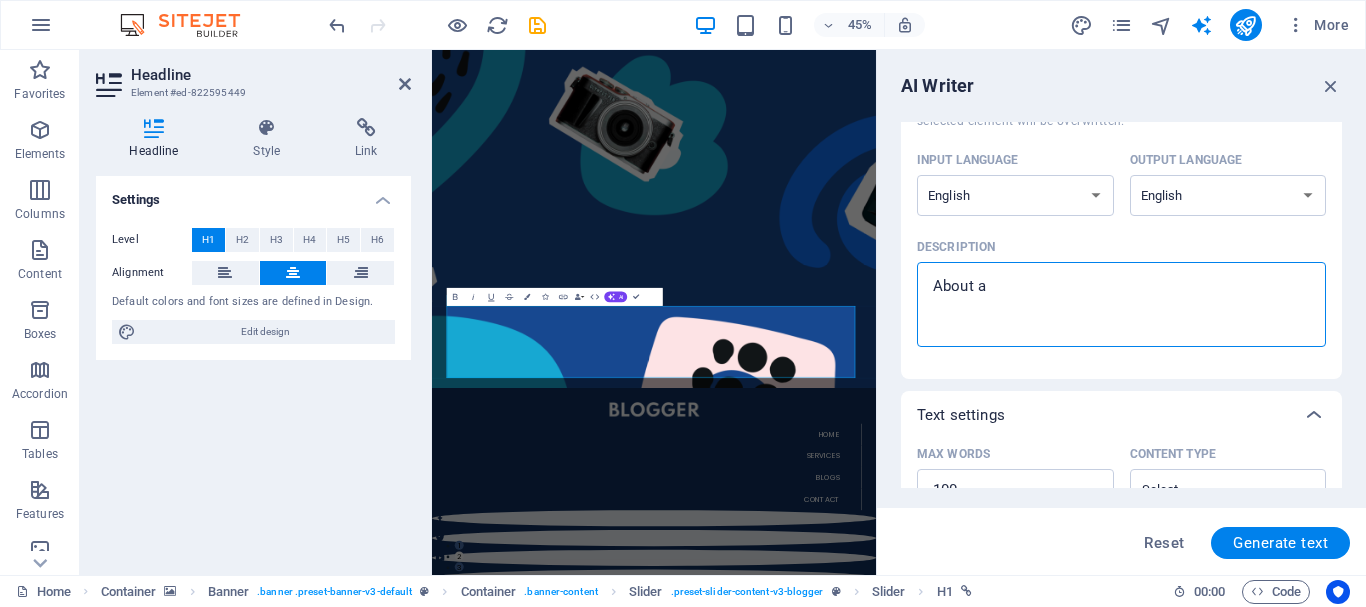 type on "About an" 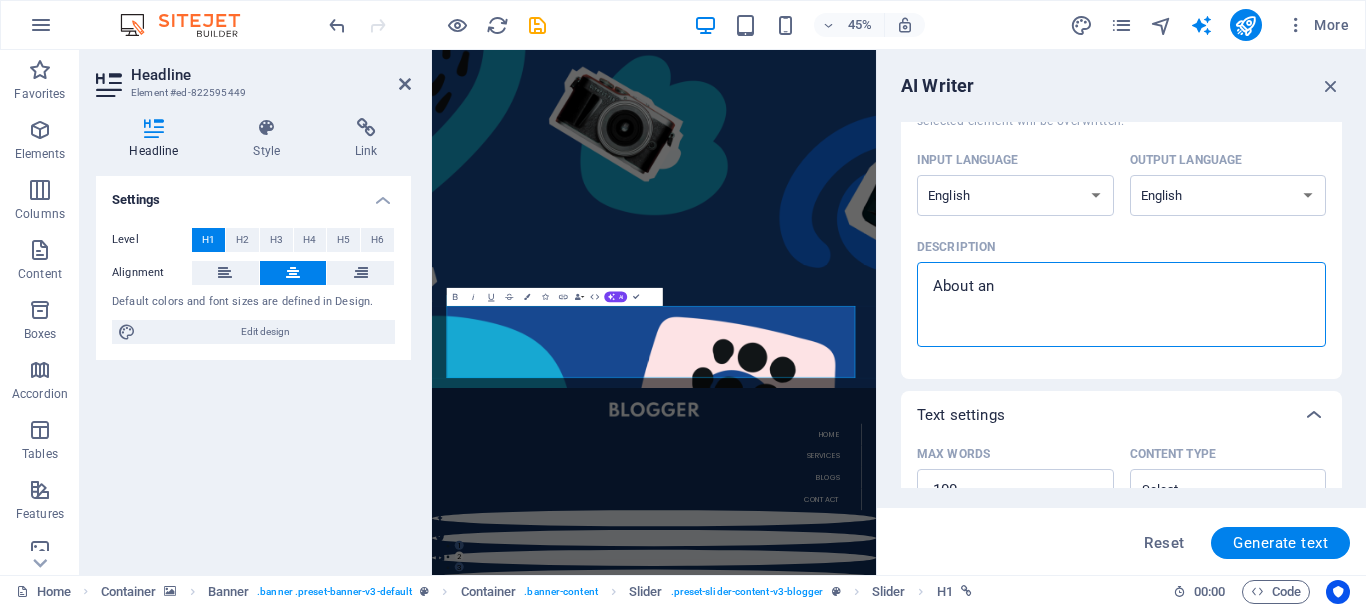 type on "About an" 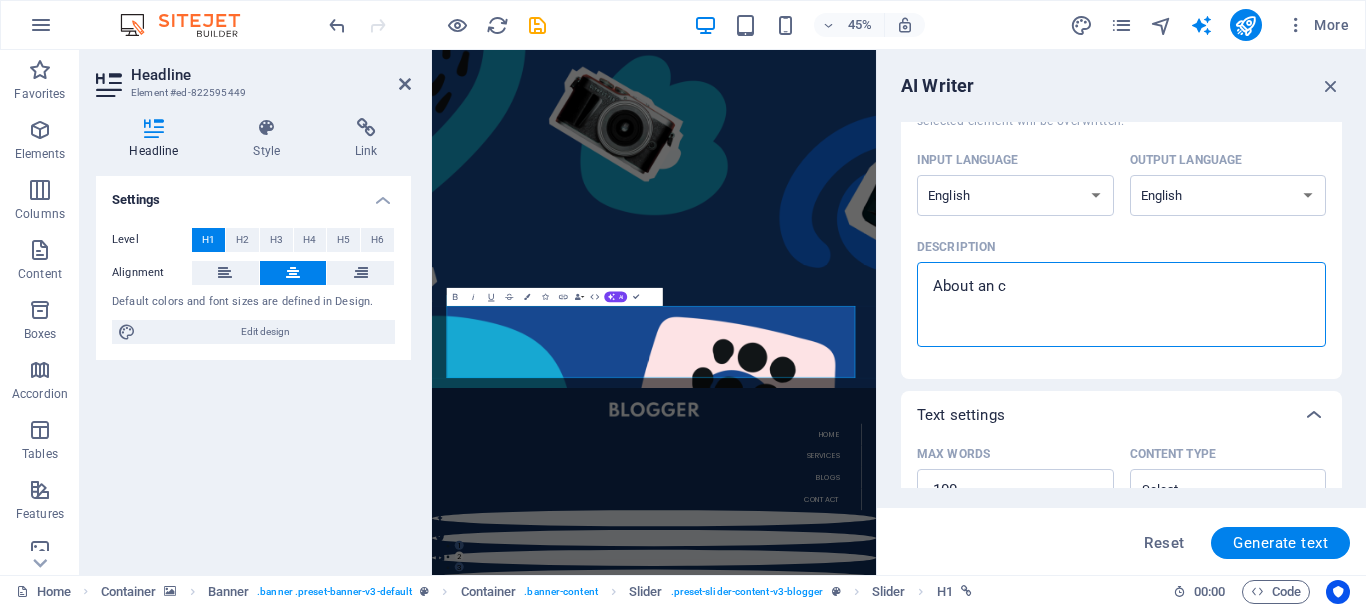 type on "About an co" 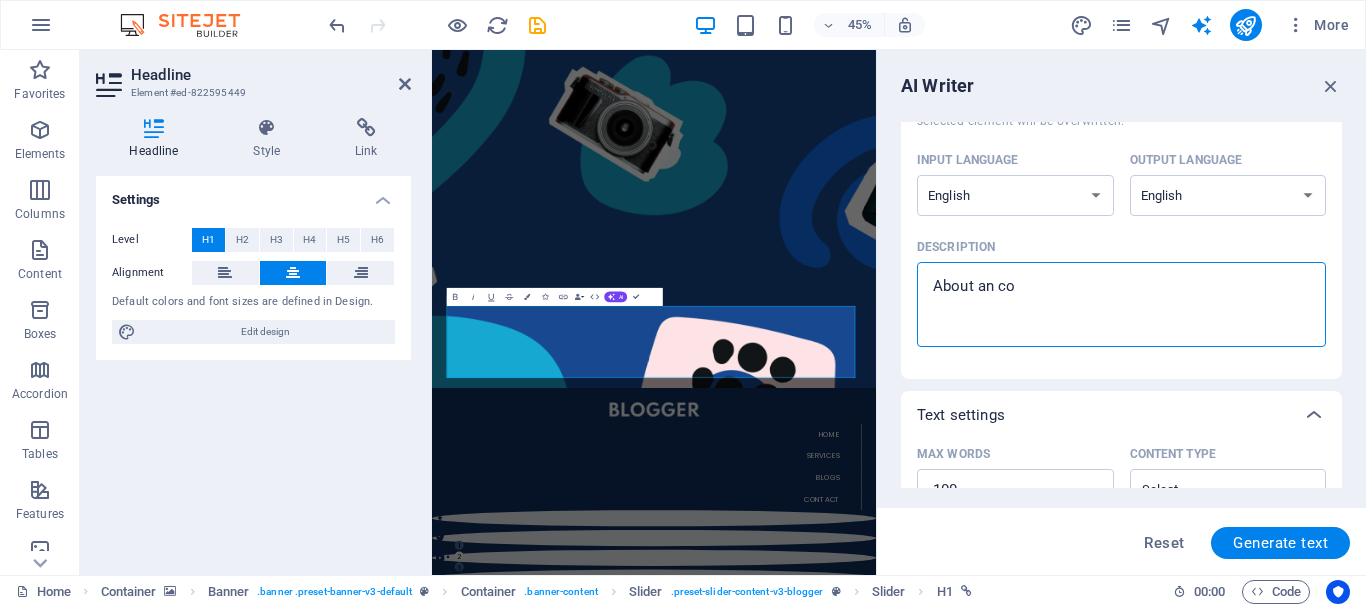 type on "About an con" 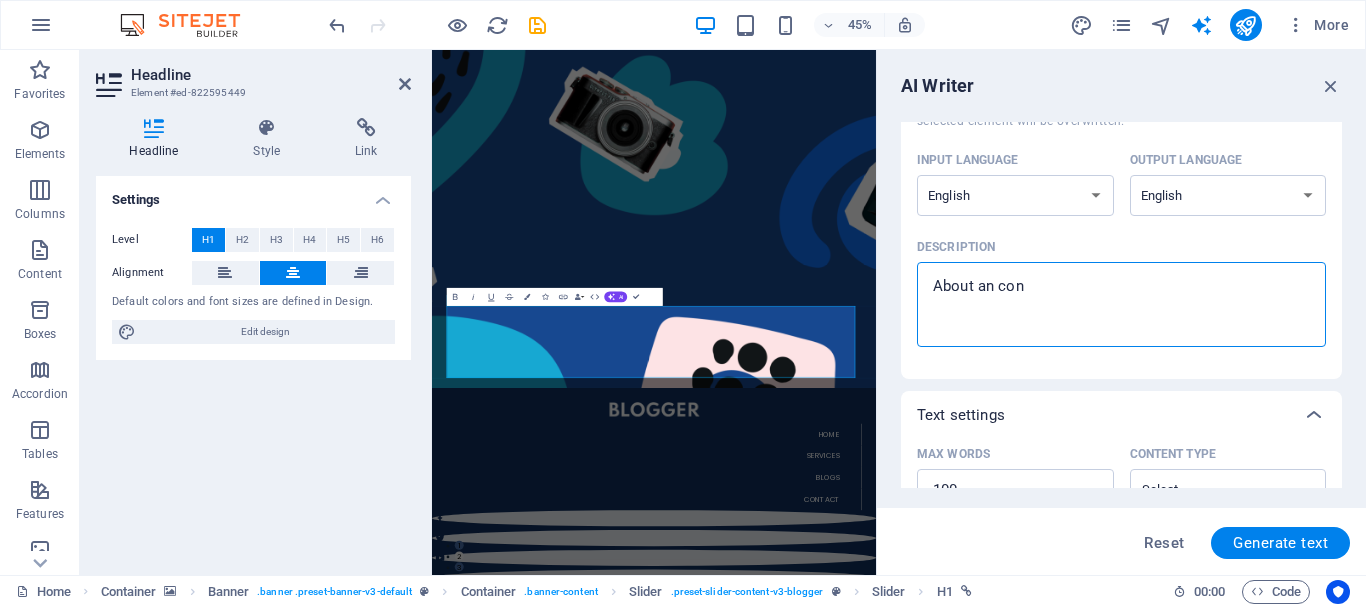 type on "About an cont" 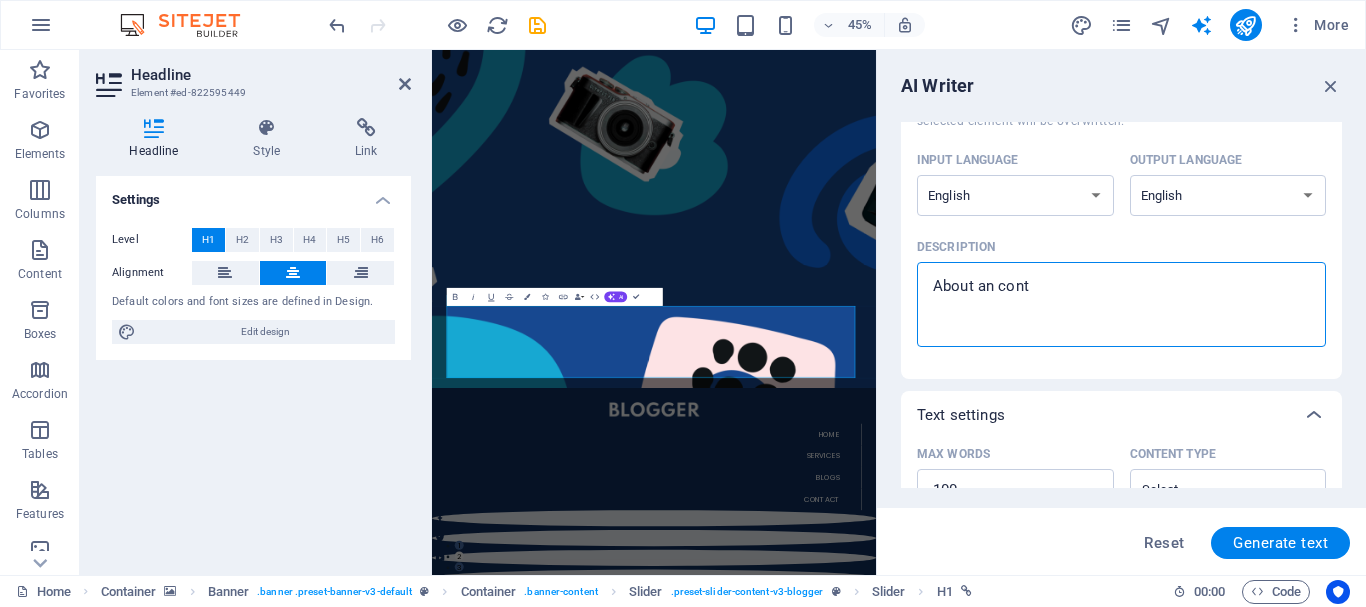 type on "About an conte" 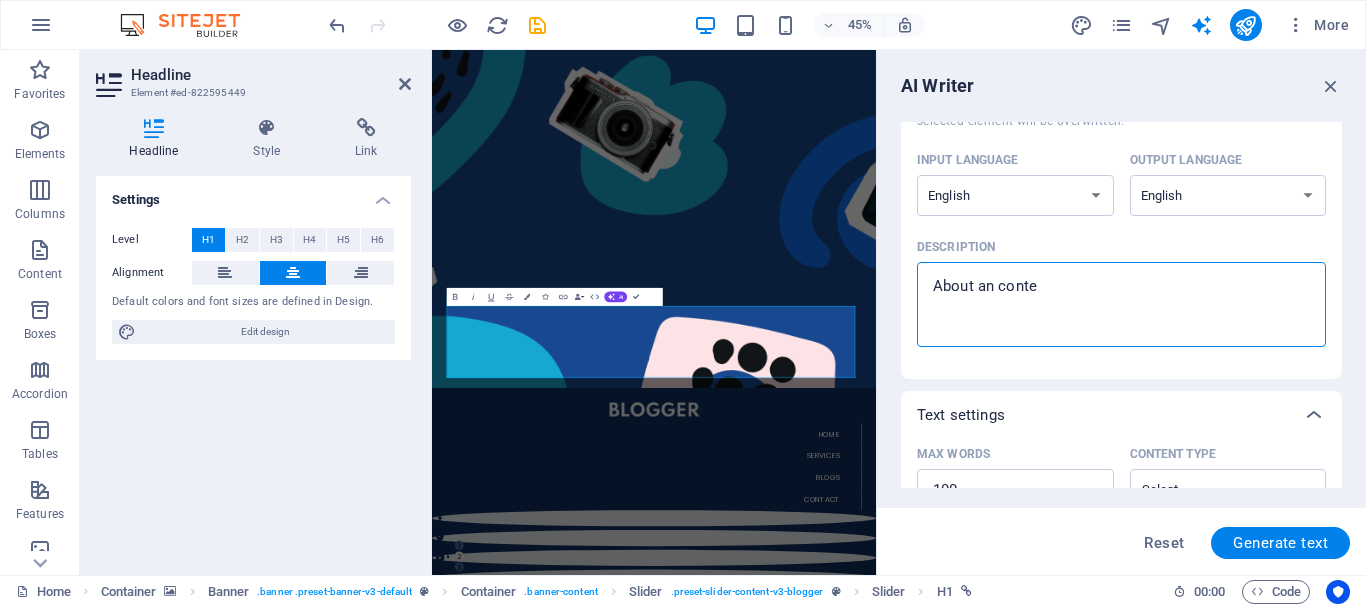 type on "x" 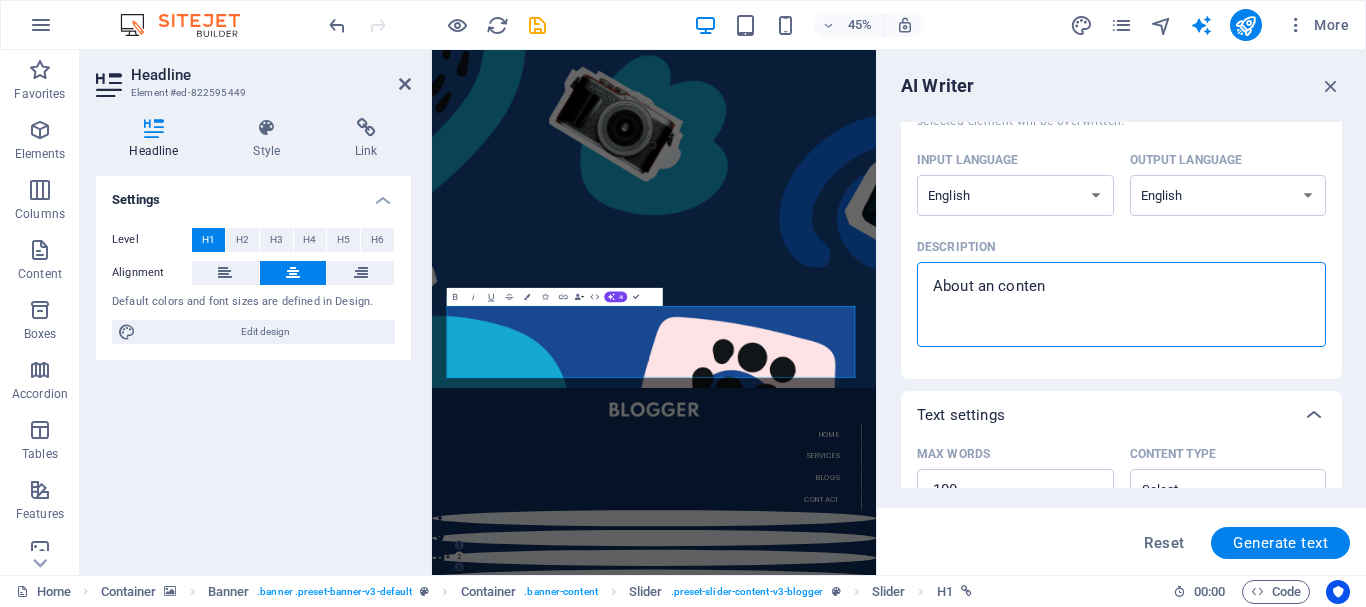 type on "x" 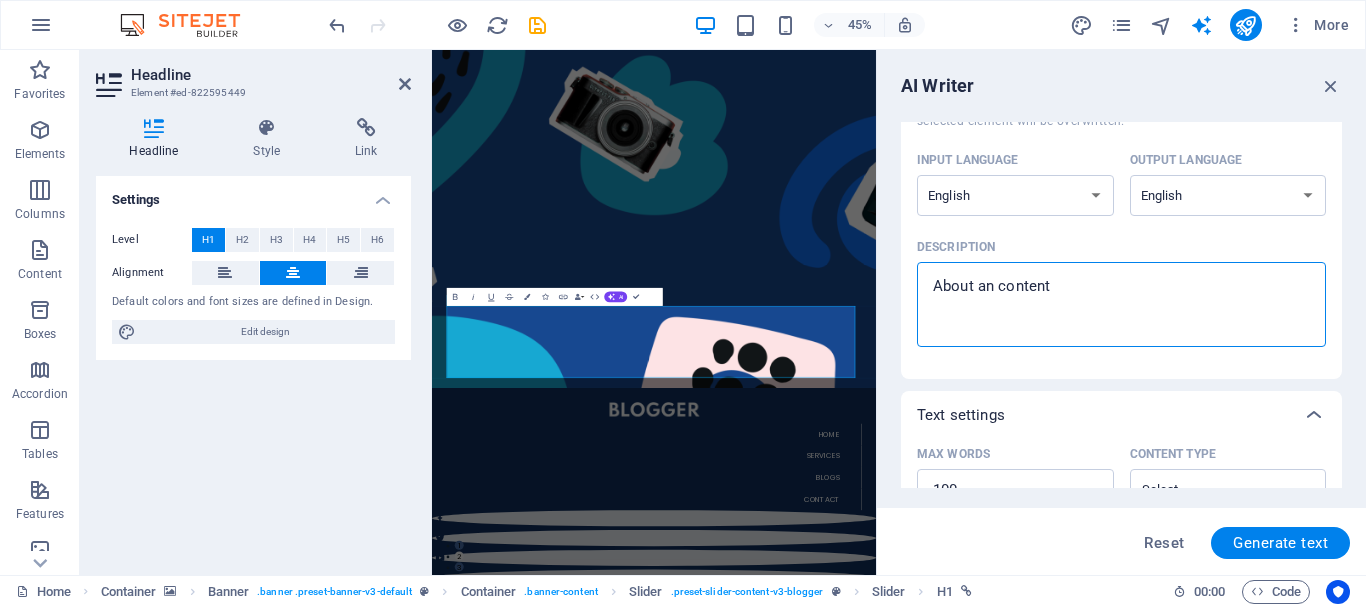 type on "About an content" 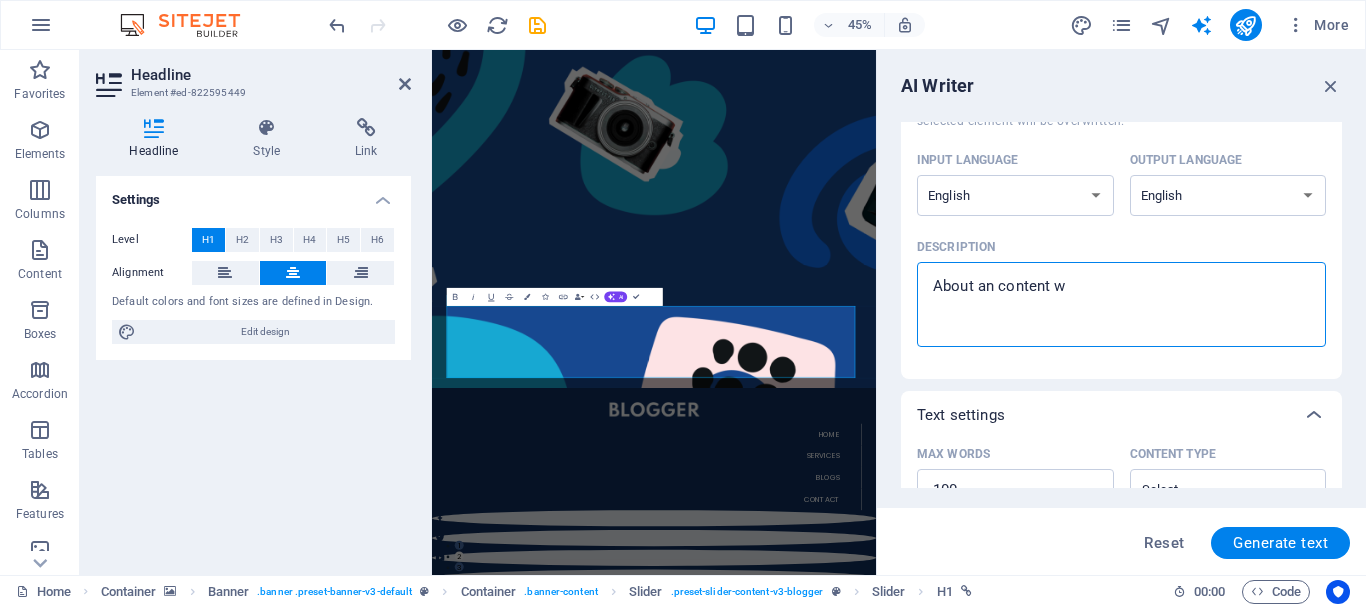 type on "x" 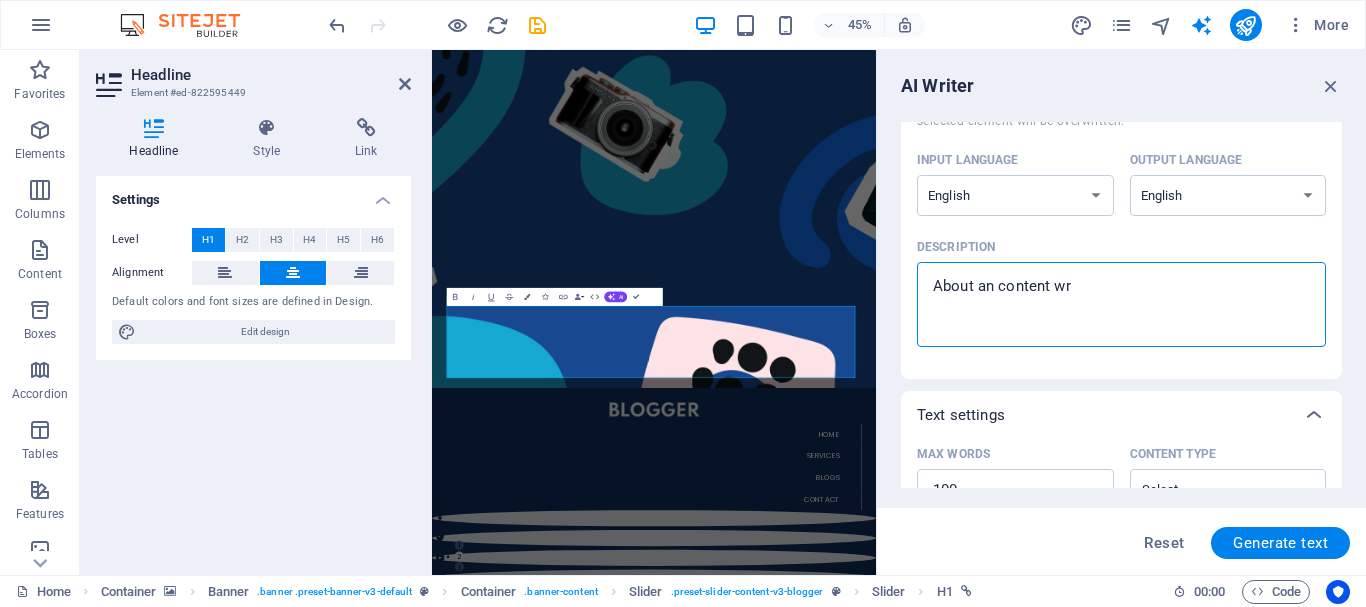 type on "About an content wri" 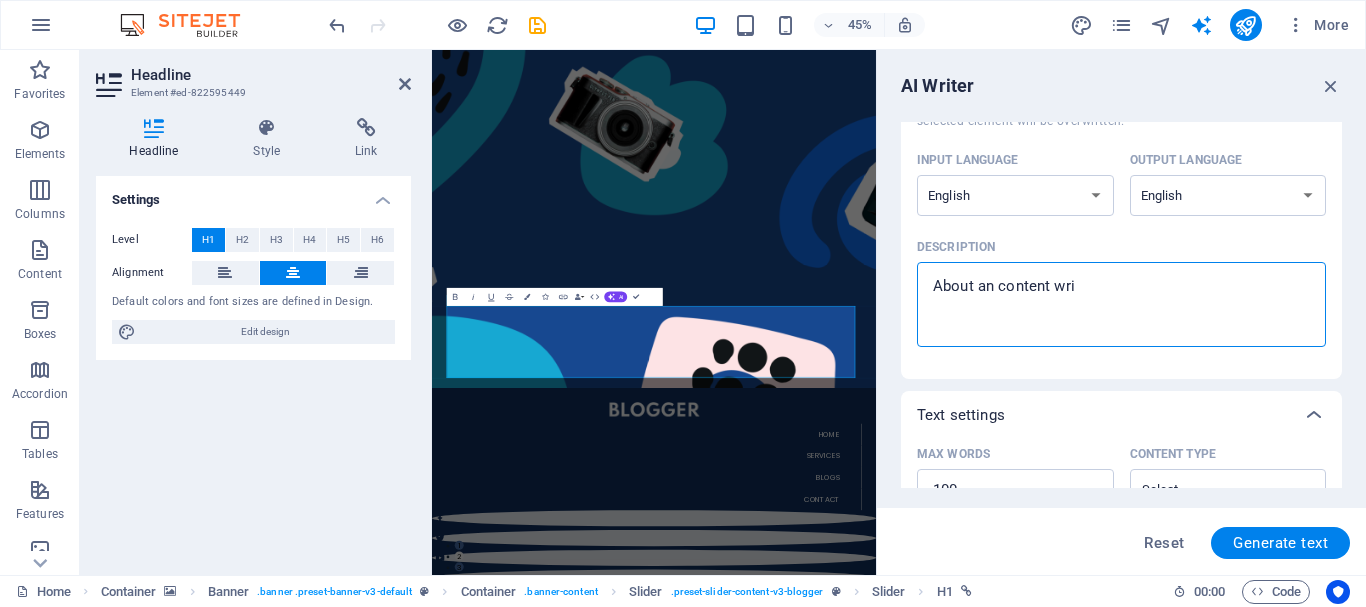 type on "About an content writ" 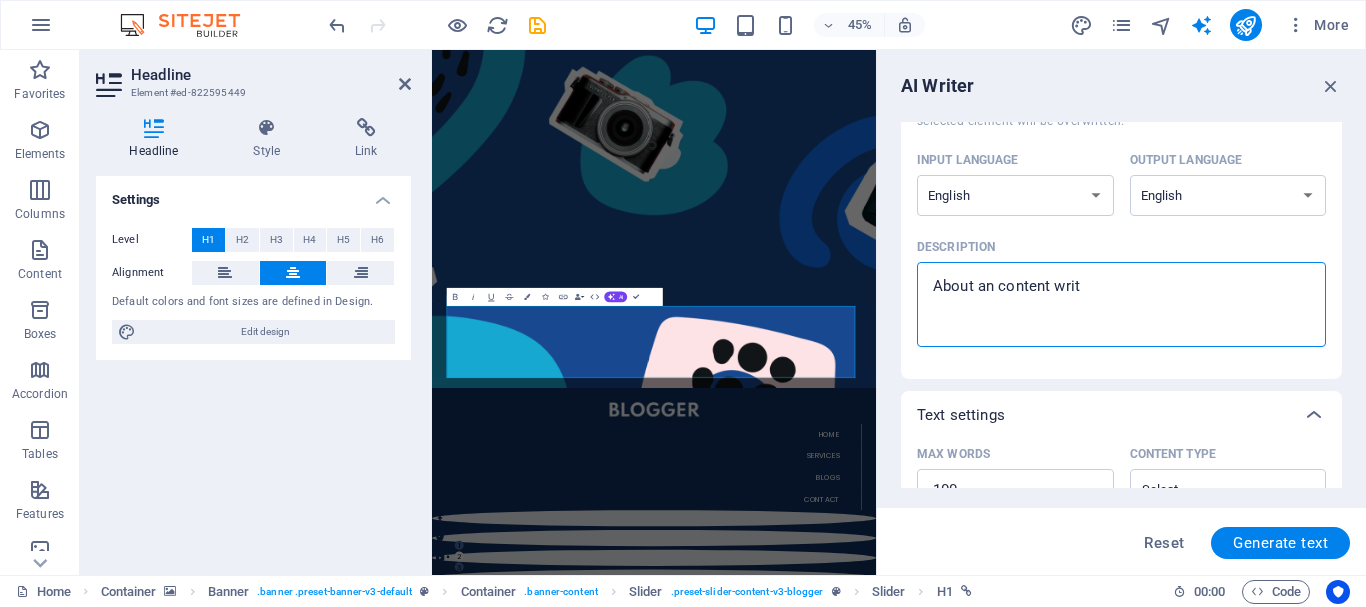 type on "About an content write" 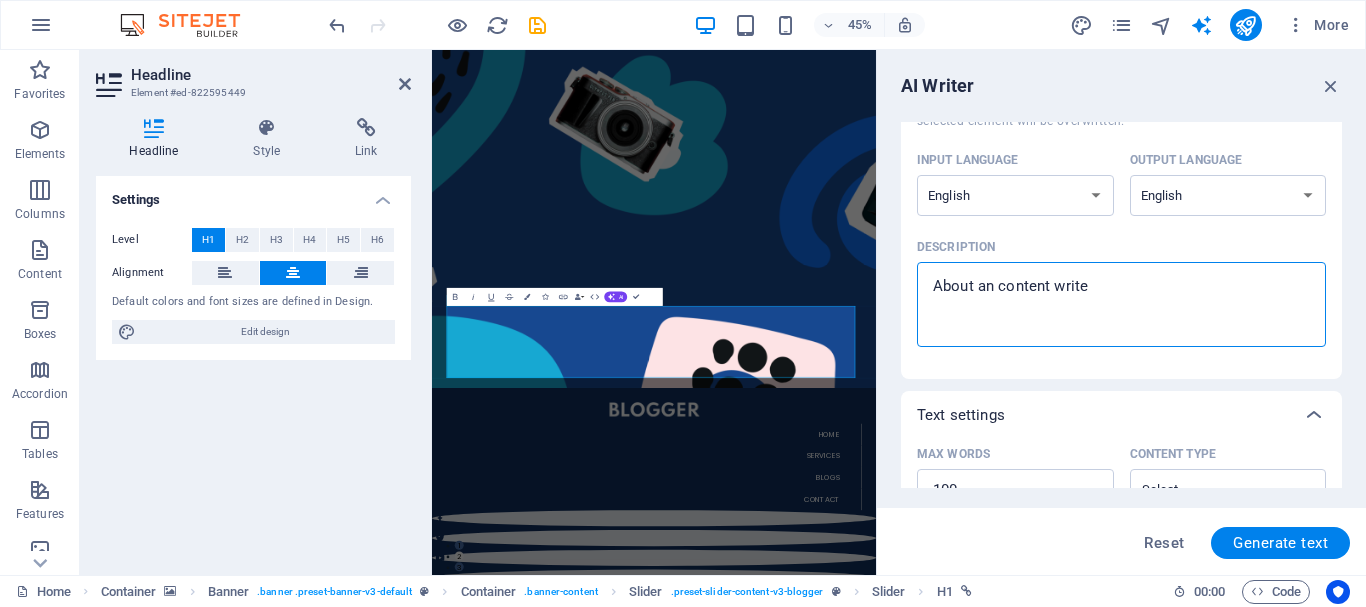 type on "About an content writer" 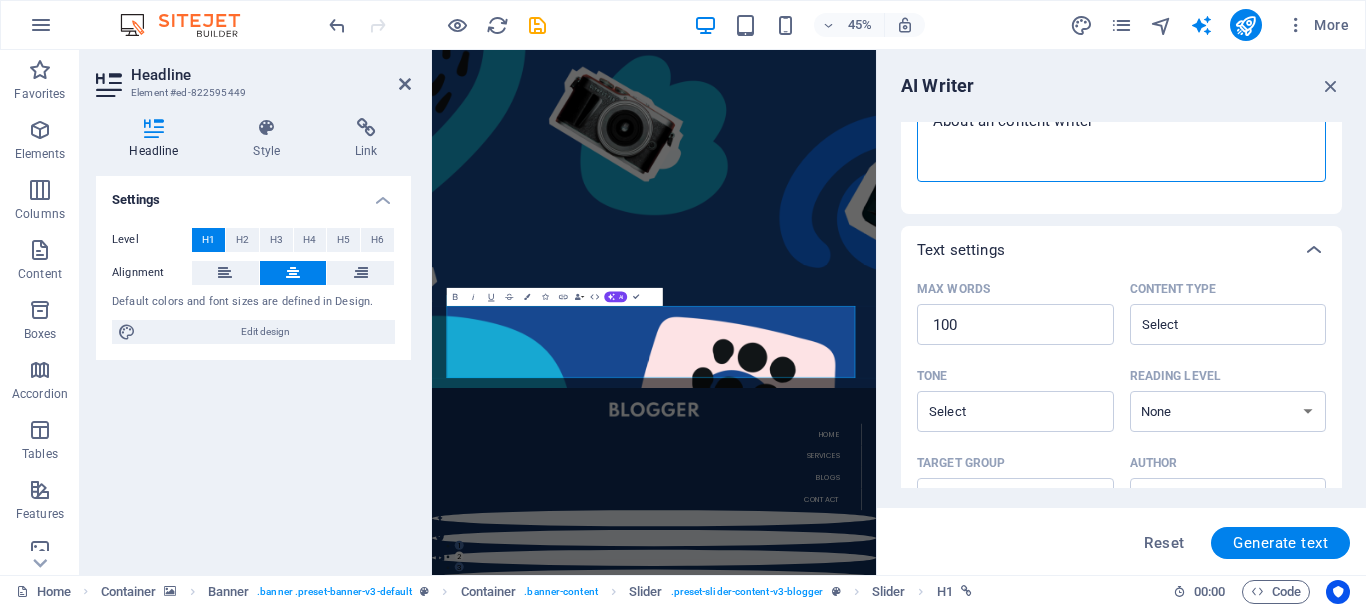 scroll, scrollTop: 312, scrollLeft: 0, axis: vertical 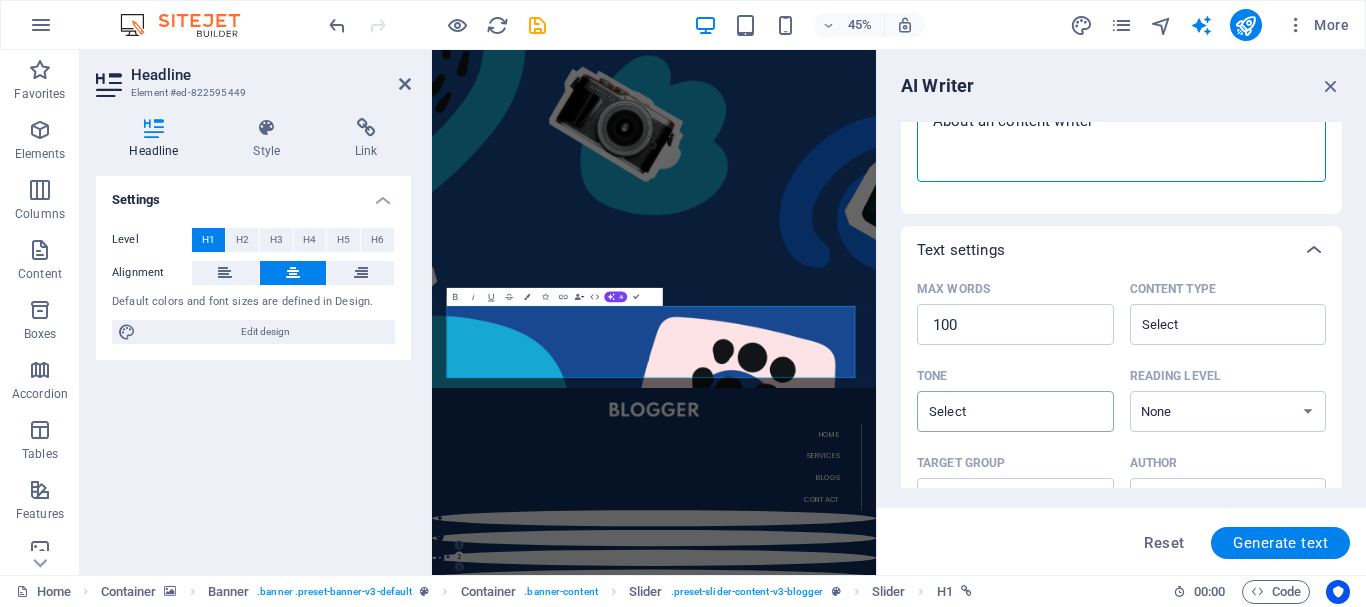 click on "​" at bounding box center [1015, 411] 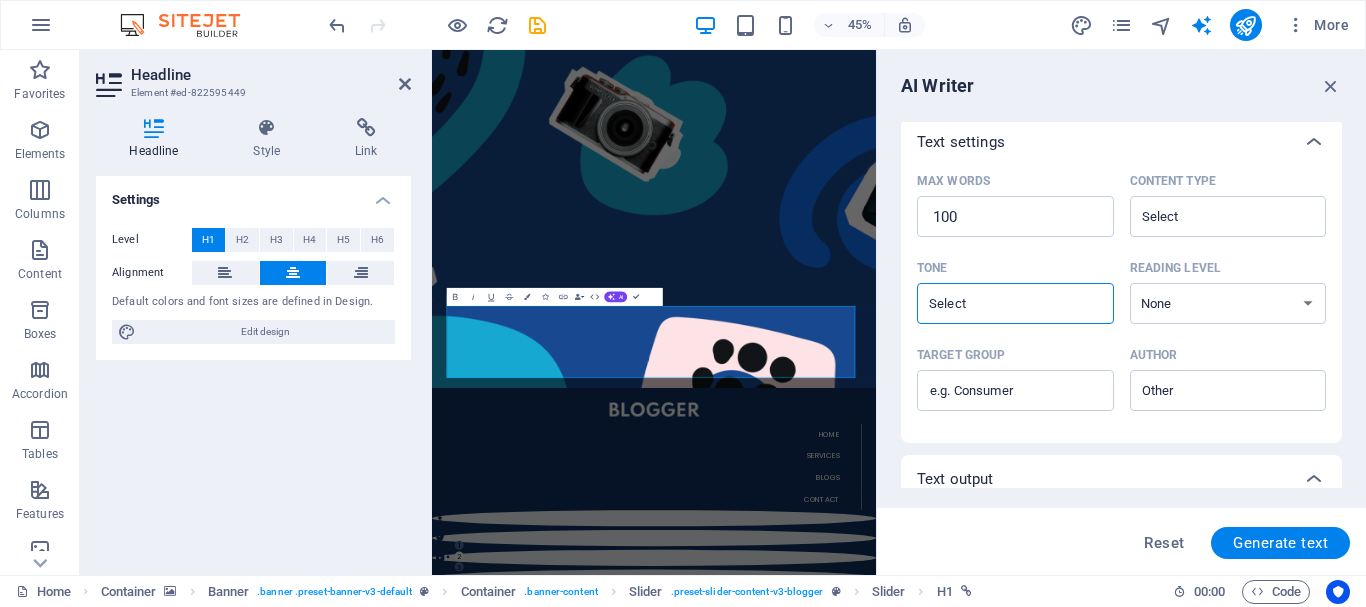 scroll, scrollTop: 421, scrollLeft: 0, axis: vertical 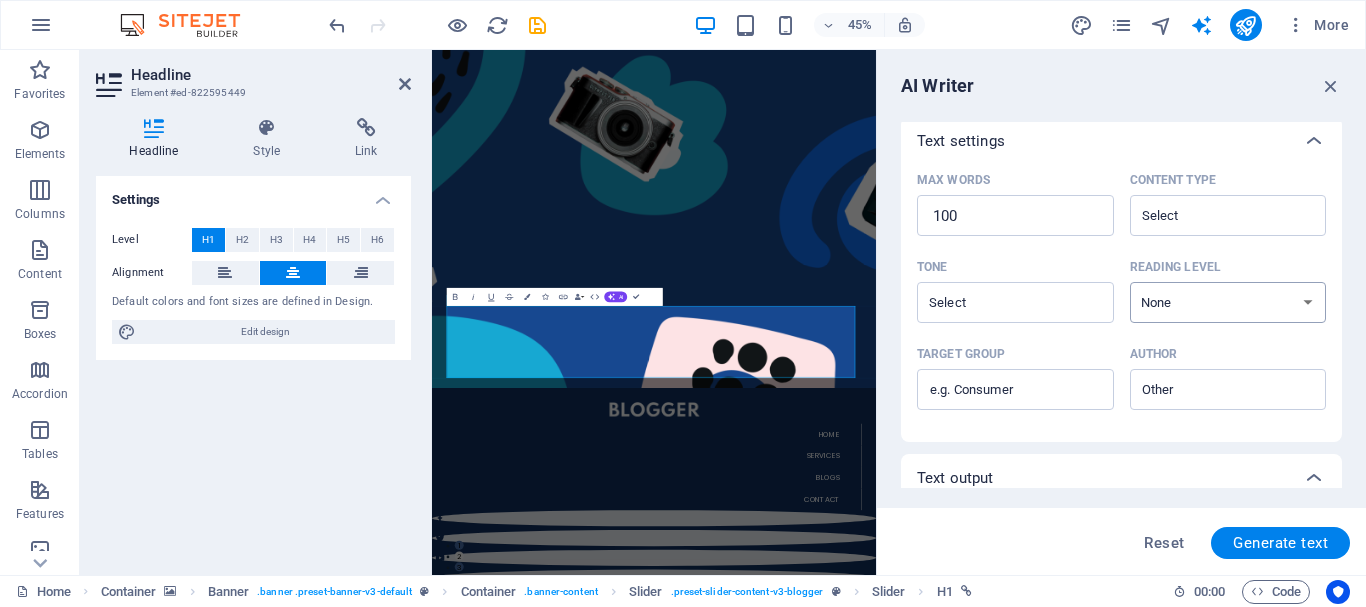click on "None Academic Adult Teen Child" at bounding box center (1228, 302) 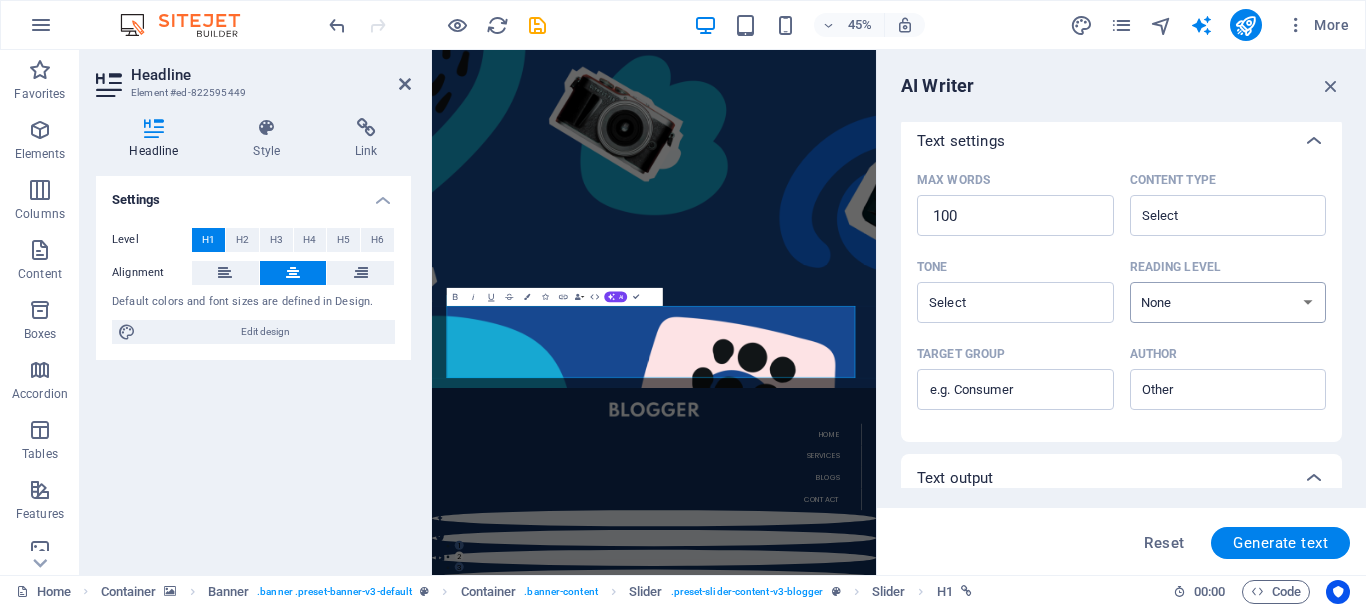 select on "Academic" 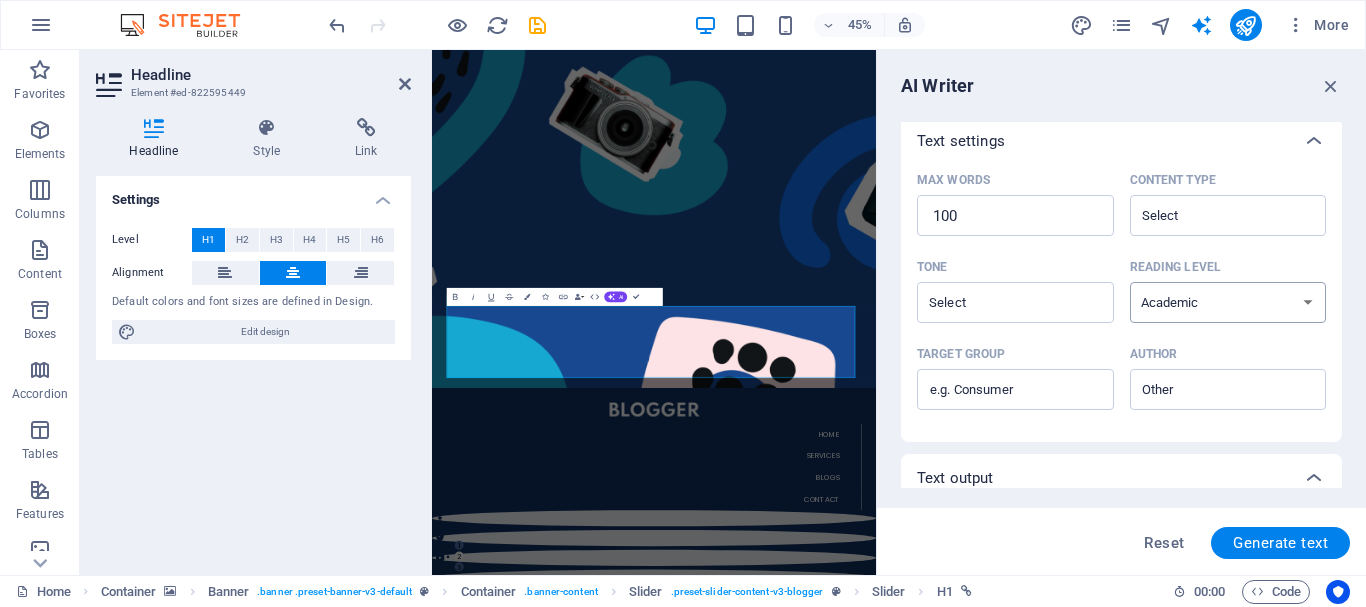 click on "None Academic Adult Teen Child" at bounding box center [1228, 302] 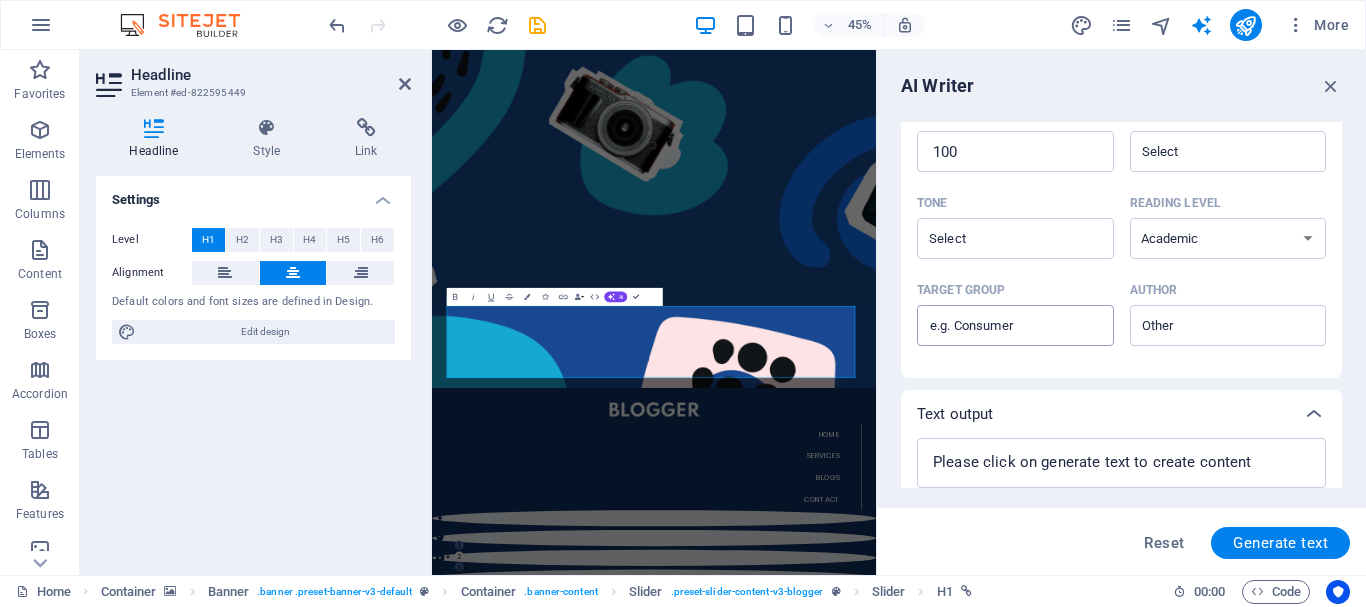 scroll, scrollTop: 488, scrollLeft: 0, axis: vertical 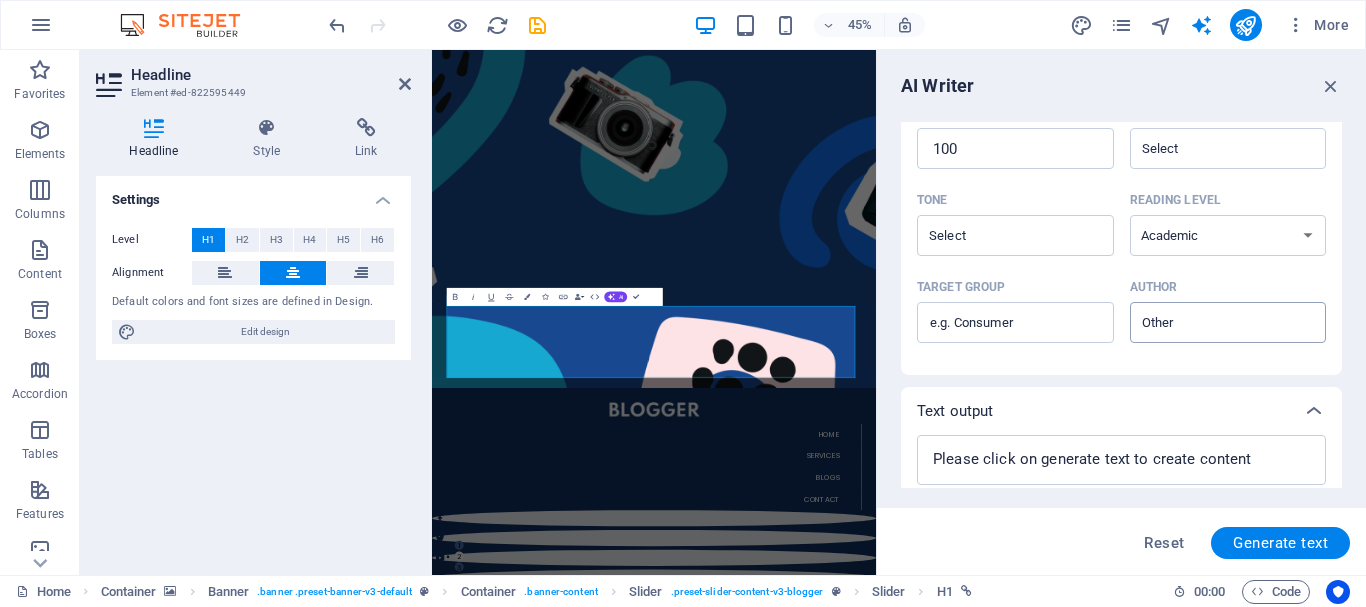 click on "Author ​" at bounding box center [1212, 322] 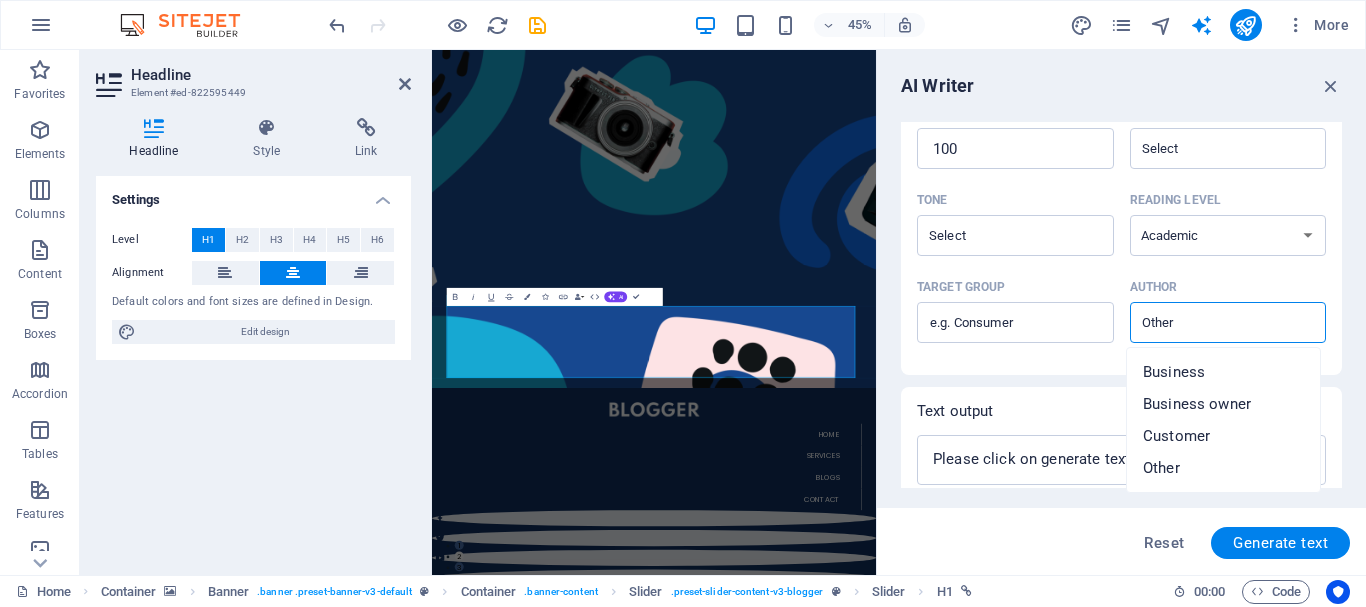 scroll, scrollTop: 549, scrollLeft: 0, axis: vertical 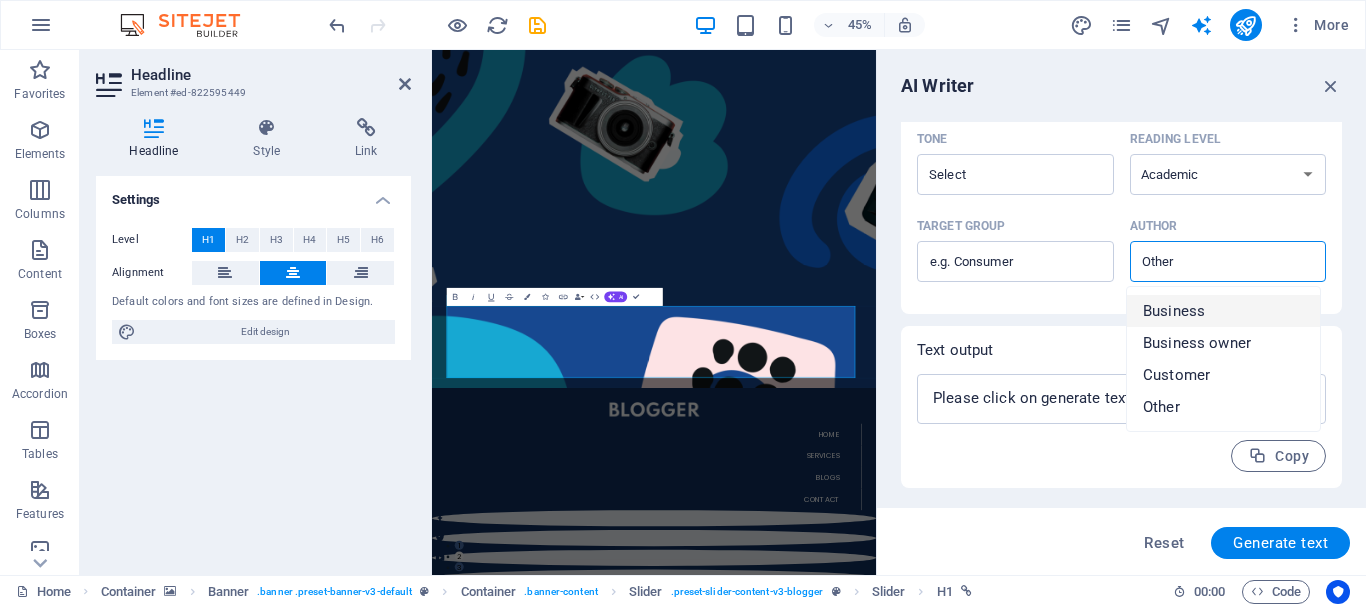 click on "Business" at bounding box center [1223, 311] 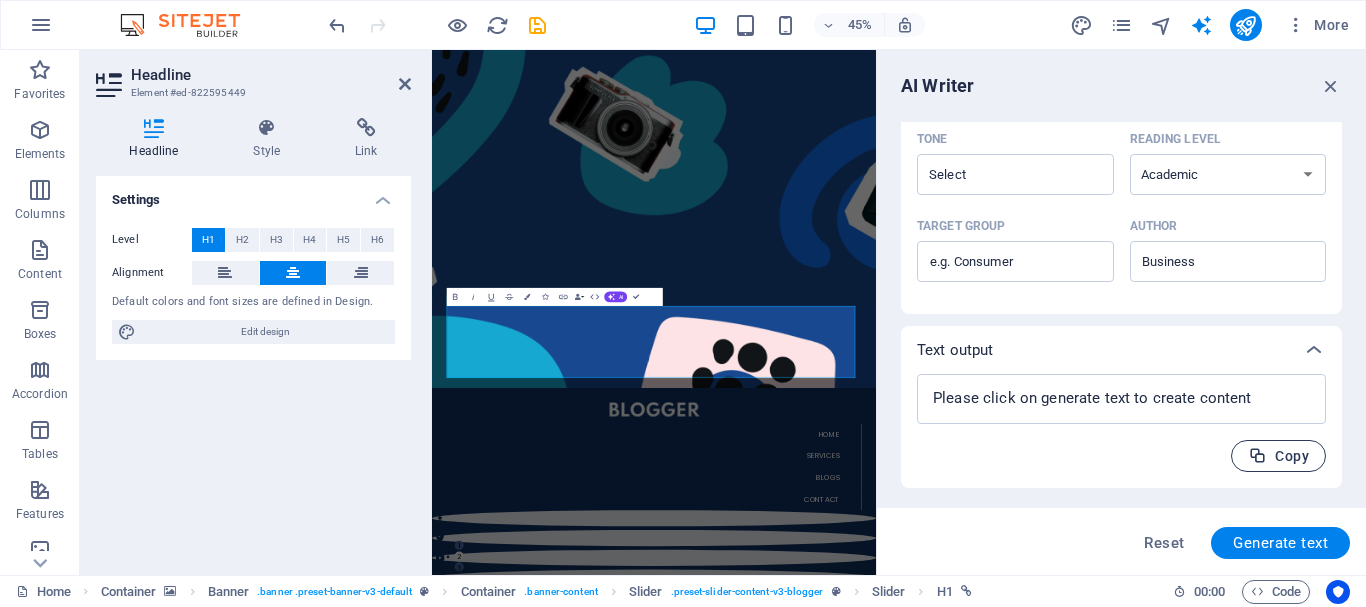 click on "Copy" at bounding box center (1278, 456) 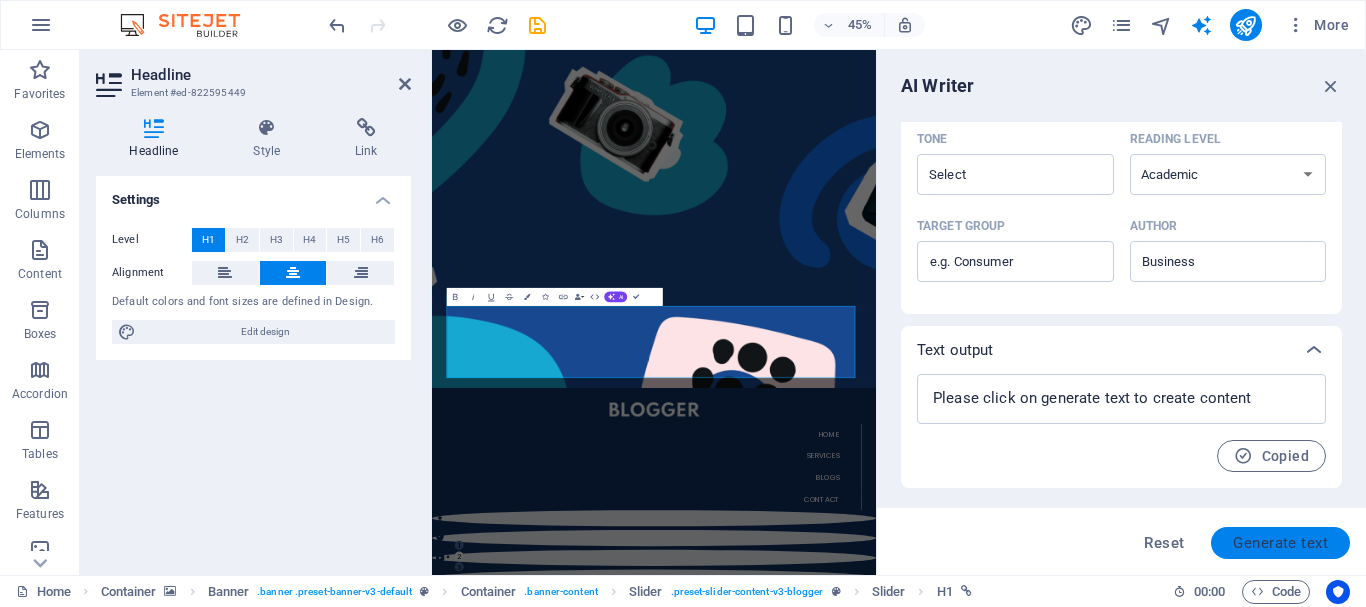 click on "Generate text" at bounding box center [1280, 543] 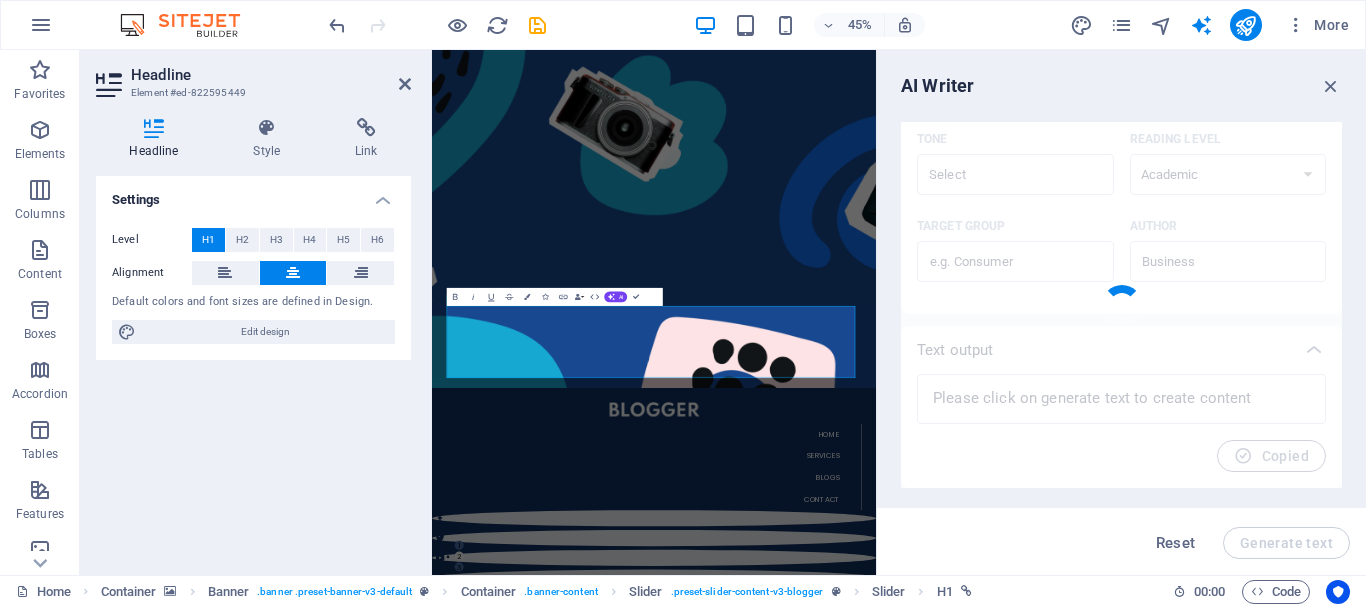 type on "x" 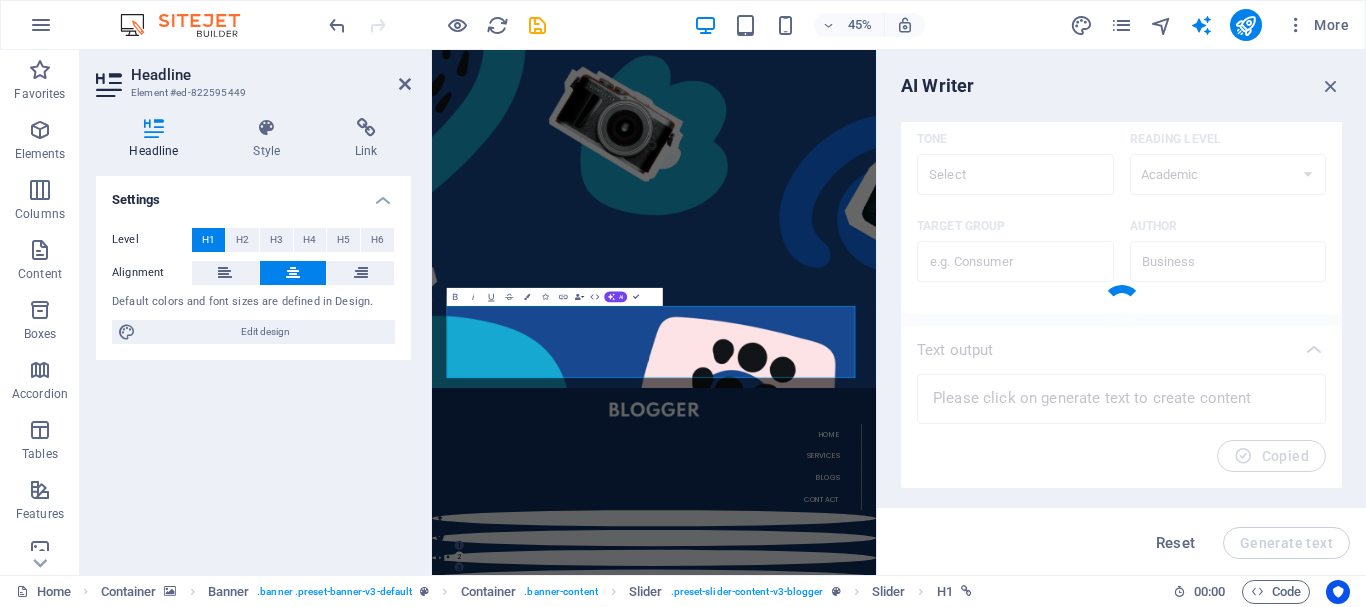 type on "A skilled content writer expertly crafts compelling narratives that engage and inform target audiences. They possess a deep understanding of diverse subjects, enabling them to produce well-researched articles that enhance brand visibility and foster connections. Their proficiency in SEO ensures content is optimized for search engines while maintaining readability. By adapting tone and style to suit various platforms, they effectively communicate key messages. This professional is not only a storyteller but also a strategic thinker, contributing to overarching marketing goals and elevating the brand's voice in a competitive landscape." 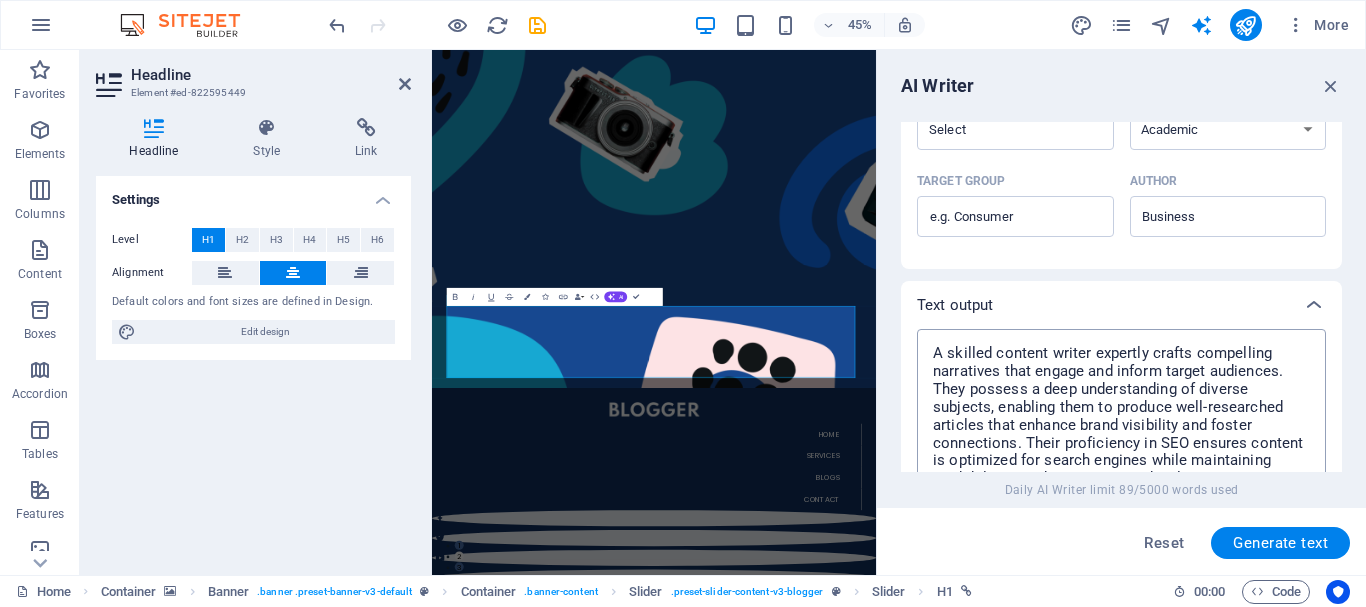 scroll, scrollTop: 601, scrollLeft: 0, axis: vertical 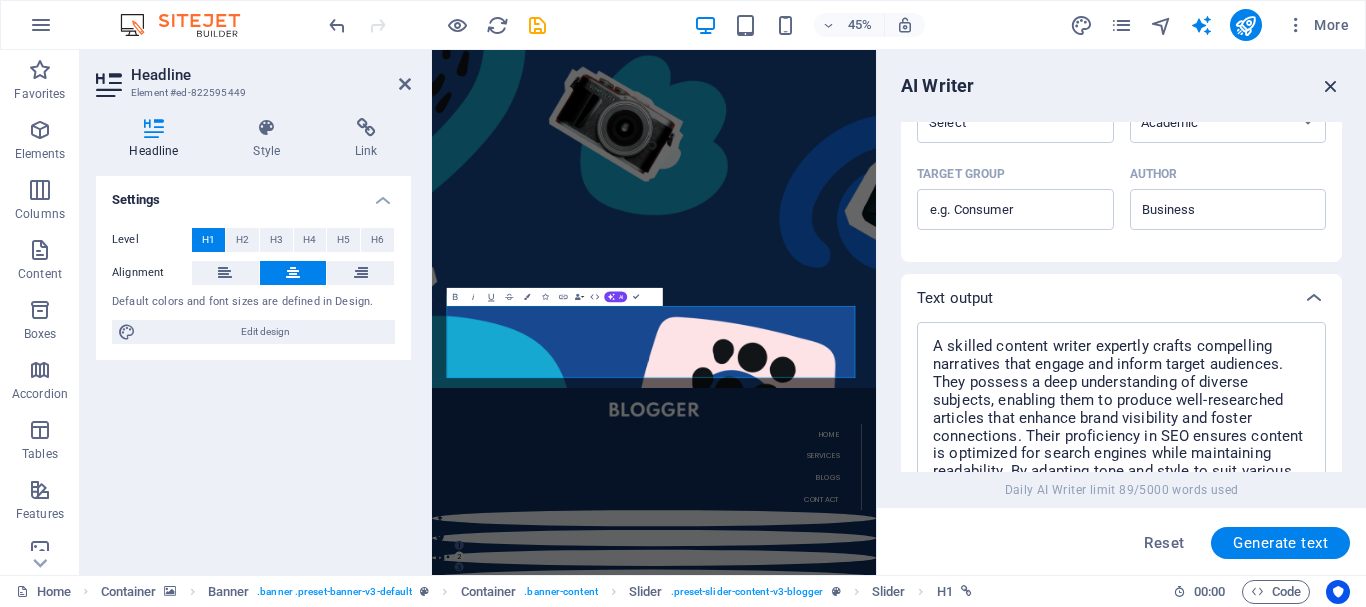 click at bounding box center (1331, 86) 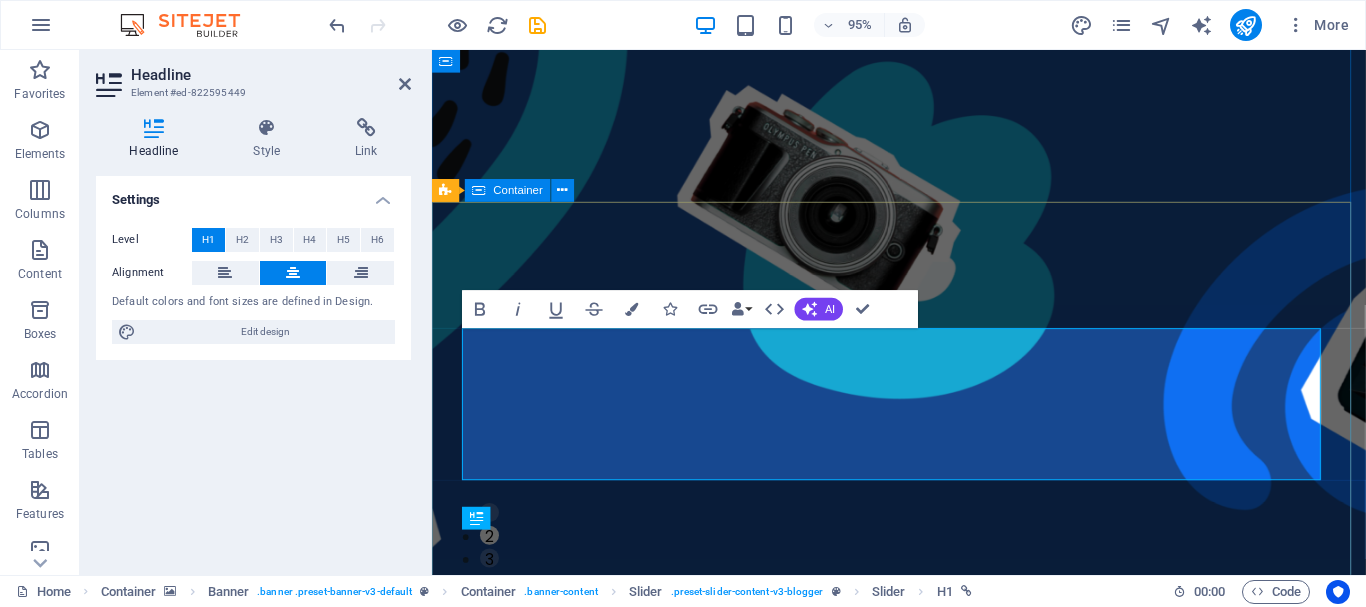click on "TECHNOLOGY Use Technology to Live Healthier How today's technology can improve your quality of life and when to be careful of technology usage ADVENTURE How to Find Sanctuary in Times of Chaos Proven methods to find breaks and quiet moments to recharge your batteries  in today's stressful life. TRAVEL Ice Cream  Across the World A comprehensive - yet uncomplete - guide about the different types of ice cream that the world has to offer and where to find the best ice cream TECHNOLOGY Use Technology to Live Healthier How today's technology can improve your quality of life and when to be careful of technology usage ADVENTURE How to Find Sanctuary in Times of Chaos Proven methods to find breaks and quiet moments to recharge your batteries  in today's stressful life. 1 2 3" at bounding box center (923, 1485) 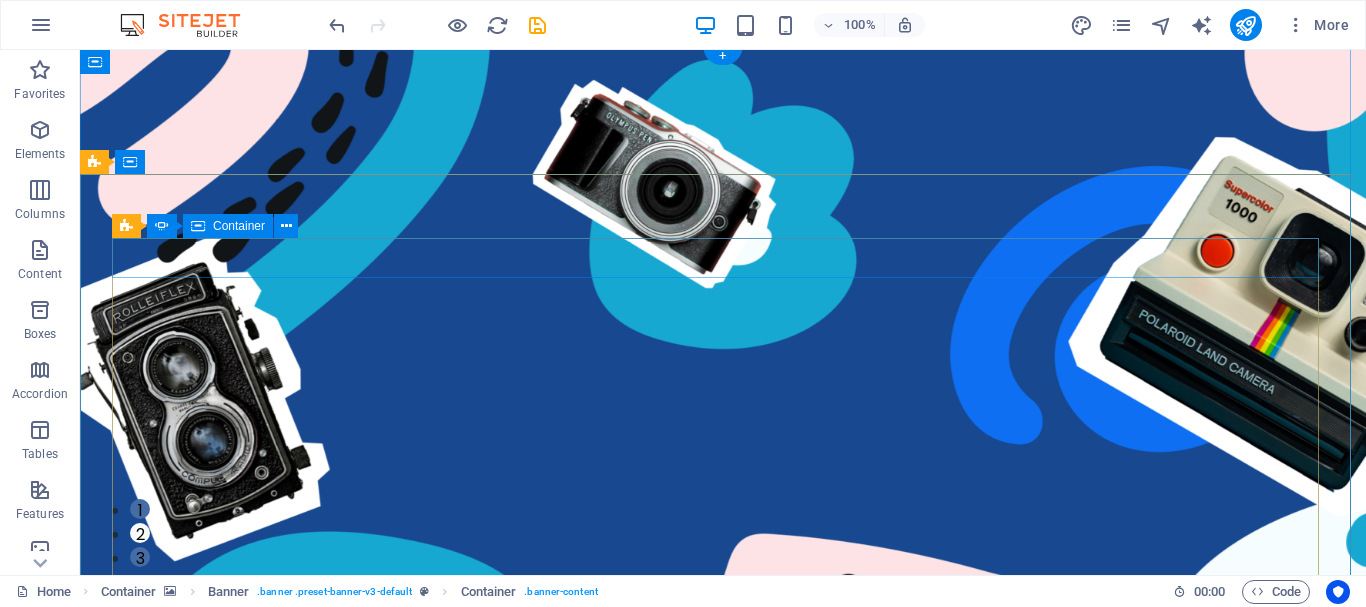 click on "TRAVEL" at bounding box center [-1696, 1882] 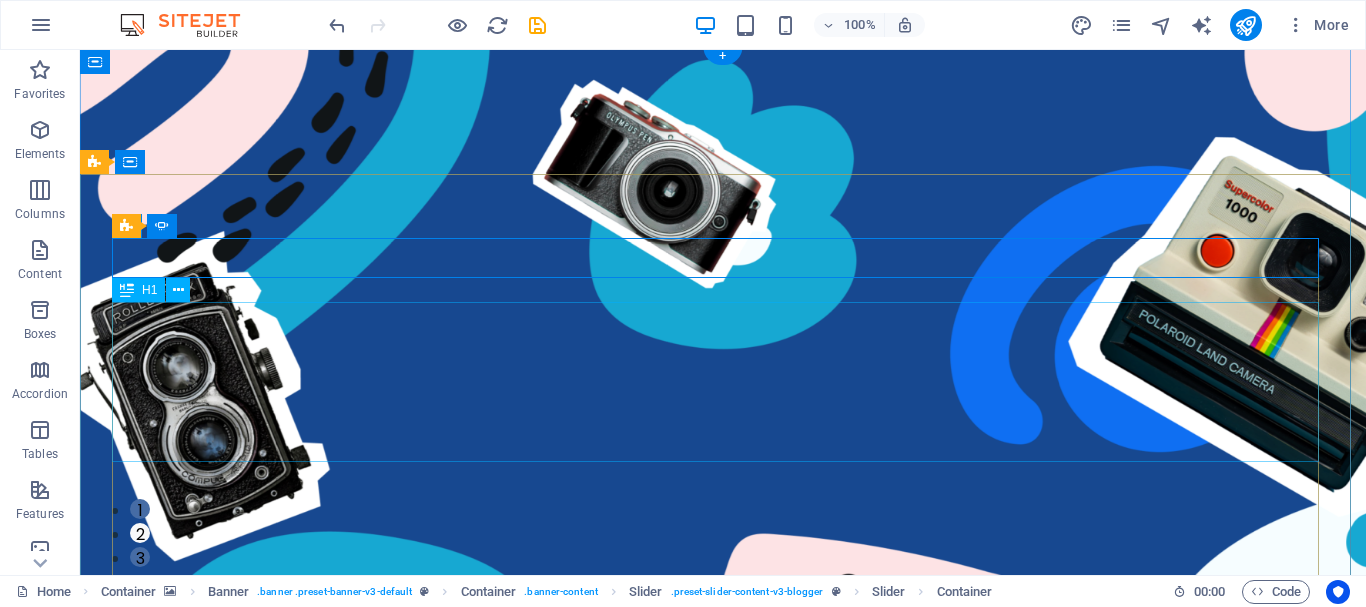 click on "Ice Cream  Across the World" at bounding box center (-1696, 2006) 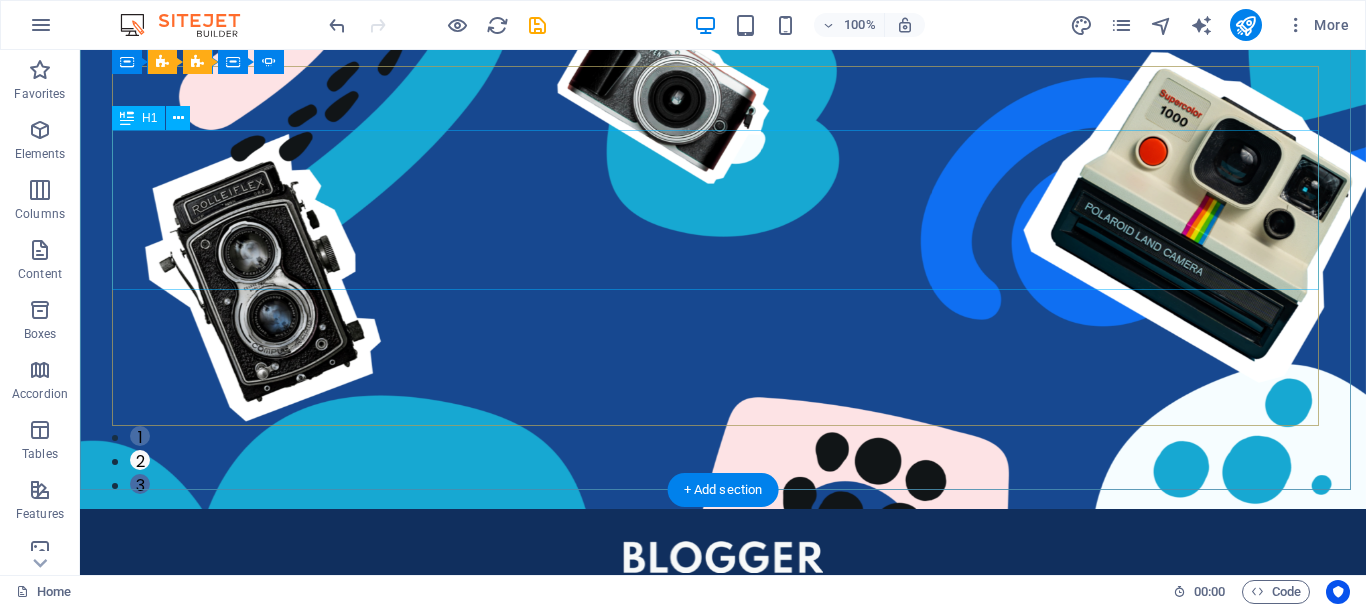 scroll, scrollTop: 0, scrollLeft: 0, axis: both 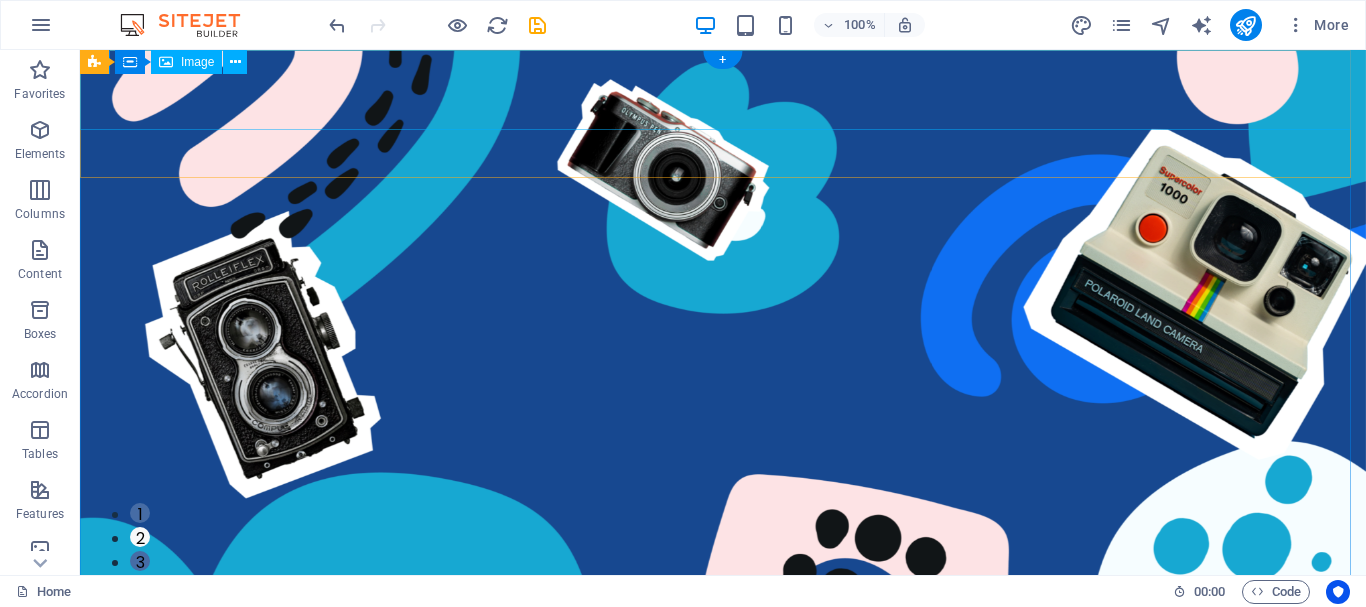 click at bounding box center [723, 626] 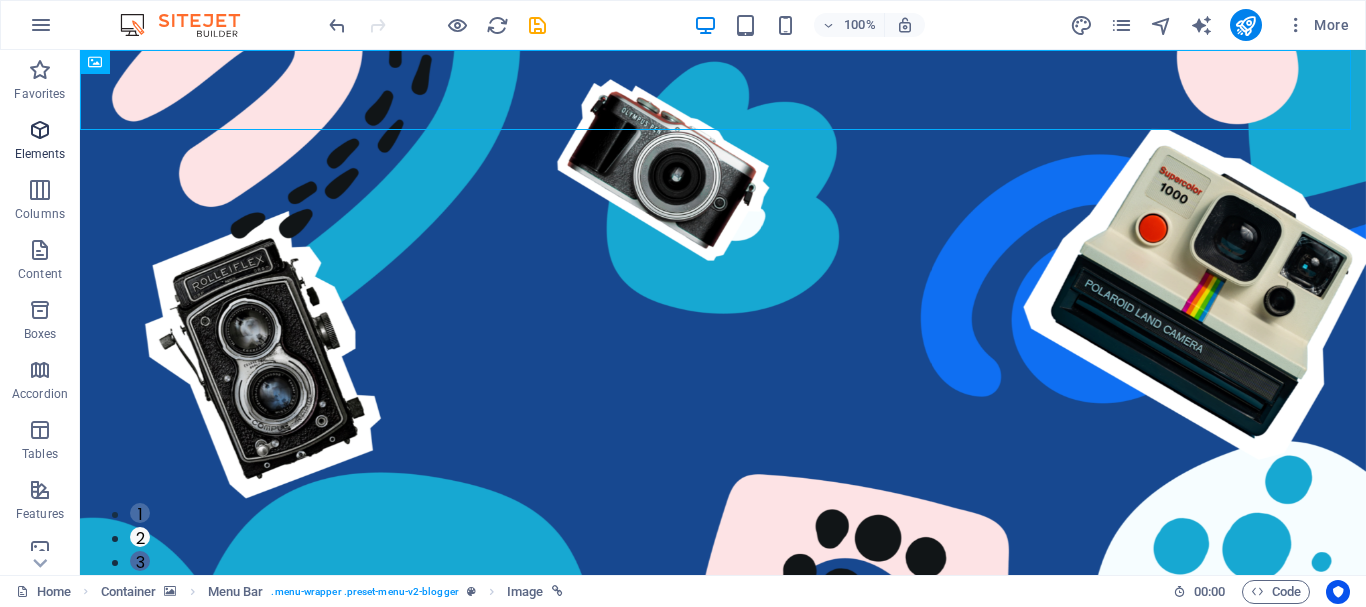 click at bounding box center (40, 130) 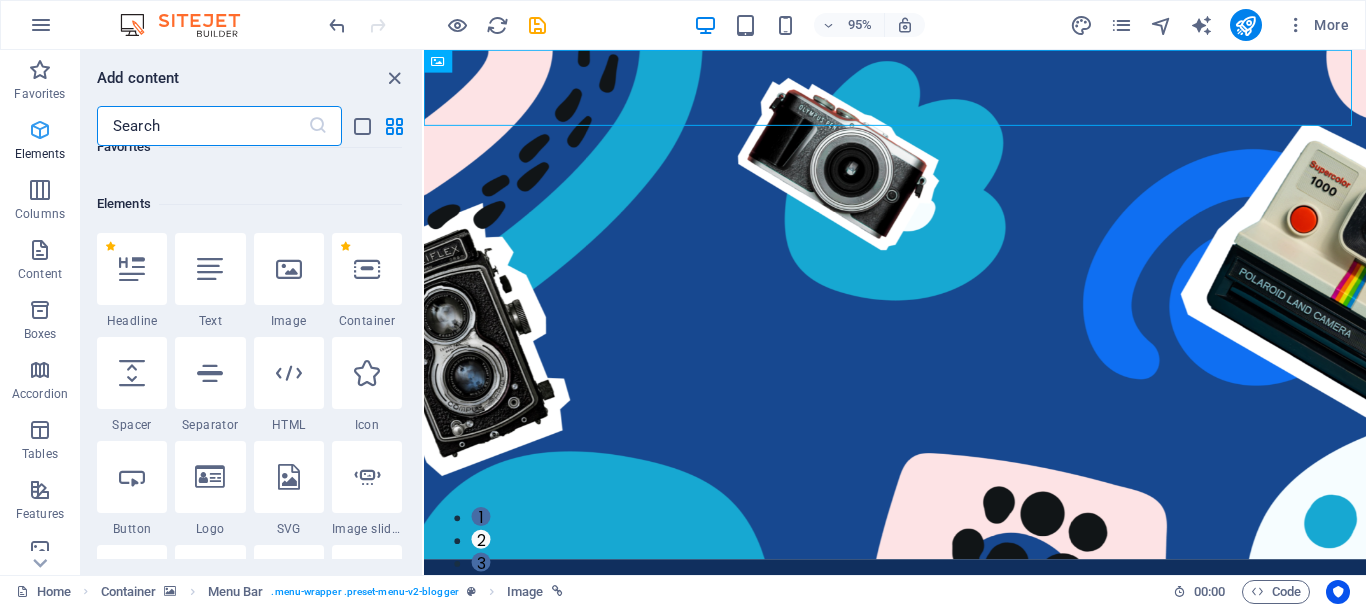 scroll, scrollTop: 213, scrollLeft: 0, axis: vertical 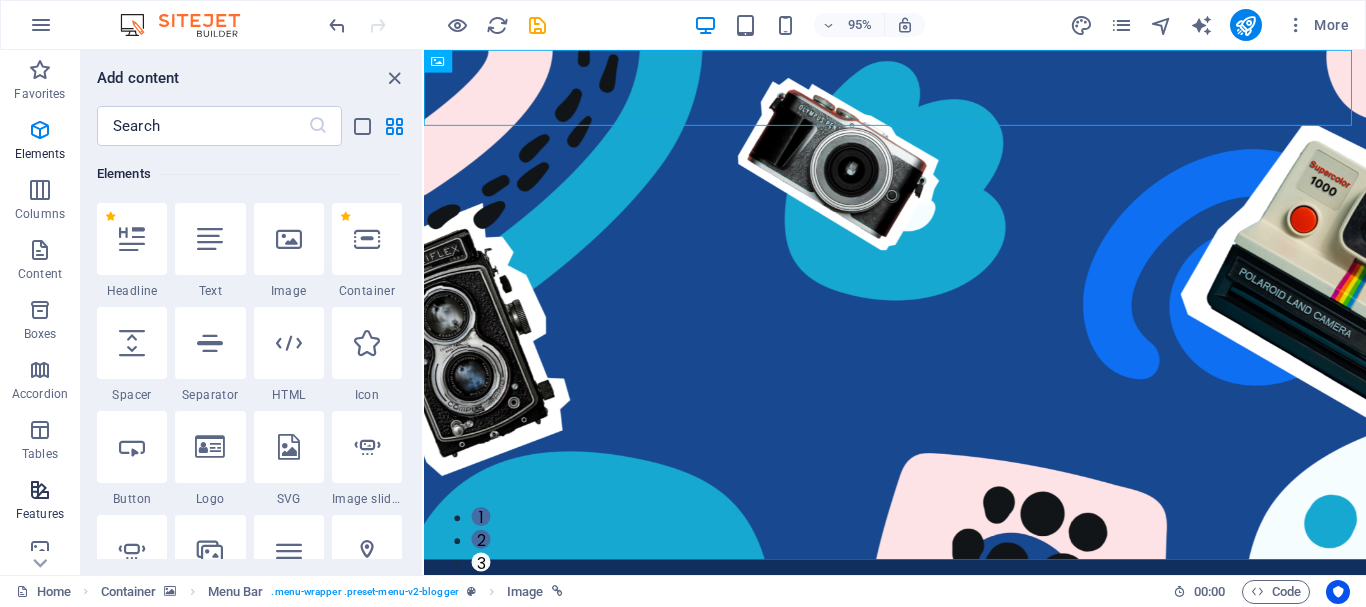 click at bounding box center (40, 490) 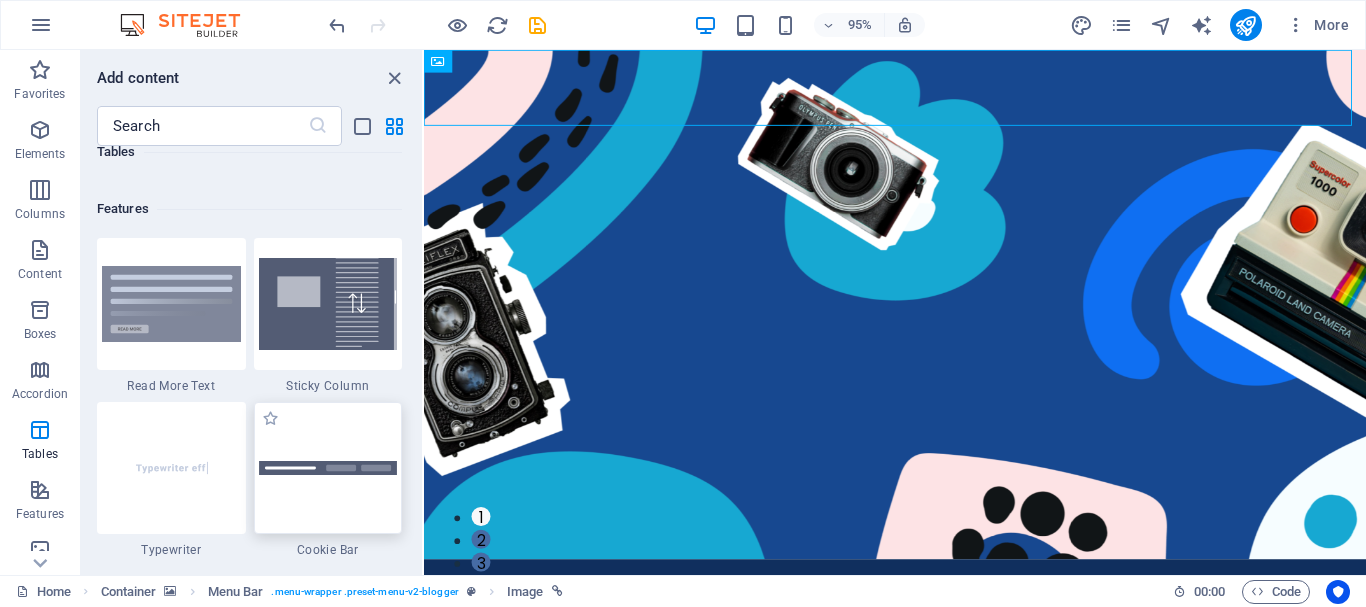scroll, scrollTop: 7764, scrollLeft: 0, axis: vertical 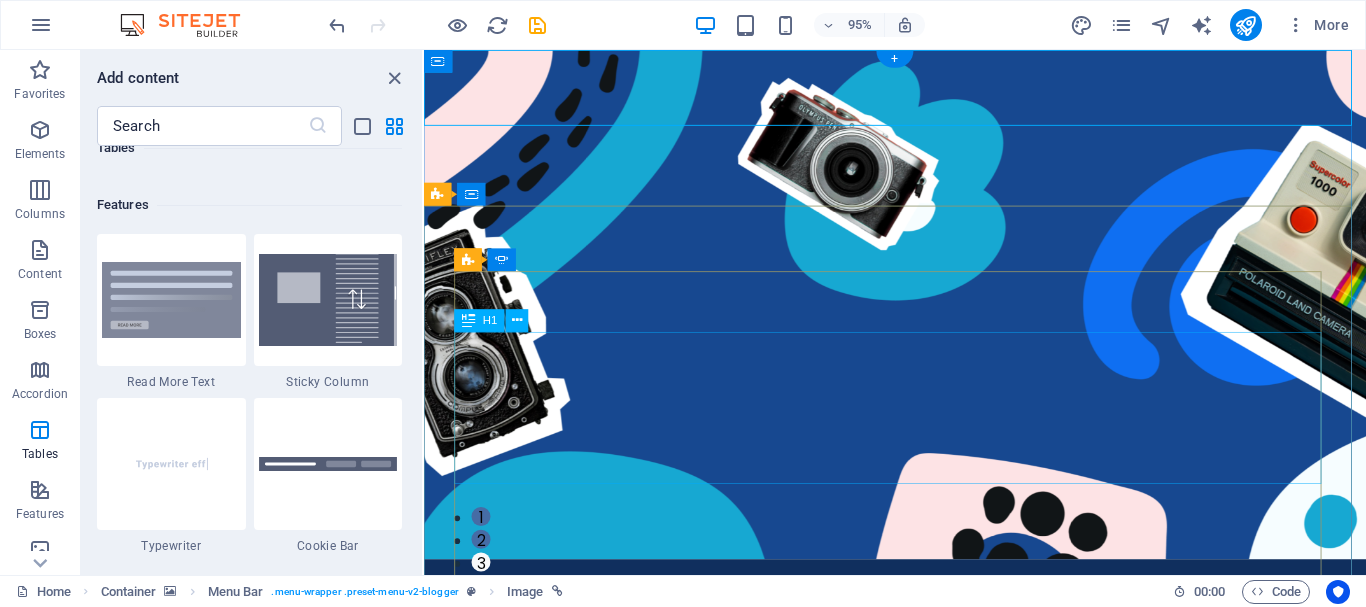 click on "Use Technology to Live Healthier" at bounding box center [-1827, 2394] 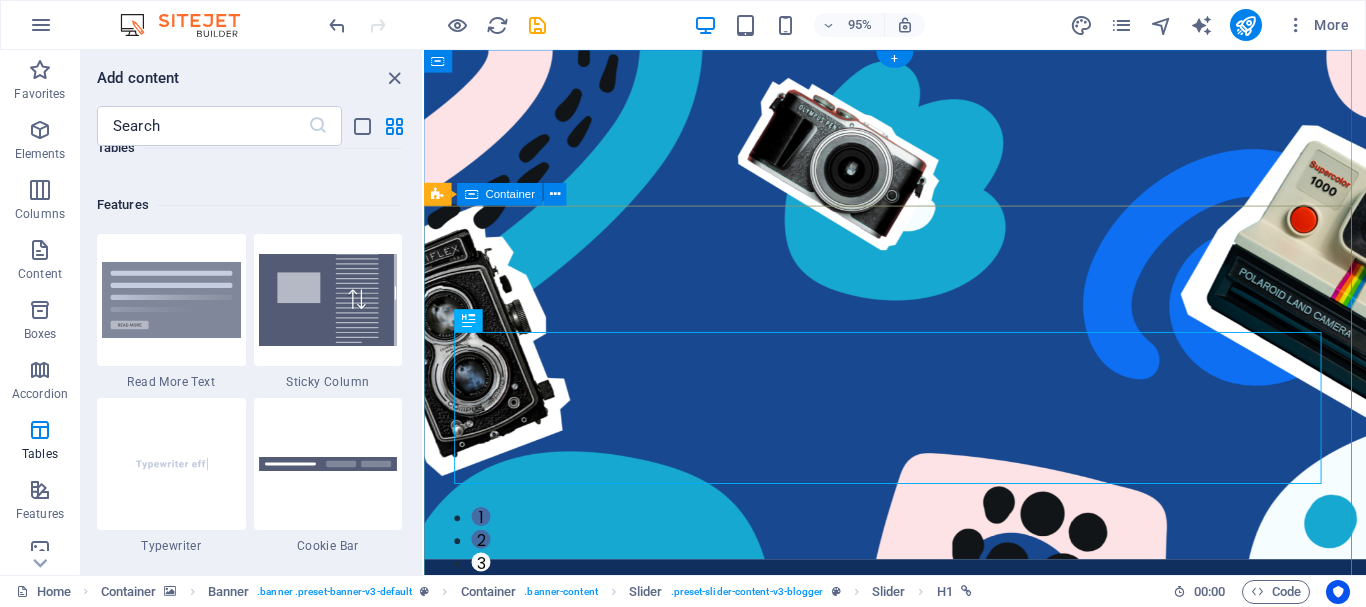 click on "TECHNOLOGY Use Technology to Live Healthier How today's technology can improve your quality of life and when to be careful of technology usage ADVENTURE How to Find Sanctuary in Times of Chaos Proven methods to find breaks and quiet moments to recharge your batteries  in today's stressful life. TRAVEL Ice Cream  Across the World A comprehensive - yet uncomplete - guide about the different types of ice cream that the world has to offer and where to find the best ice cream TECHNOLOGY Use Technology to Live Healthier How today's technology can improve your quality of life and when to be careful of technology usage ADVENTURE How to Find Sanctuary in Times of Chaos Proven methods to find breaks and quiet moments to recharge your batteries  in today's stressful life. 1 2 3" at bounding box center (920, 1270) 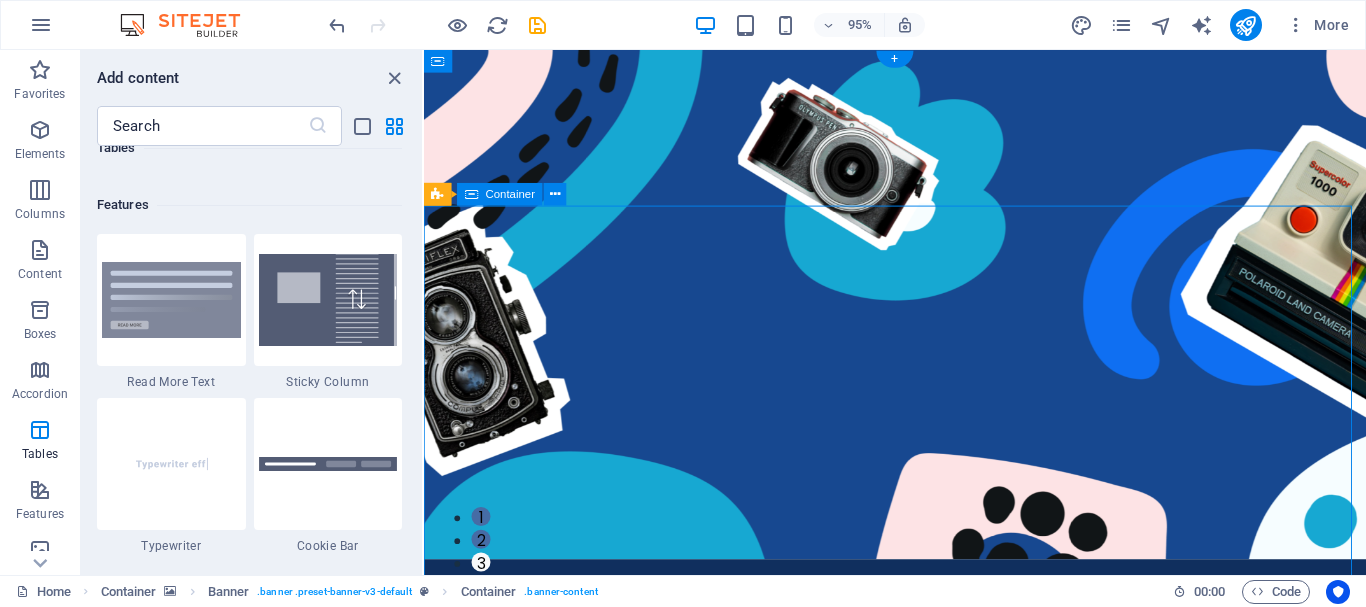 click on "TECHNOLOGY Use Technology to Live Healthier How today's technology can improve your quality of life and when to be careful of technology usage ADVENTURE How to Find Sanctuary in Times of Chaos Proven methods to find breaks and quiet moments to recharge your batteries  in today's stressful life. TRAVEL Ice Cream  Across the World A comprehensive - yet uncomplete - guide about the different types of ice cream that the world has to offer and where to find the best ice cream TECHNOLOGY Use Technology to Live Healthier How today's technology can improve your quality of life and when to be careful of technology usage ADVENTURE How to Find Sanctuary in Times of Chaos Proven methods to find breaks and quiet moments to recharge your batteries  in today's stressful life. 1 2 3" at bounding box center [920, 1270] 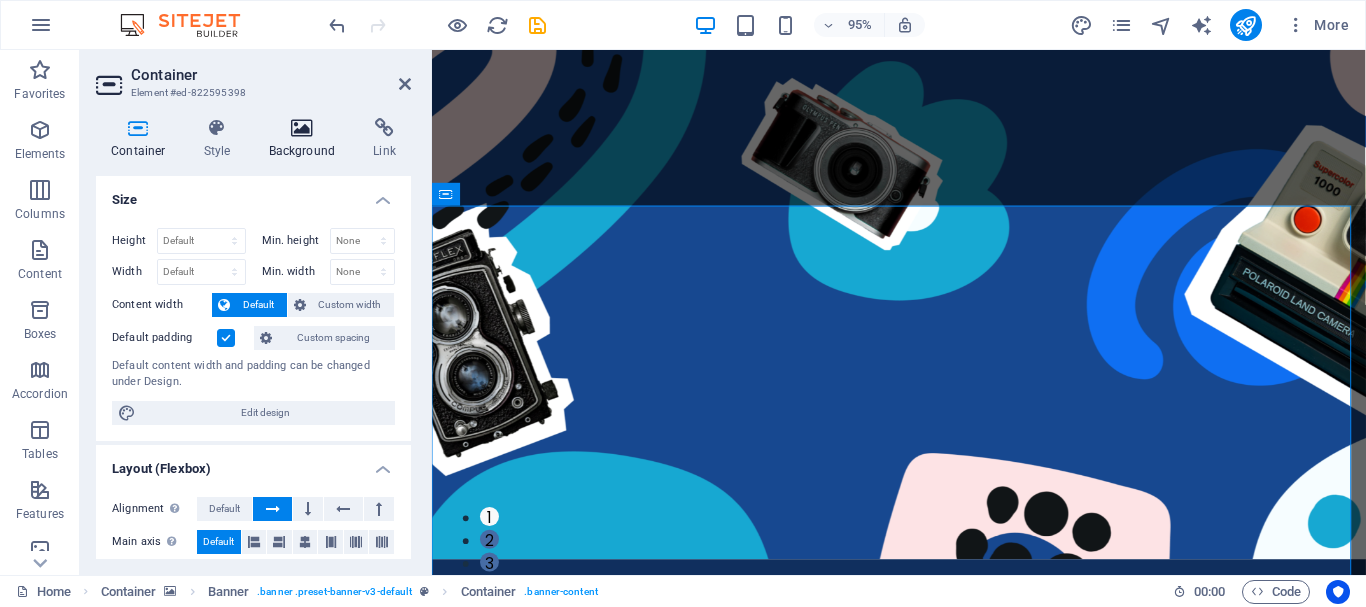 click on "Background" at bounding box center (306, 139) 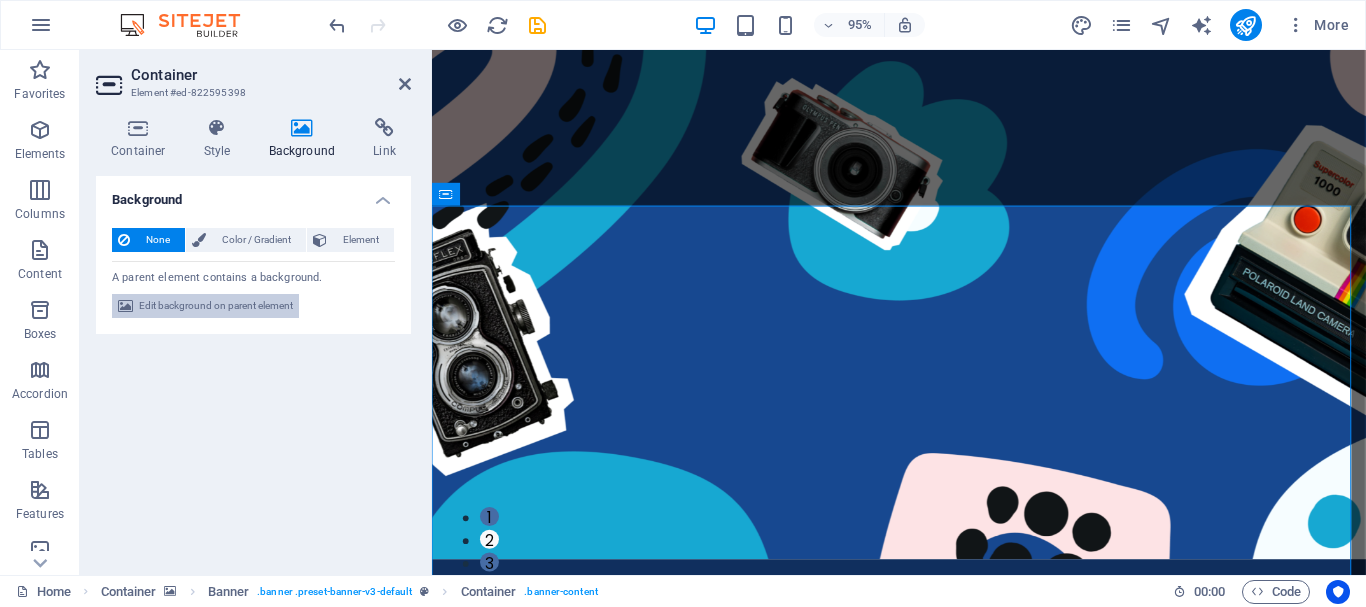 click on "Edit background on parent element" at bounding box center (216, 306) 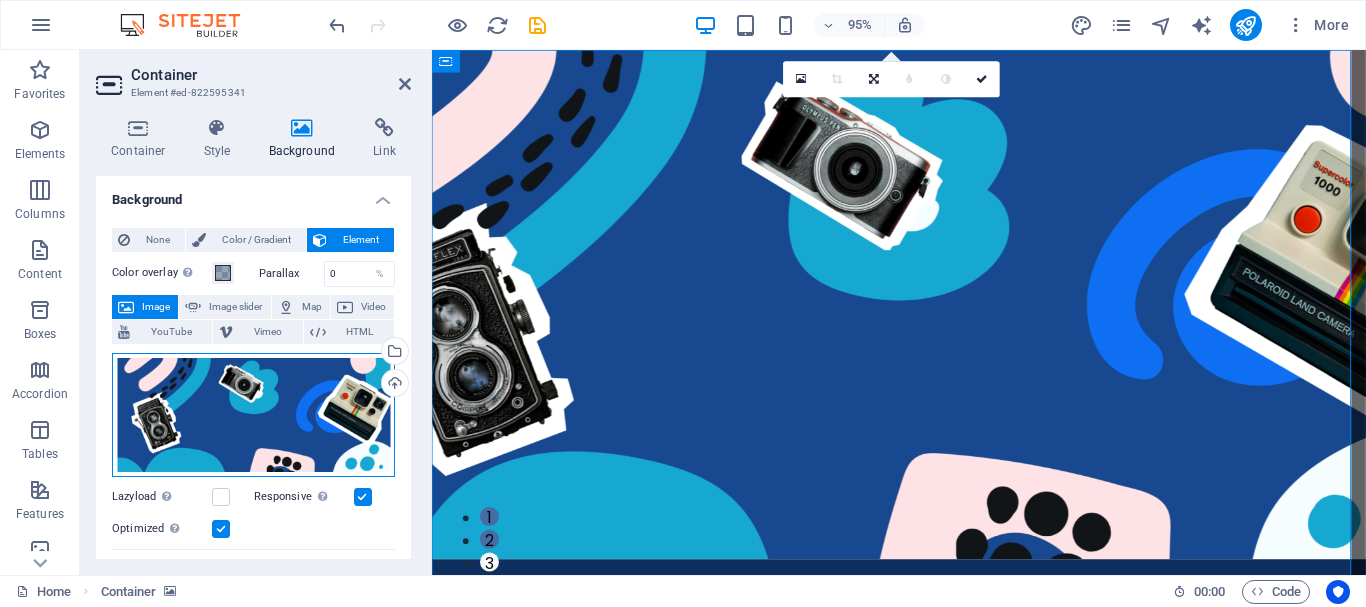click on "Drag files here, click to choose files or select files from Files or our free stock photos & videos" at bounding box center [253, 415] 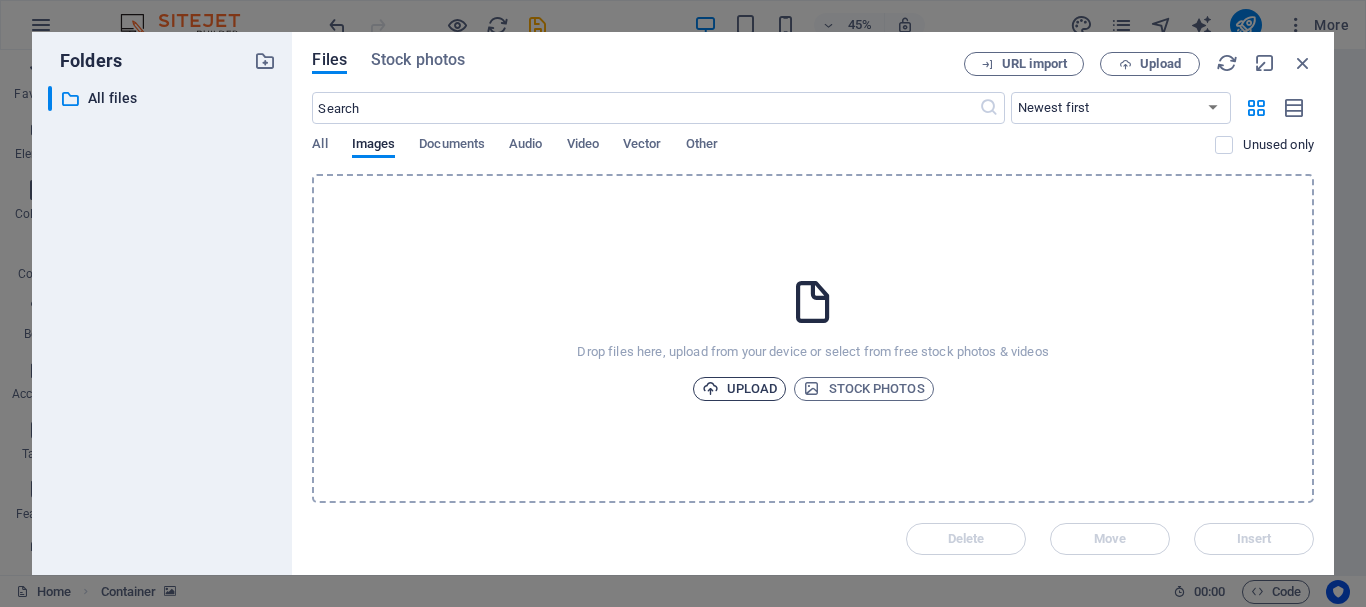 click on "Upload" at bounding box center (740, 389) 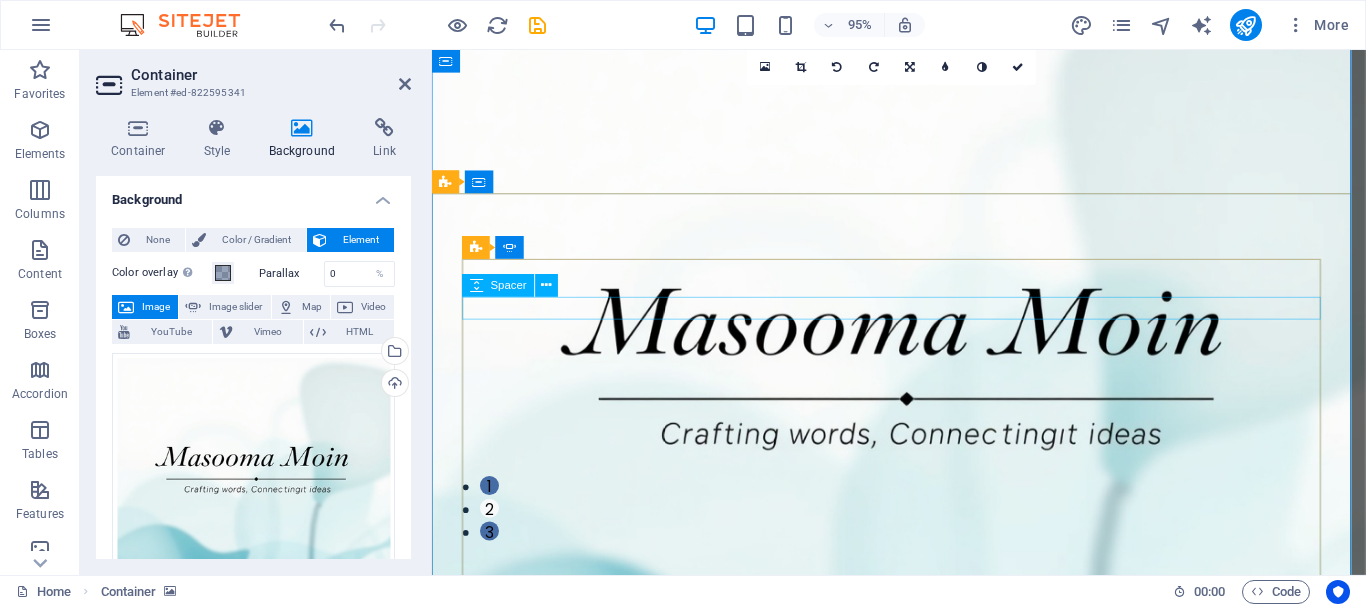 scroll, scrollTop: 13, scrollLeft: 0, axis: vertical 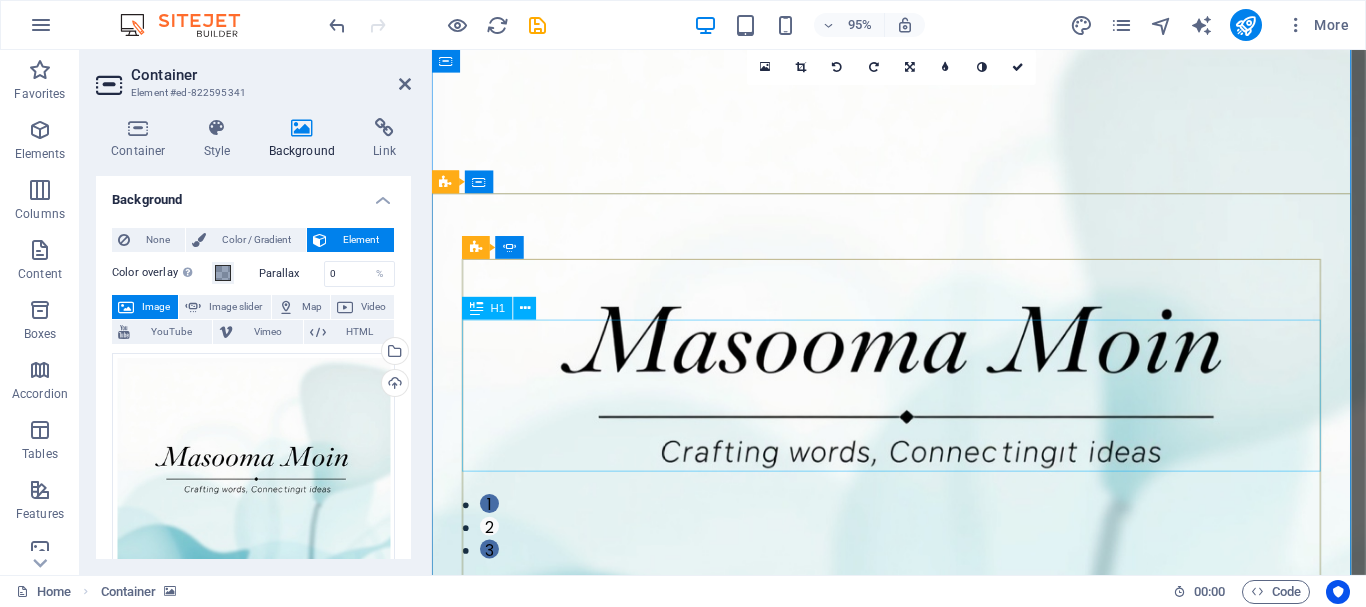 click on "Ice Cream  Across the World" at bounding box center [-892, 2147] 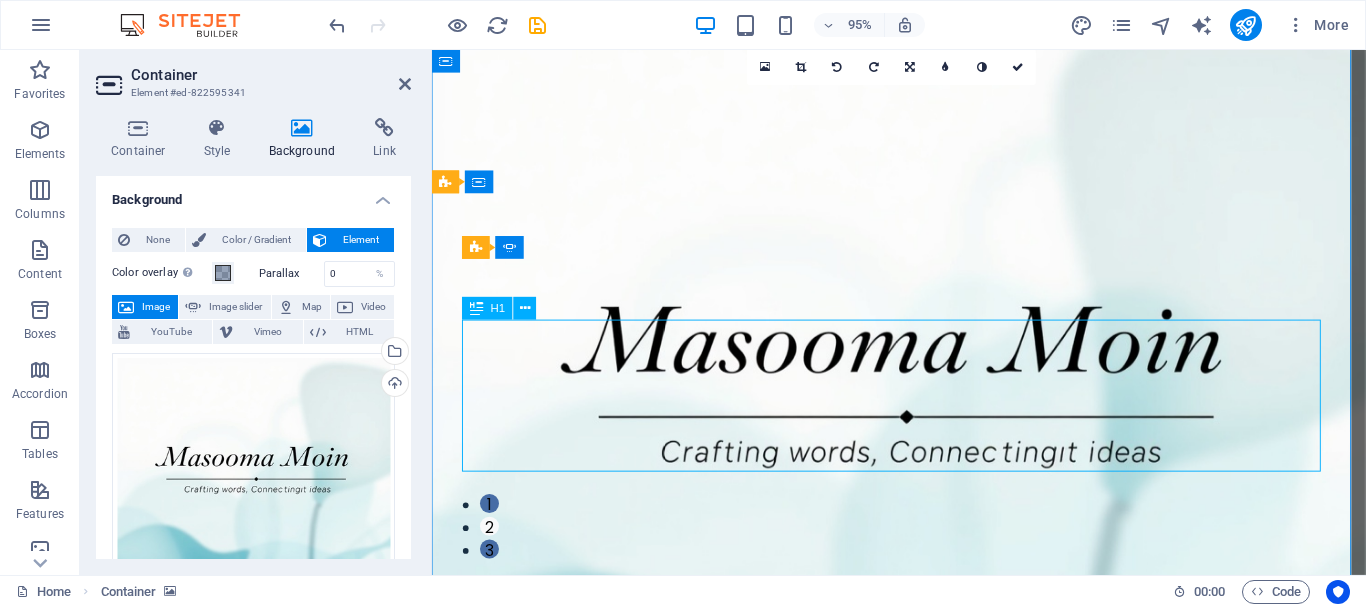 click on "Ice Cream  Across the World" at bounding box center [-892, 2147] 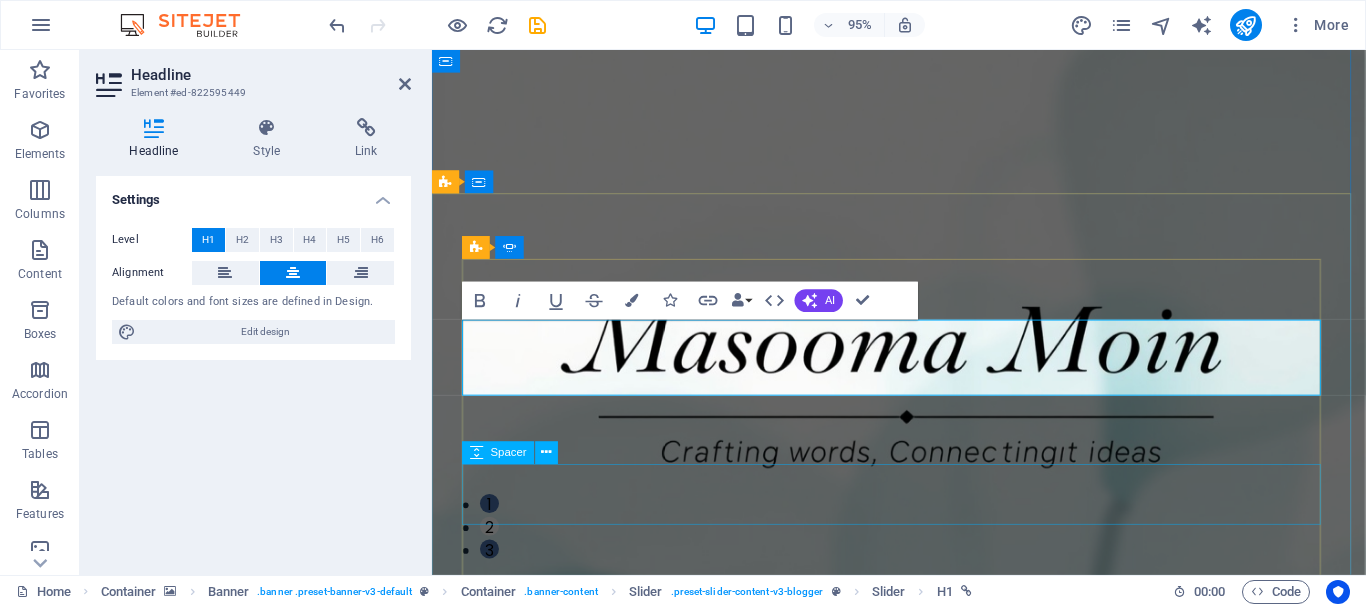 click at bounding box center [-892, 2251] 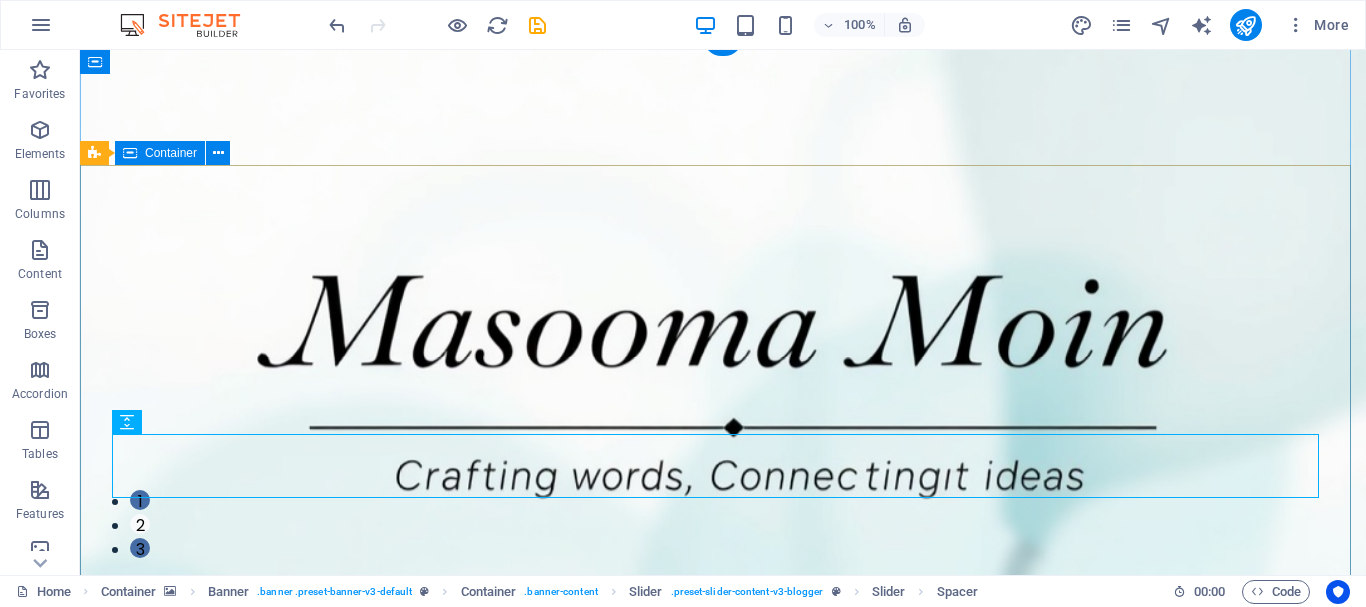 click on "TECHNOLOGY Use Technology to Live Healthier How today's technology can improve your quality of life and when to be careful of technology usage ADVENTURE How to Find Sanctuary in Times of Chaos Proven methods to find breaks and quiet moments to recharge your batteries  in today's stressful life. TRAVEL A comprehensive - yet uncomplete - guide about the different types of ice cream that the world has to offer and where to find the best ice cream TECHNOLOGY Use Technology to Live Healthier How today's technology can improve your quality of life and when to be careful of technology usage ADVENTURE How to Find Sanctuary in Times of Chaos Proven methods to find breaks and quiet moments to recharge your batteries  in today's stressful life. 1 2 3" at bounding box center (723, 1238) 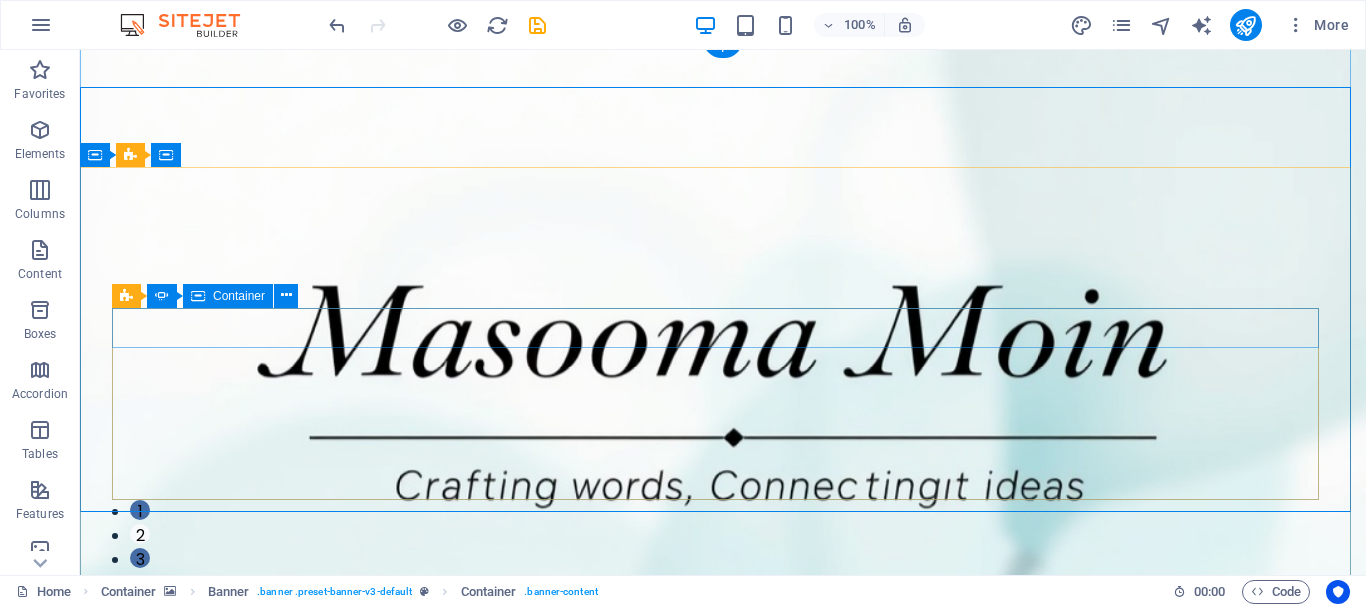 scroll, scrollTop: 0, scrollLeft: 0, axis: both 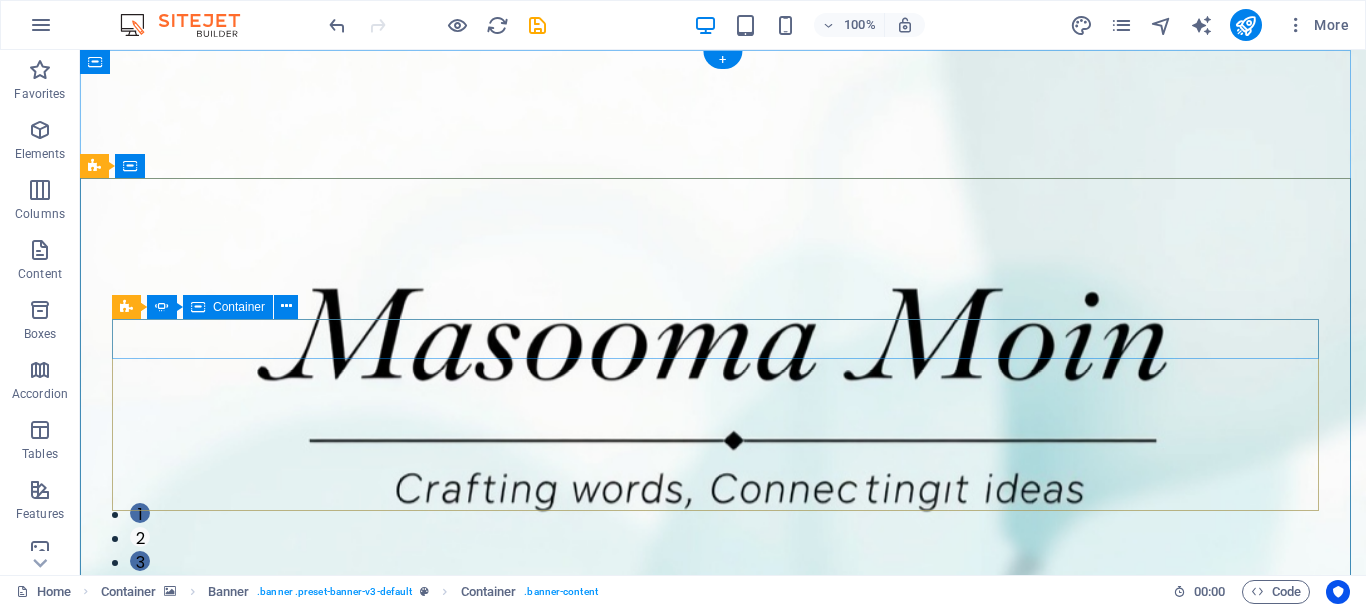 click on "TRAVEL" at bounding box center (-1696, 1871) 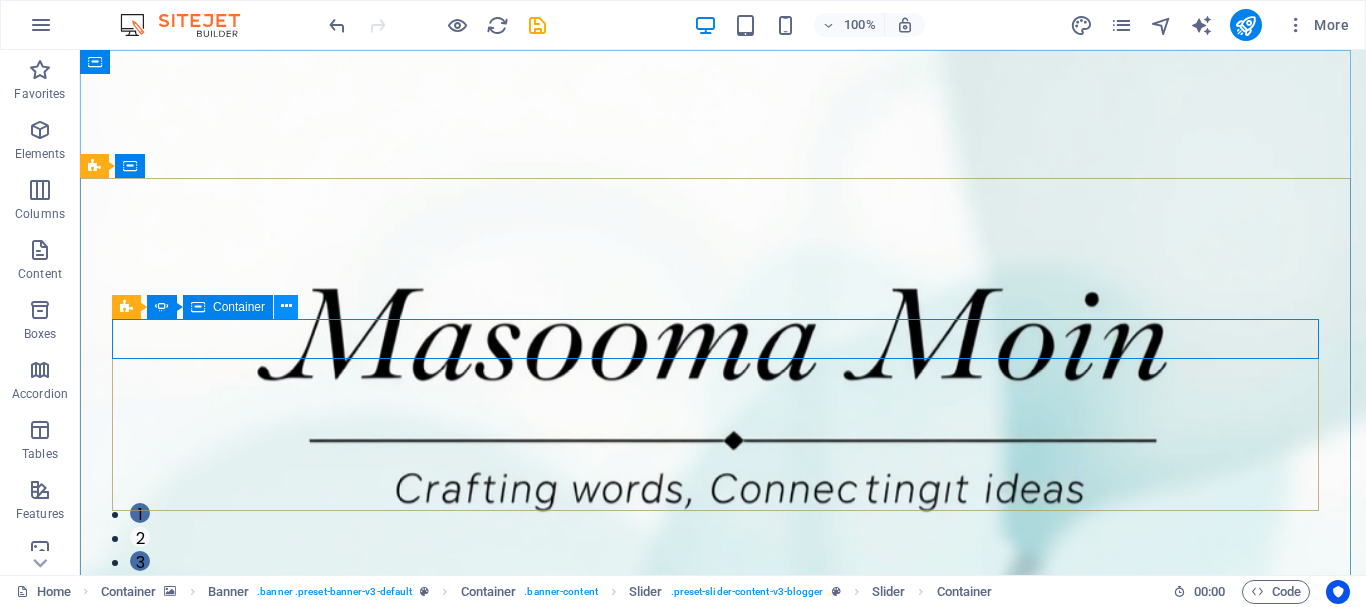 click at bounding box center [286, 306] 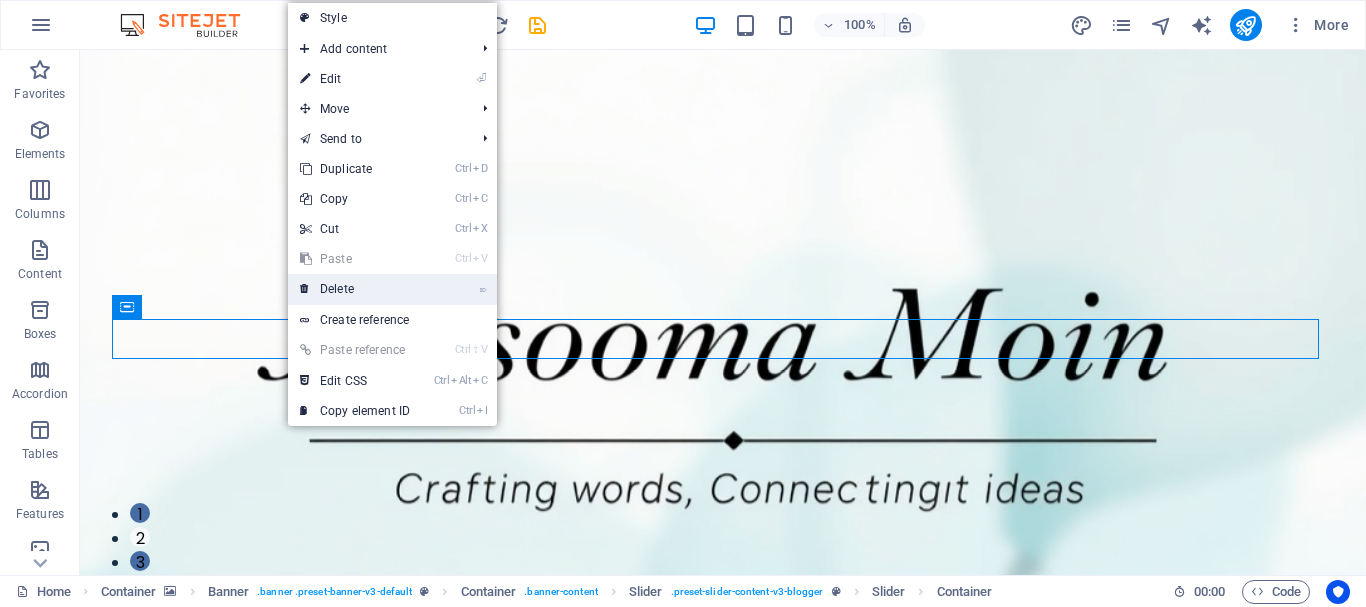 click on "⌦  Delete" at bounding box center [355, 289] 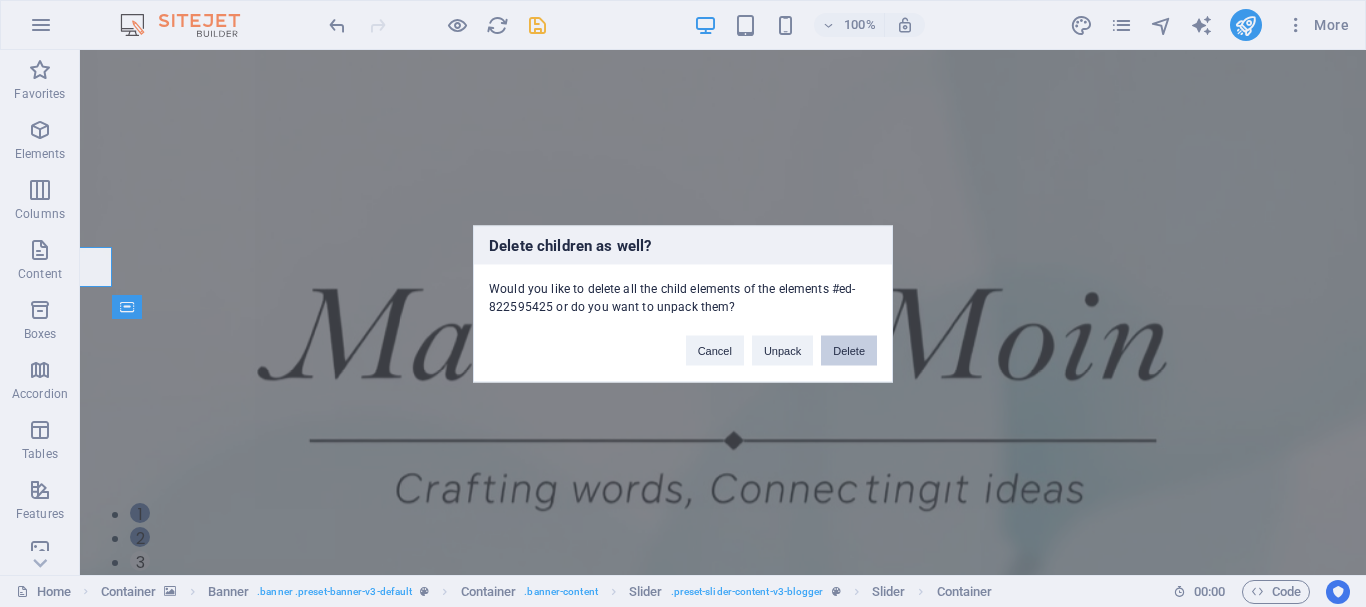 click on "Delete" at bounding box center [849, 350] 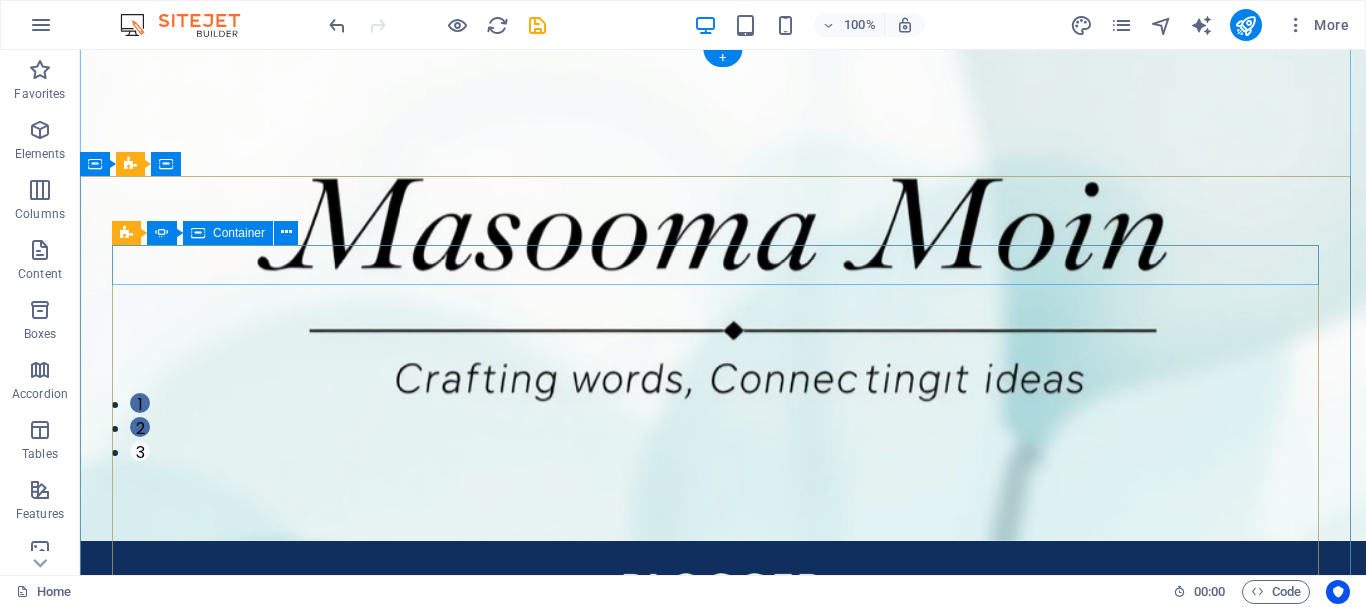 scroll, scrollTop: 0, scrollLeft: 0, axis: both 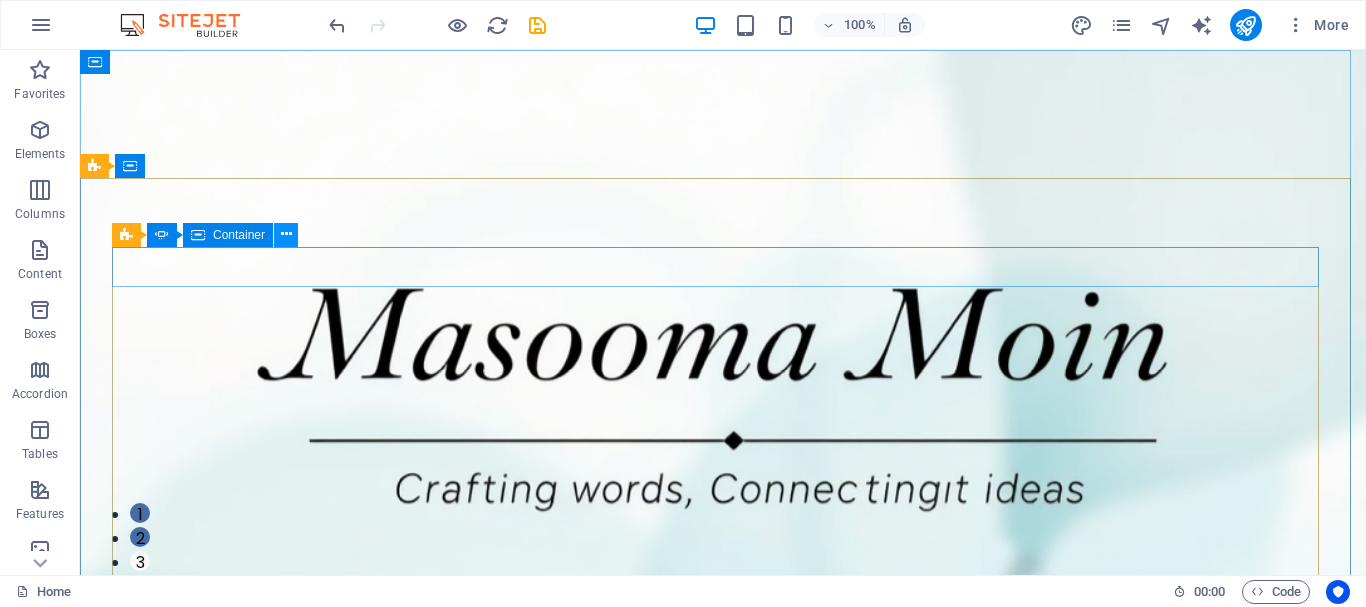 click at bounding box center (286, 235) 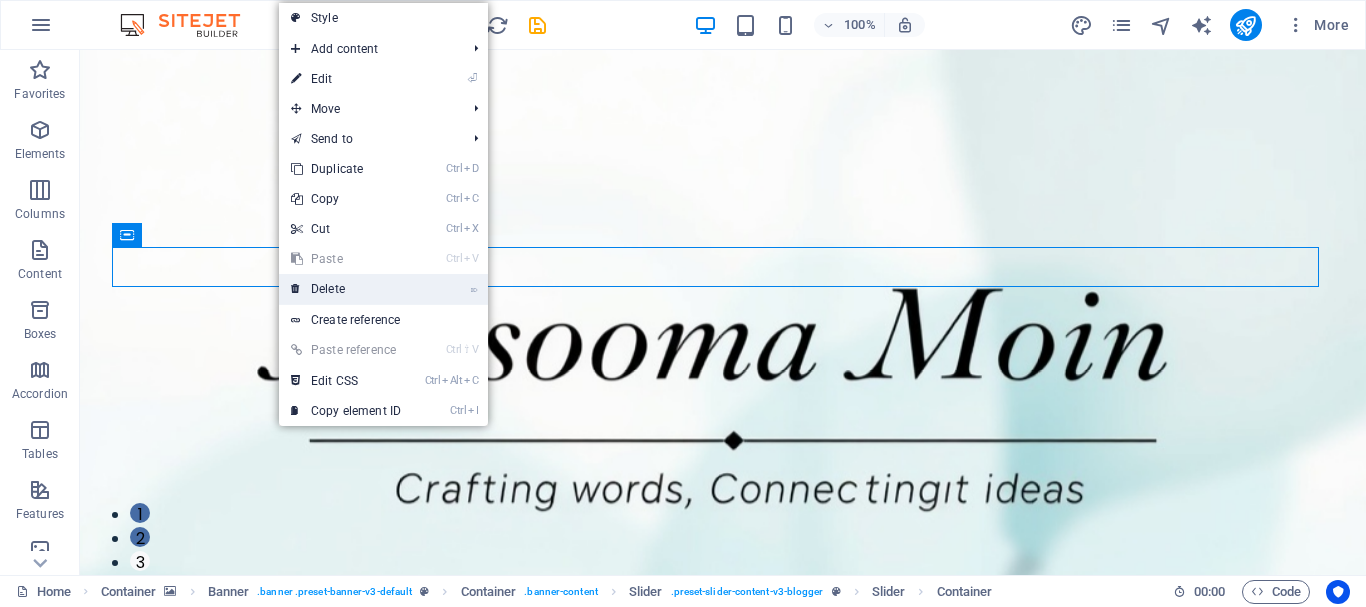 click on "⌦  Delete" at bounding box center (346, 289) 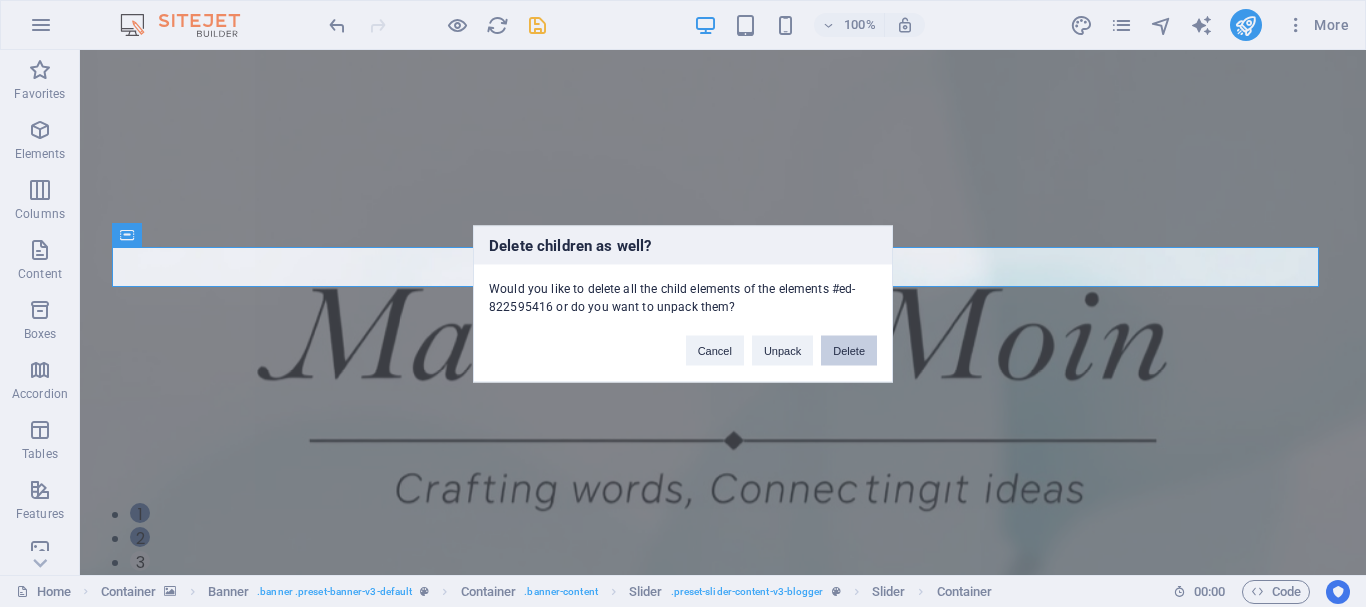 click on "Delete" at bounding box center (849, 350) 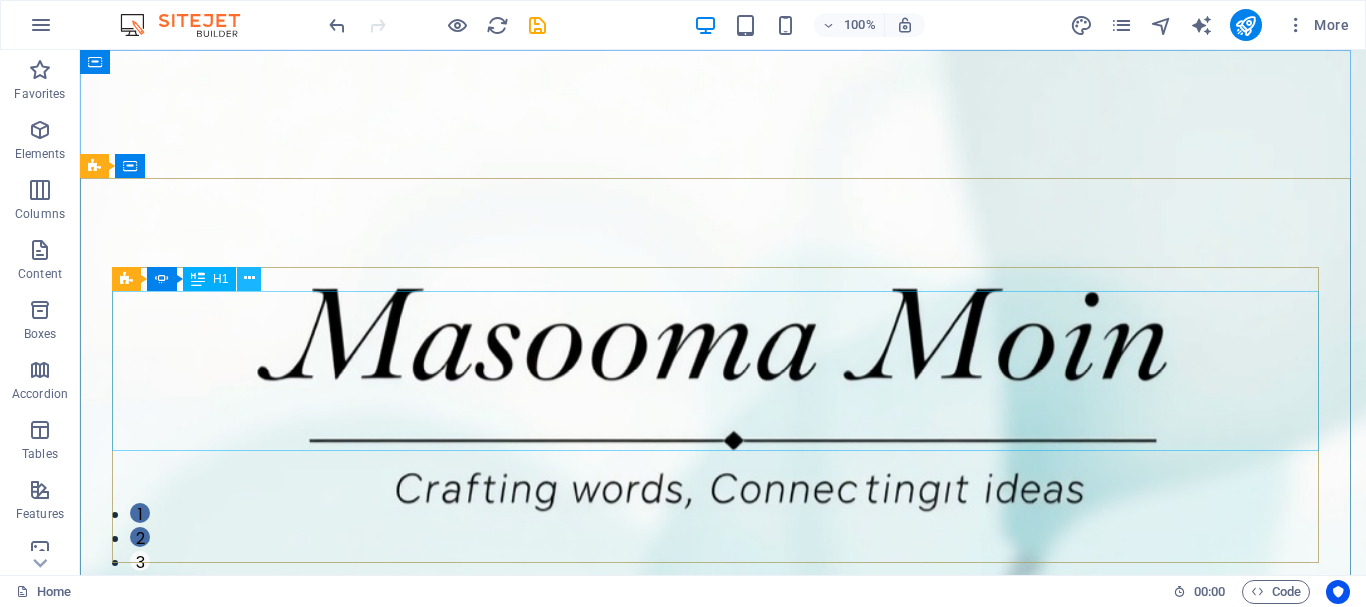 click at bounding box center [249, 278] 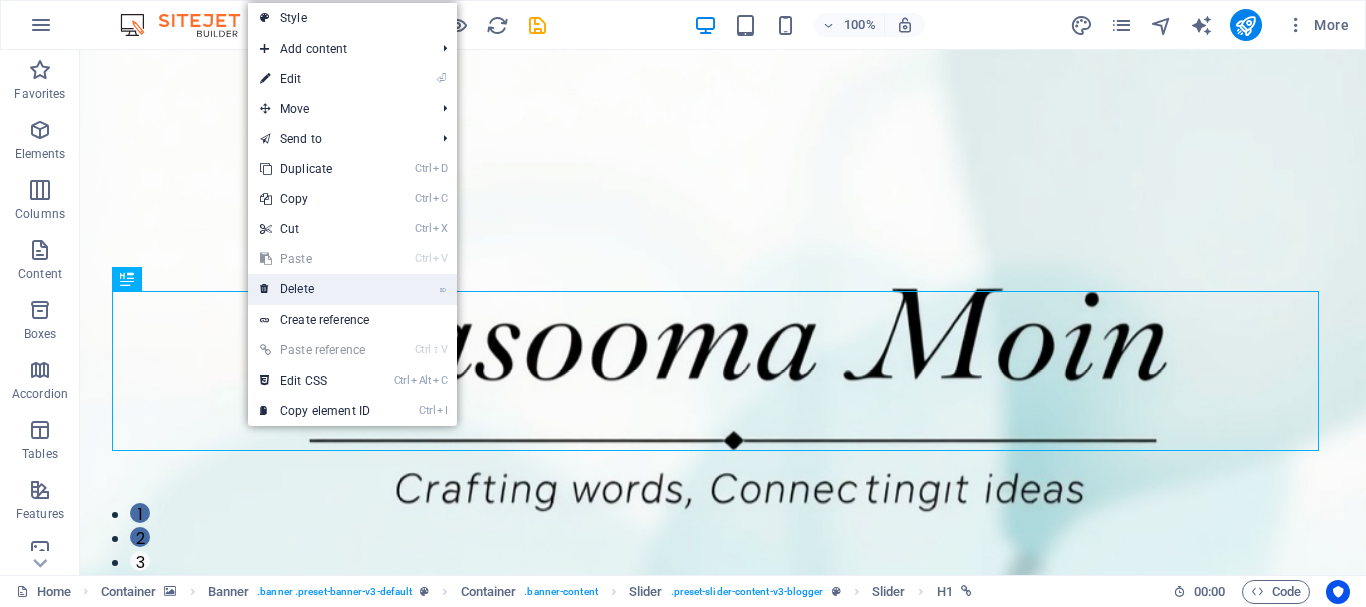 click on "⌦  Delete" at bounding box center [315, 289] 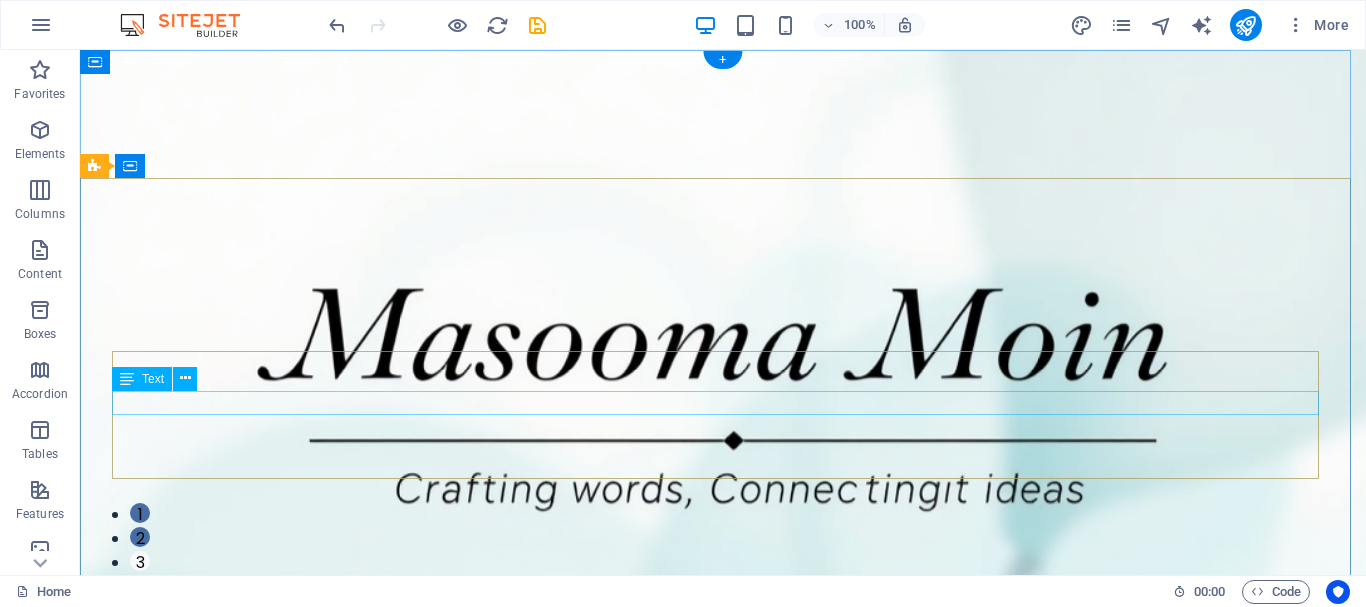 click on "How today's technology can improve your quality of life and when to be careful of technology usage" at bounding box center (-2903, 1847) 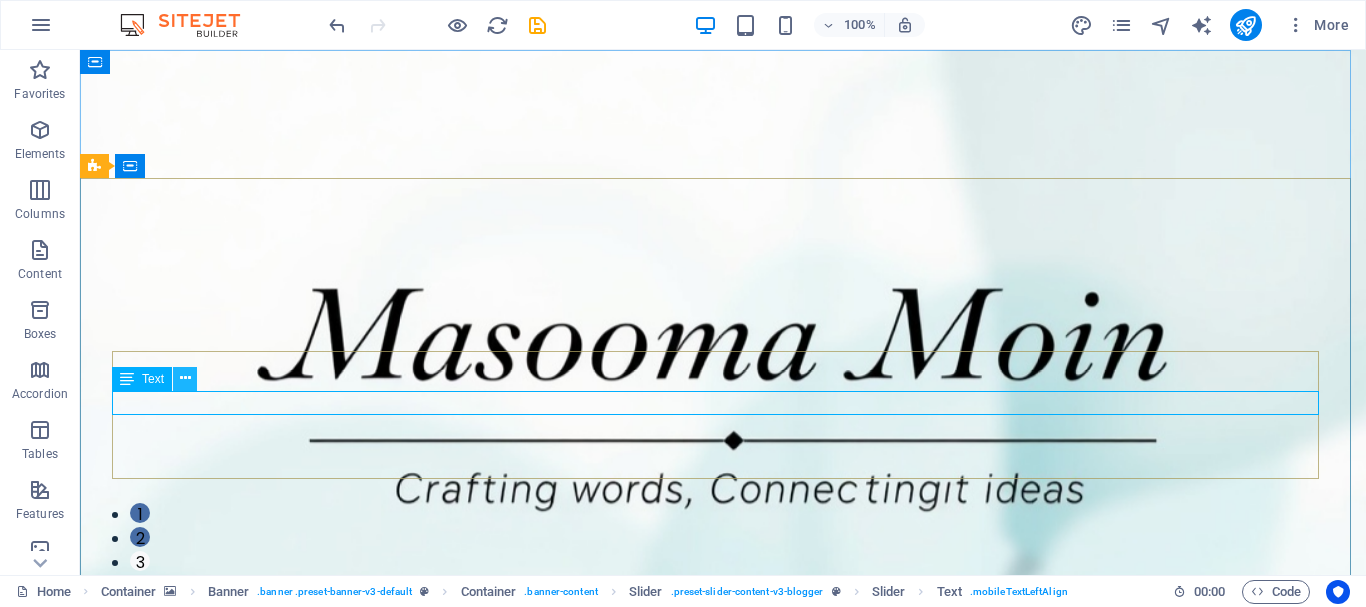 click at bounding box center (185, 378) 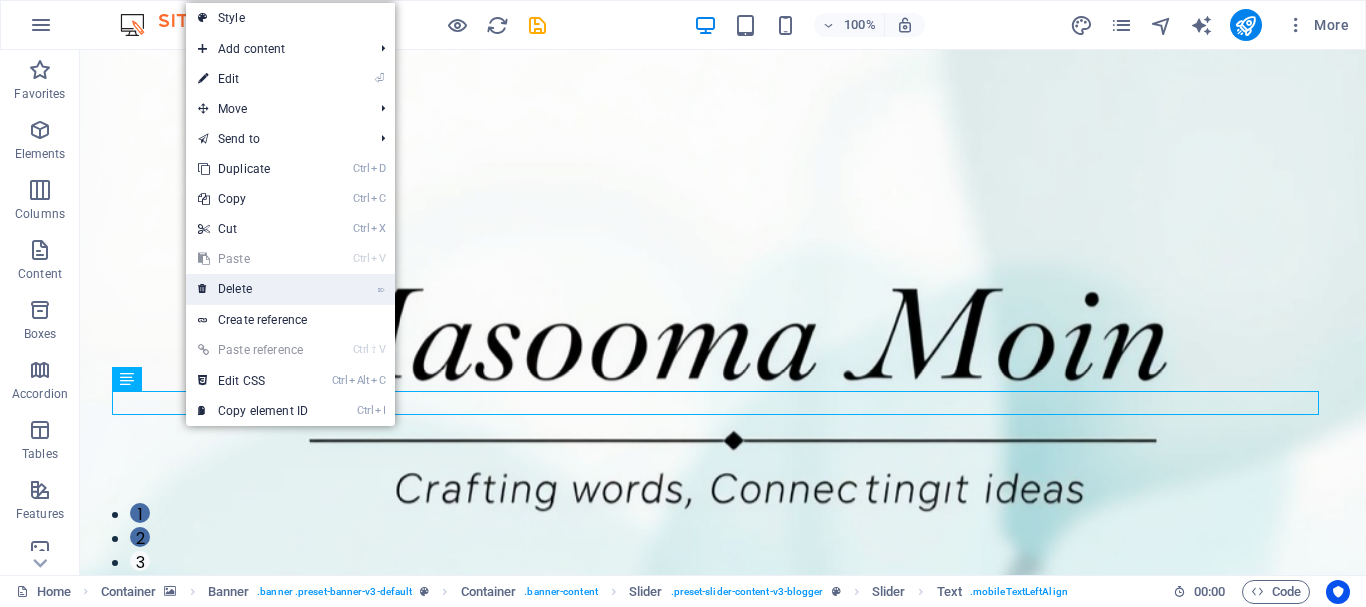 click on "⌦  Delete" at bounding box center (253, 289) 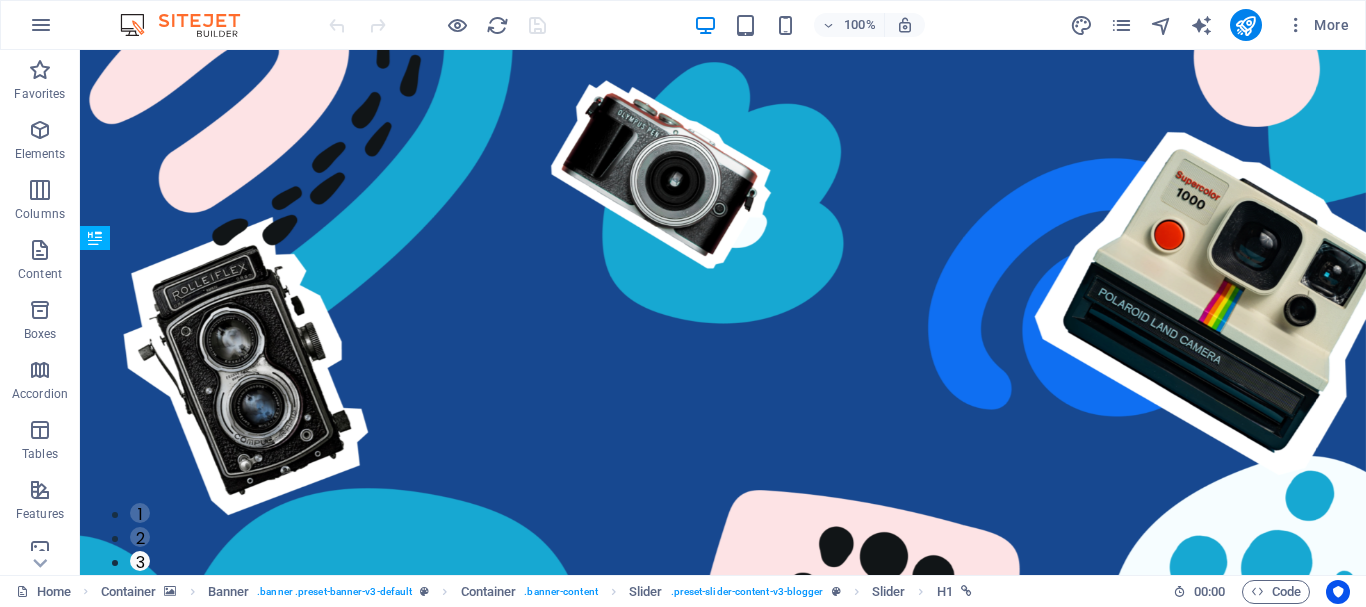 scroll, scrollTop: 0, scrollLeft: 0, axis: both 